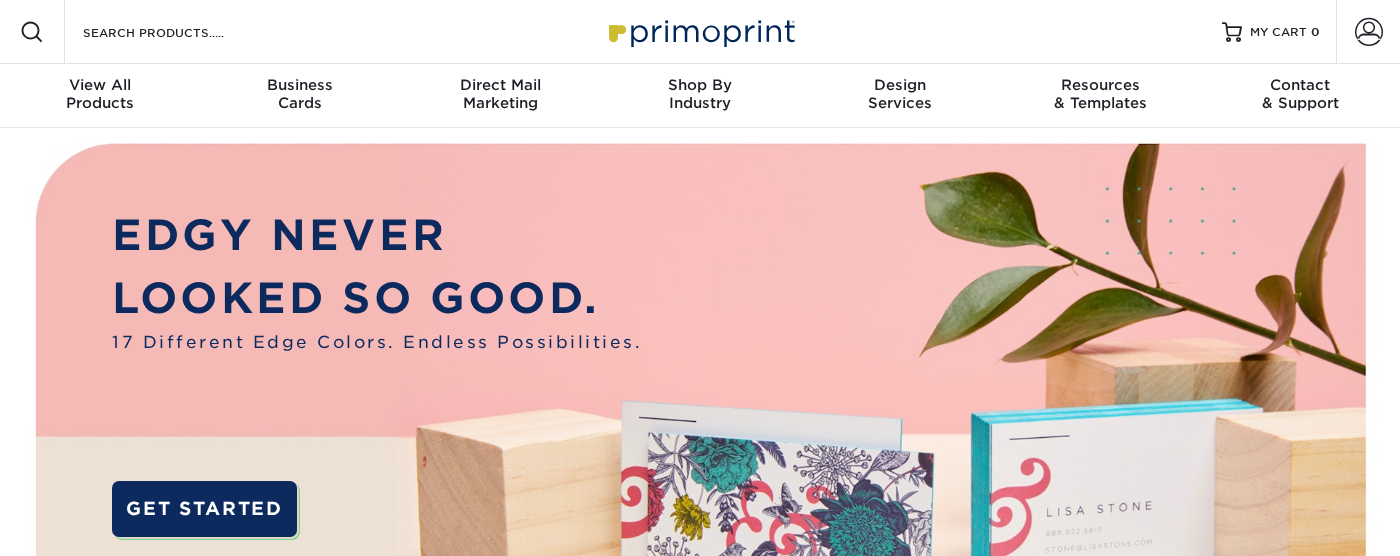 scroll, scrollTop: 0, scrollLeft: 0, axis: both 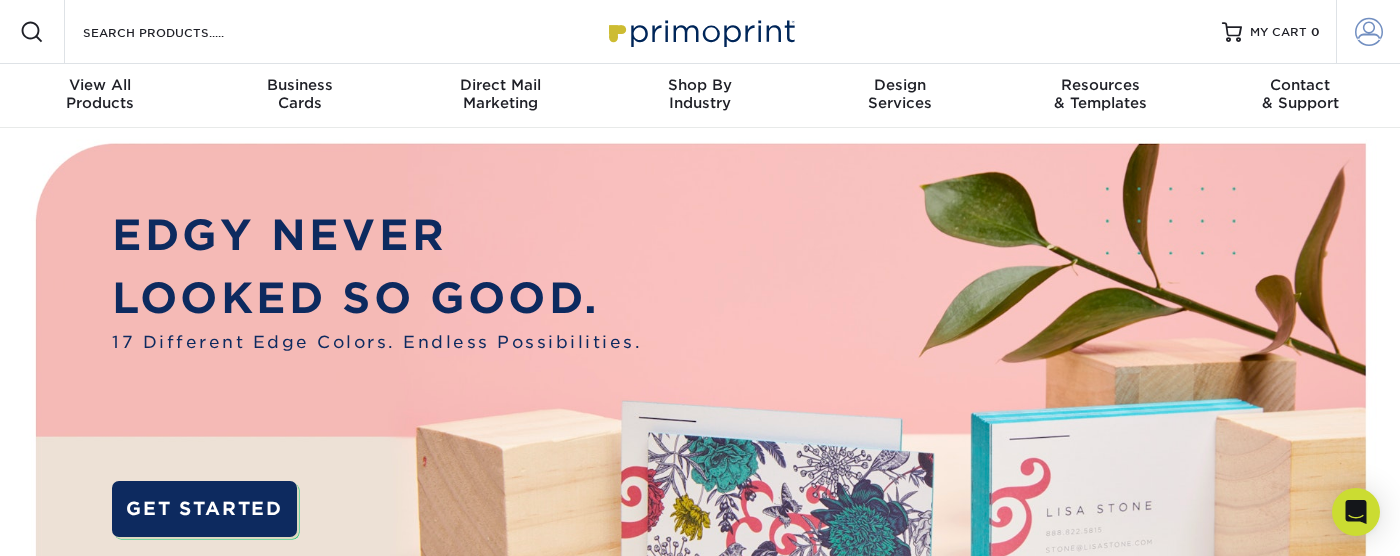 click at bounding box center (1369, 32) 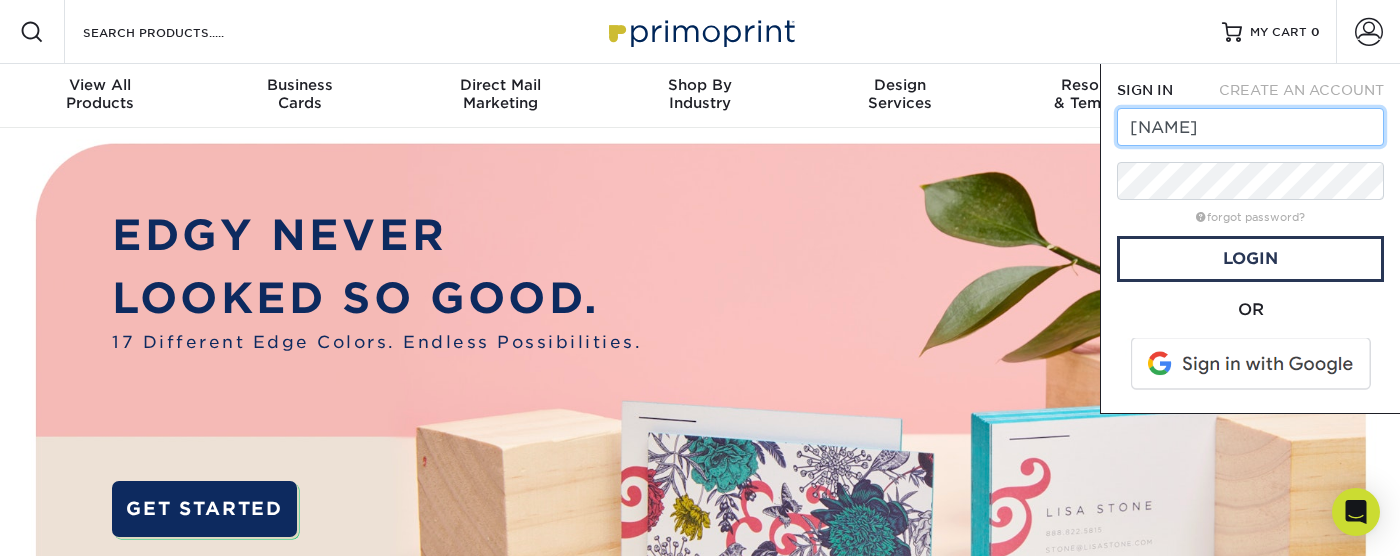 type on "[EMAIL]" 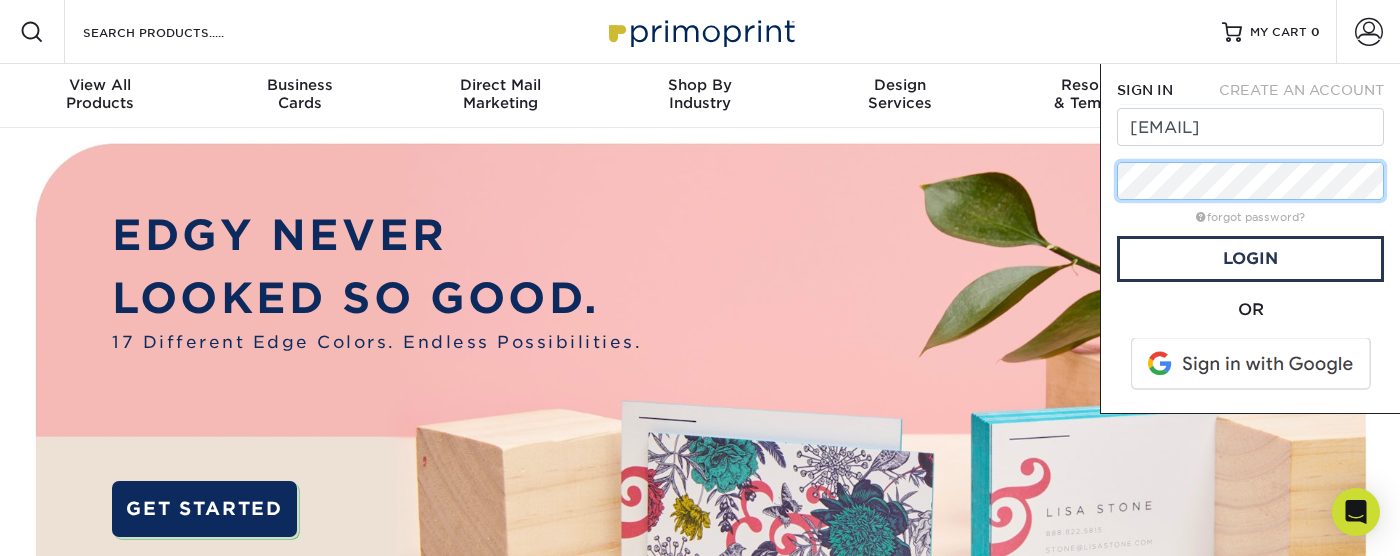 scroll, scrollTop: 4, scrollLeft: 0, axis: vertical 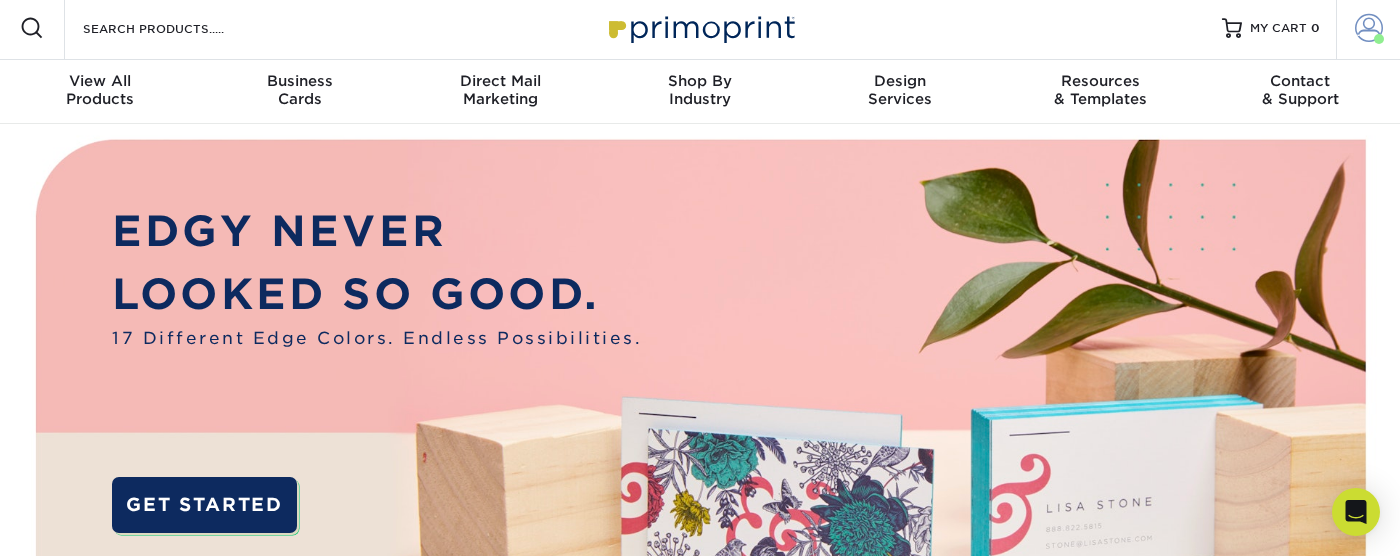 click at bounding box center [1379, 39] 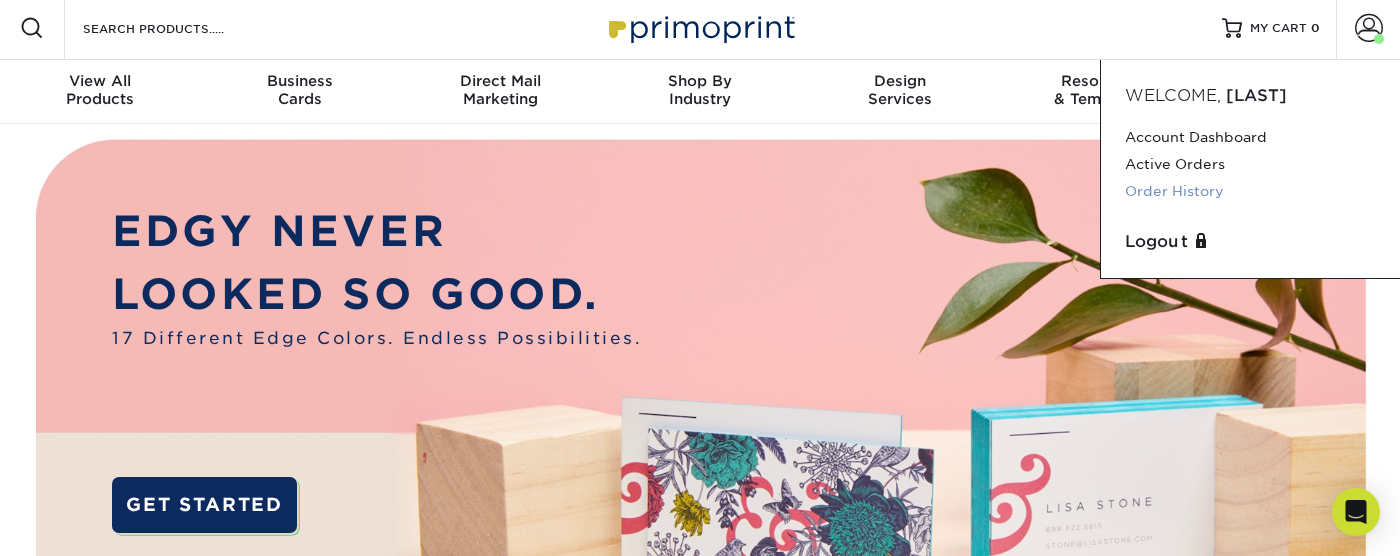 click on "Order History" at bounding box center (1250, 191) 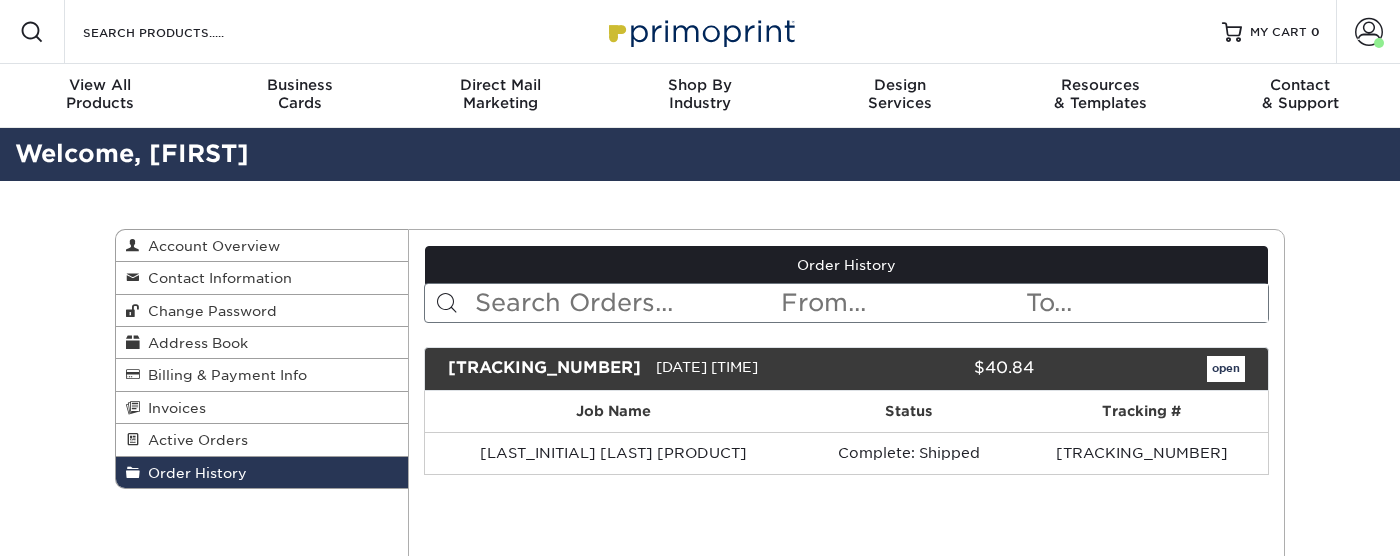 scroll, scrollTop: 0, scrollLeft: 0, axis: both 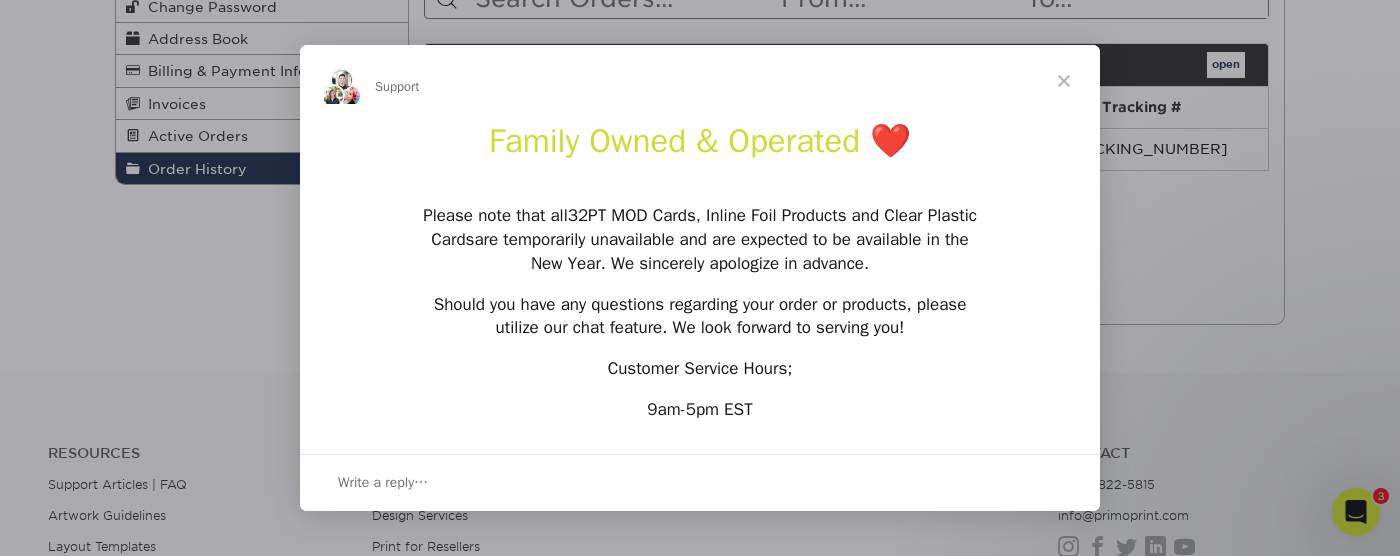click at bounding box center [1064, 81] 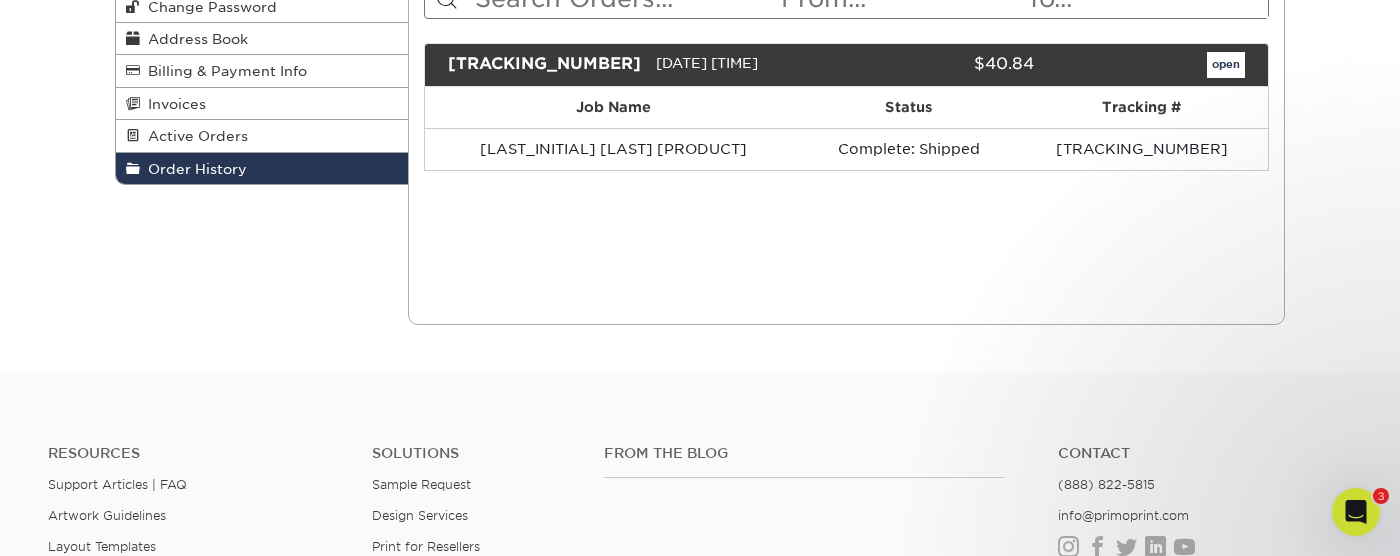 scroll, scrollTop: 298, scrollLeft: 0, axis: vertical 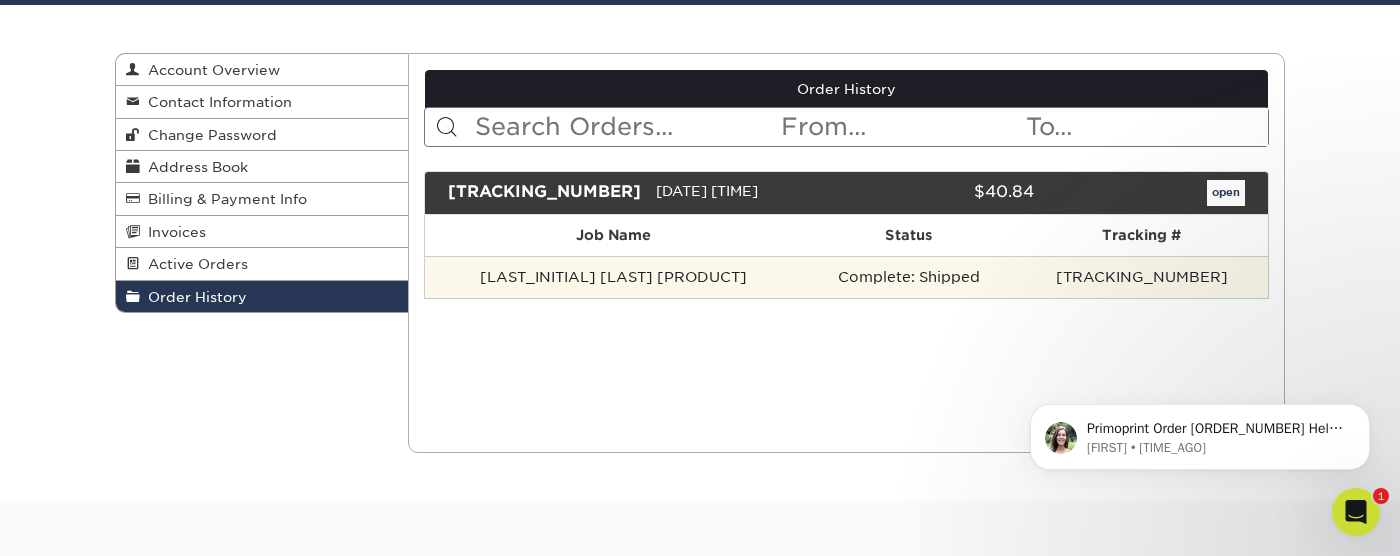 click on "[LAST_INITIAL] [LAST] [PRODUCT]" at bounding box center (614, 277) 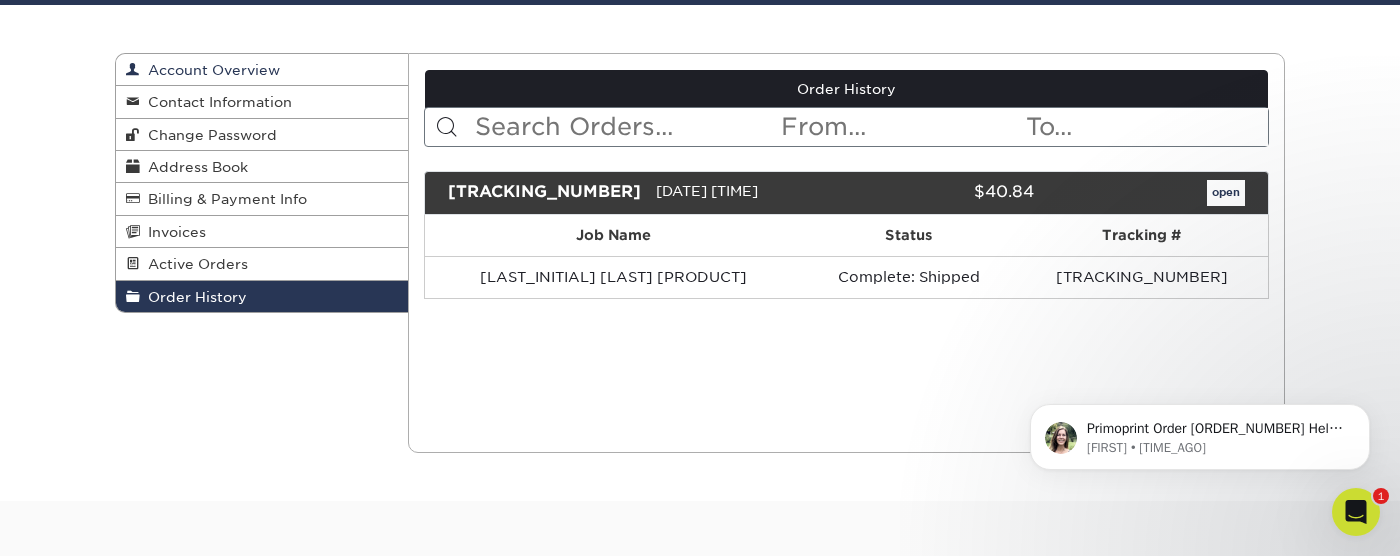 click on "Account Overview" at bounding box center [262, 70] 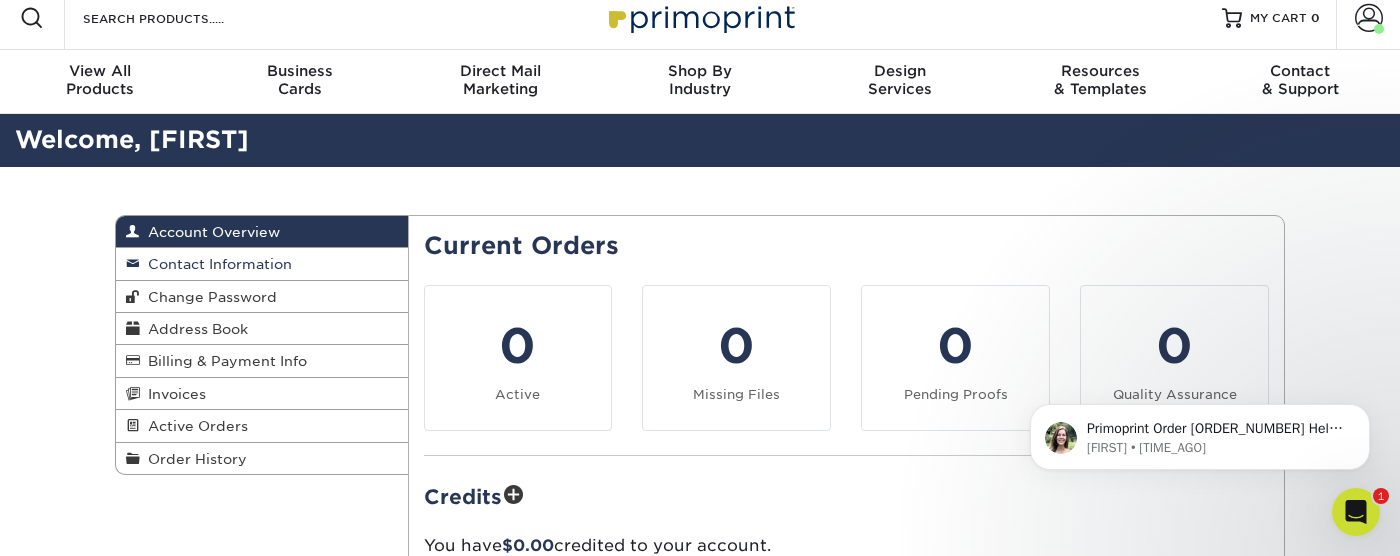 scroll, scrollTop: 20, scrollLeft: 0, axis: vertical 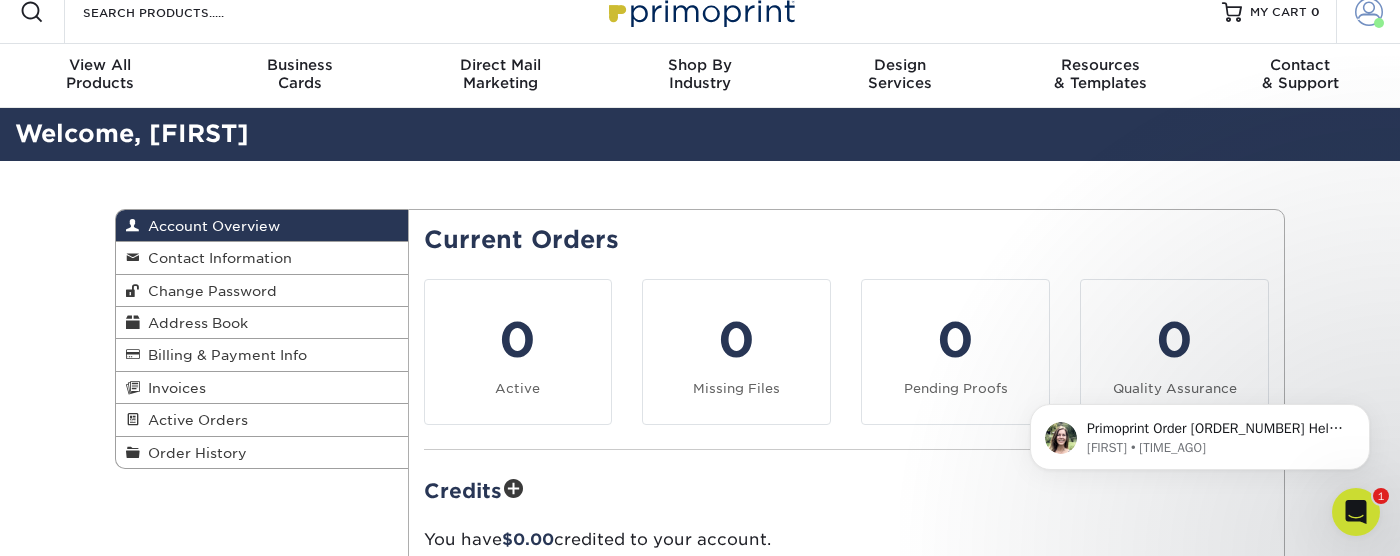 click at bounding box center [1369, 12] 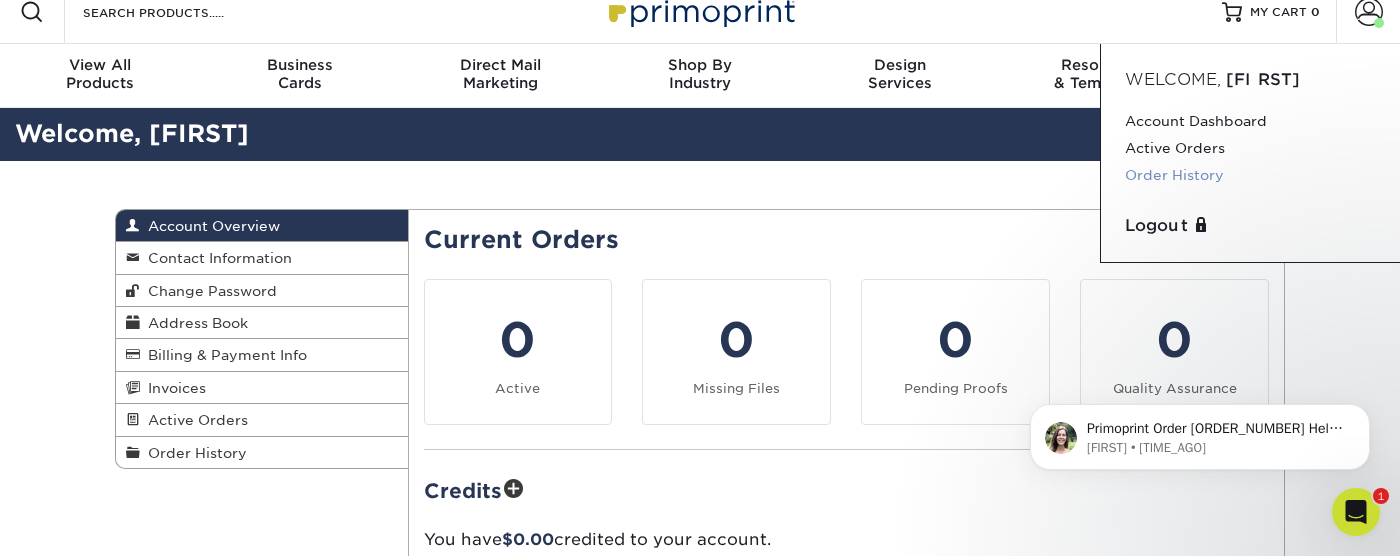 click on "Order History" at bounding box center [1250, 175] 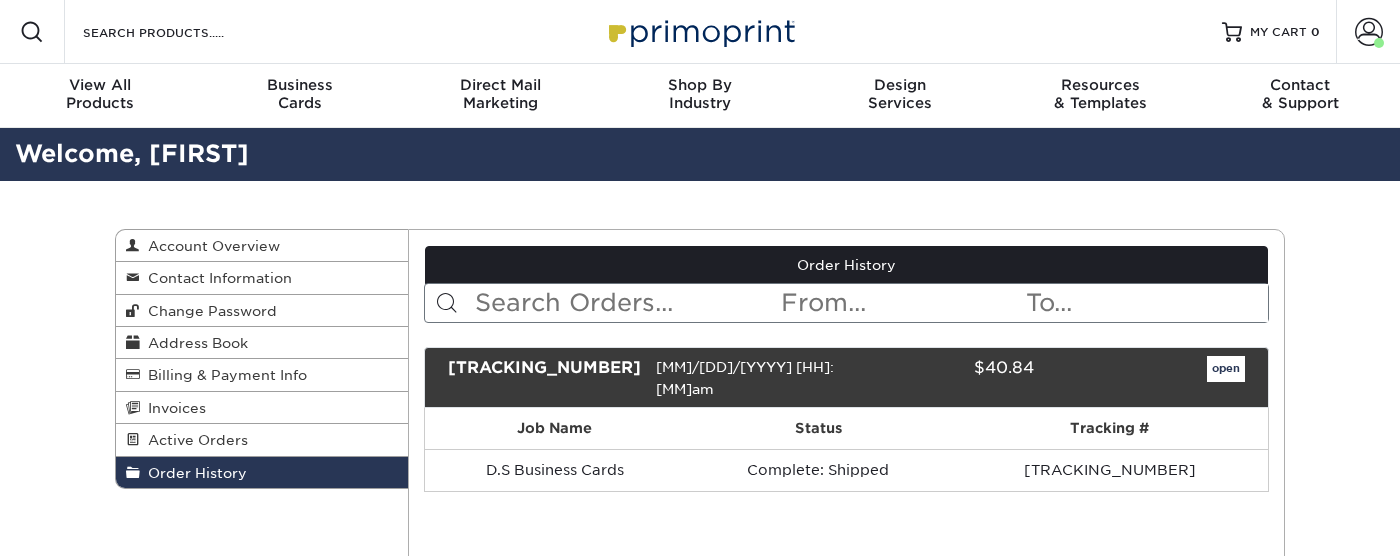 scroll, scrollTop: 0, scrollLeft: 0, axis: both 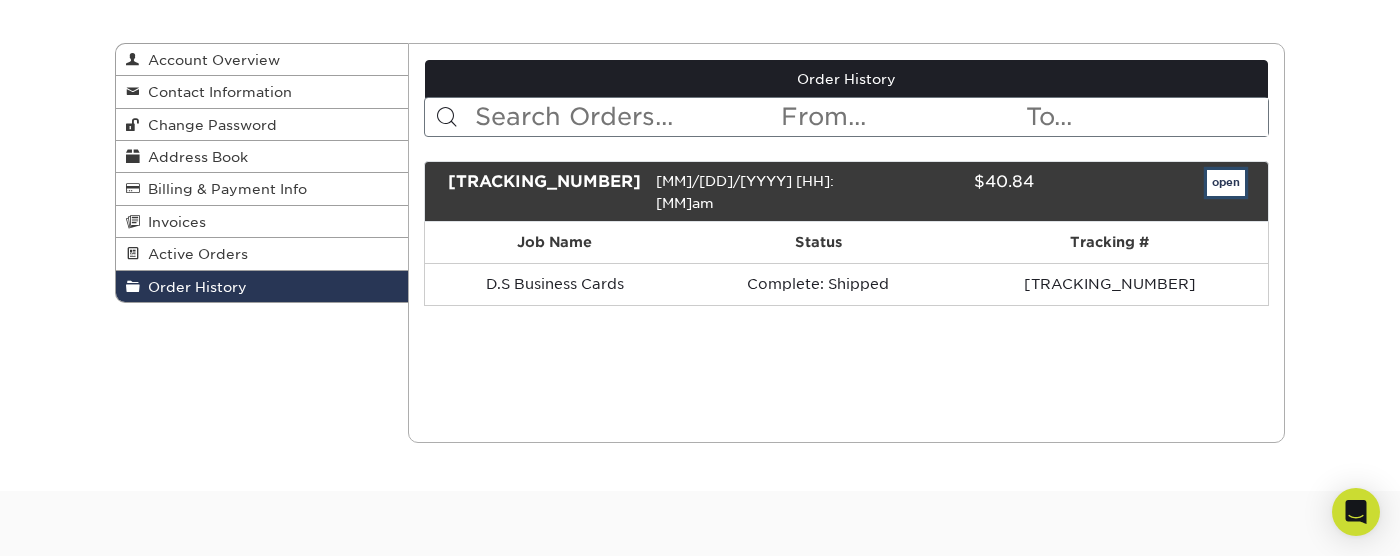 click on "open" at bounding box center (1226, 183) 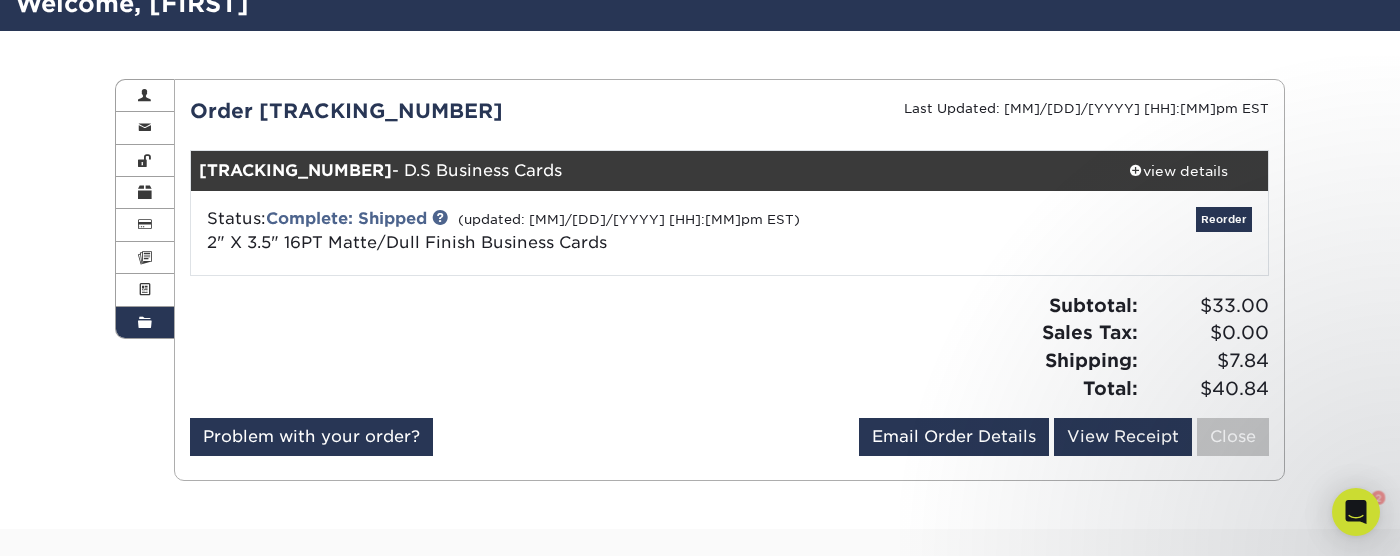 scroll, scrollTop: 0, scrollLeft: 0, axis: both 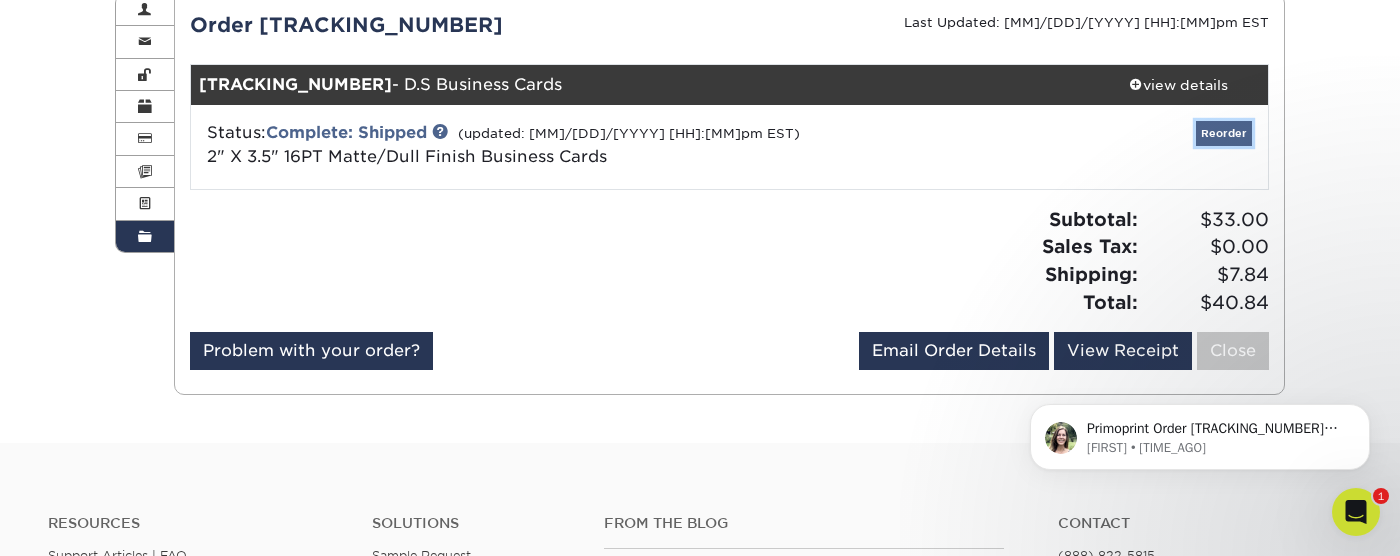 click on "Reorder" at bounding box center [1224, 133] 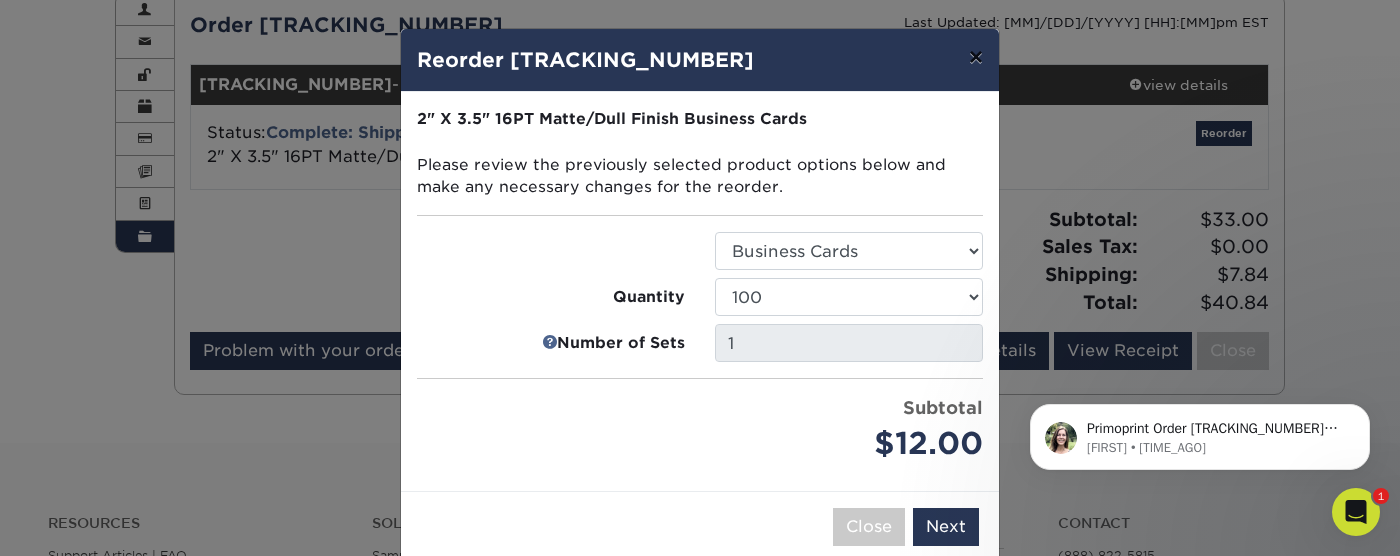 click on "×" at bounding box center [976, 57] 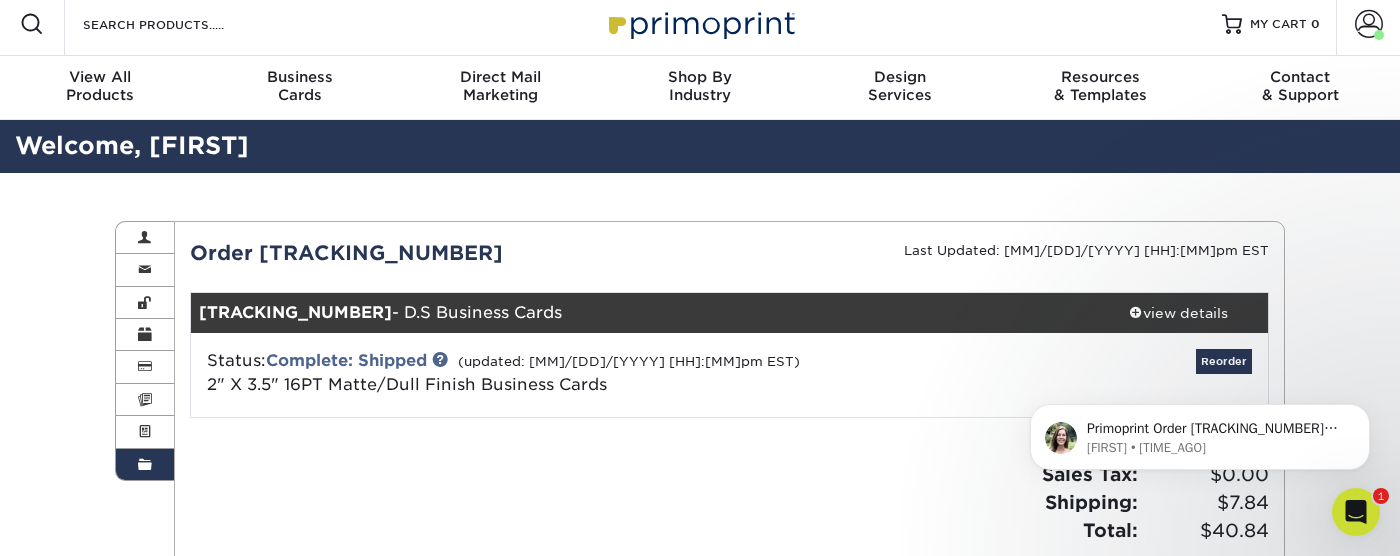 scroll, scrollTop: 0, scrollLeft: 0, axis: both 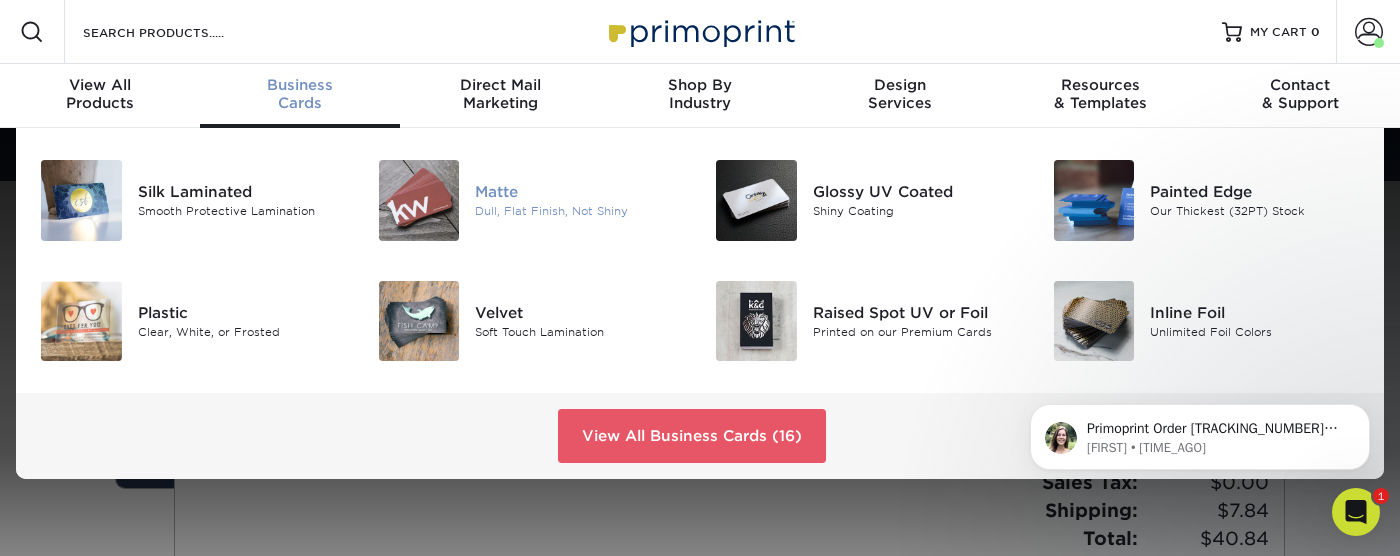 click at bounding box center [419, 200] 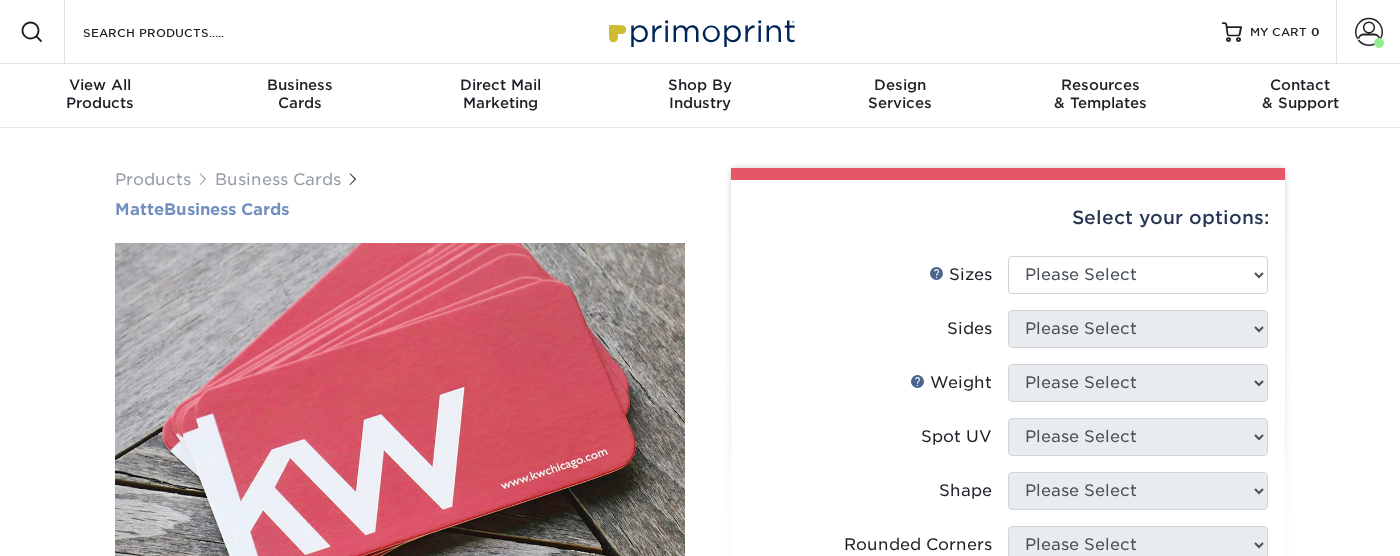 scroll, scrollTop: 0, scrollLeft: 0, axis: both 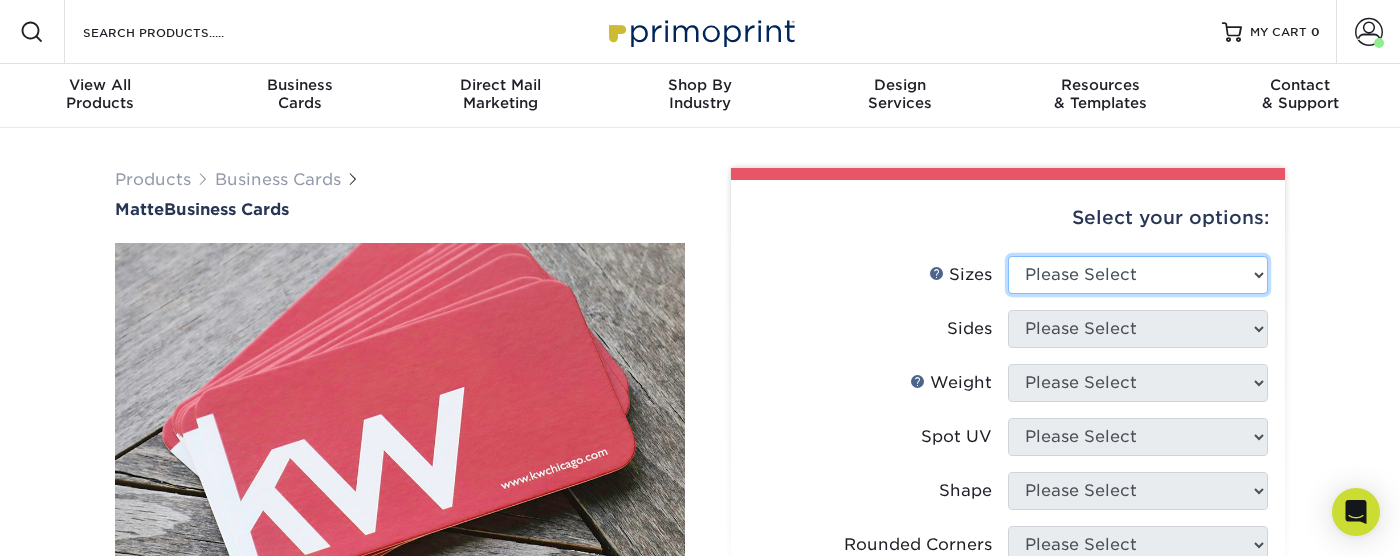 click on "Please Select
1.5" x 3.5"  - Mini
1.75" x 3.5" - Mini
2" x 2" - Square
2" x 3" - Mini
2" x 3.5" - Standard
2" x 7" - Foldover Card
2.125" x 3.375" - European
2.5" x 2.5" - Square 3.5" x 4" - Foldover Card" at bounding box center [1138, 275] 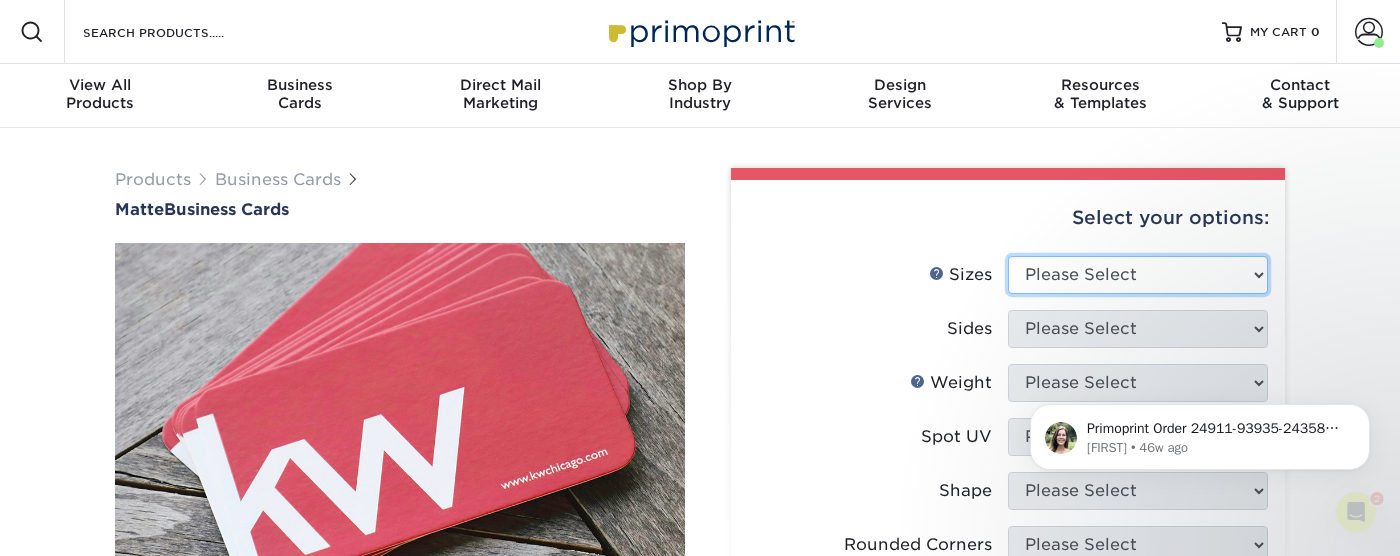 scroll, scrollTop: 0, scrollLeft: 0, axis: both 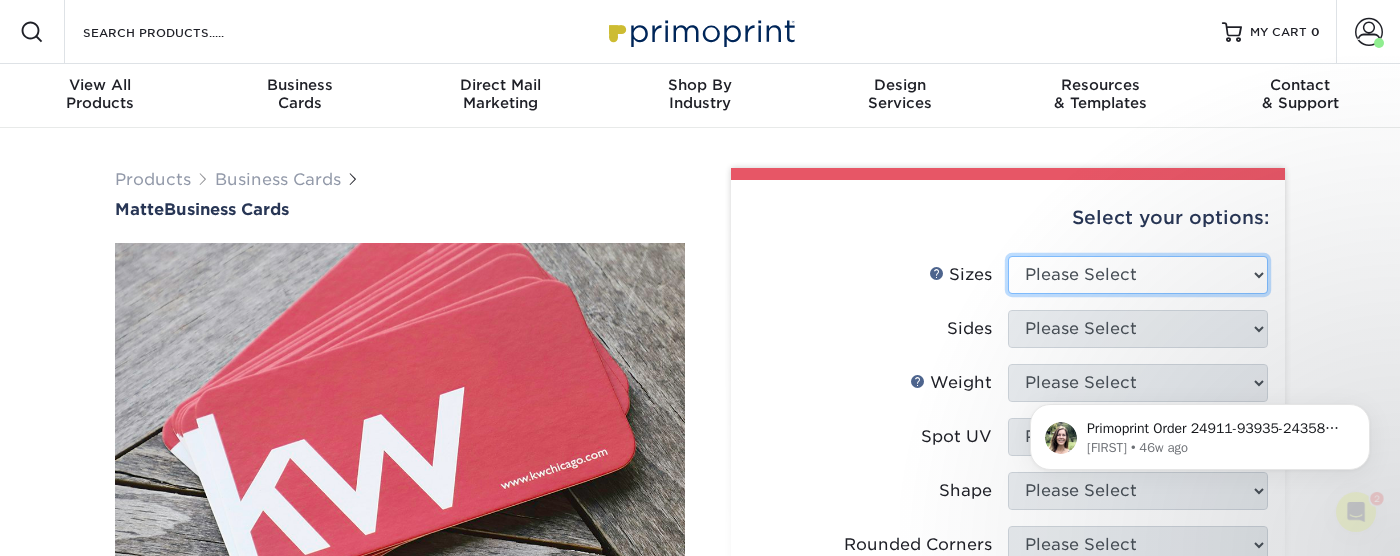 select on "2.00x3.50" 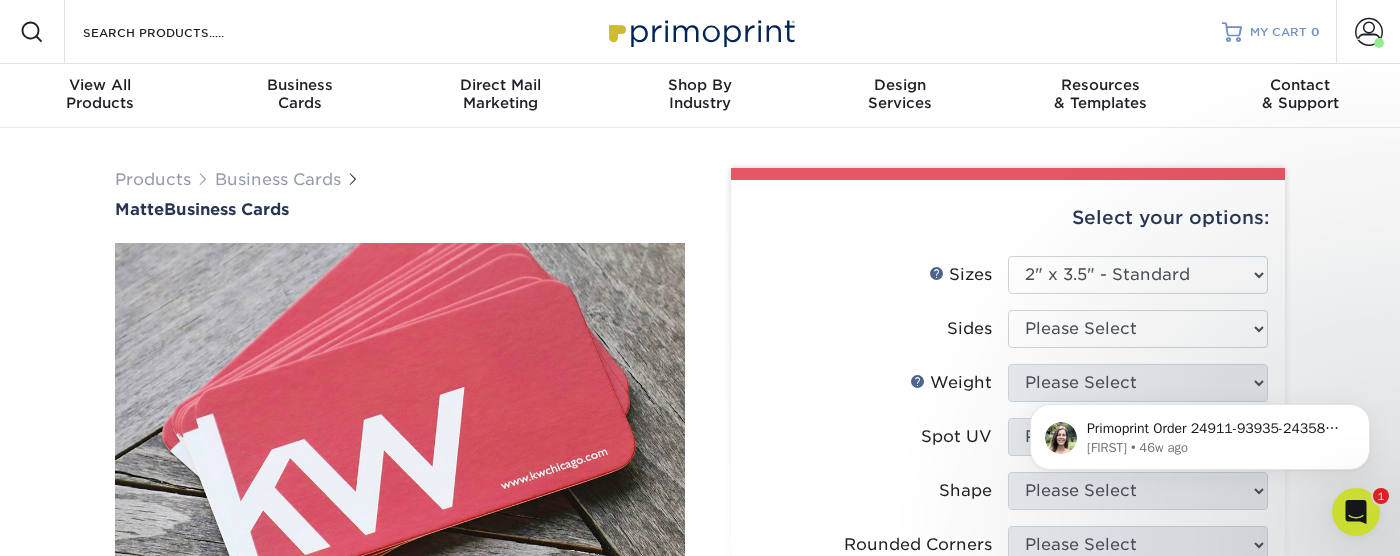 click on "MY CART" at bounding box center (1278, 32) 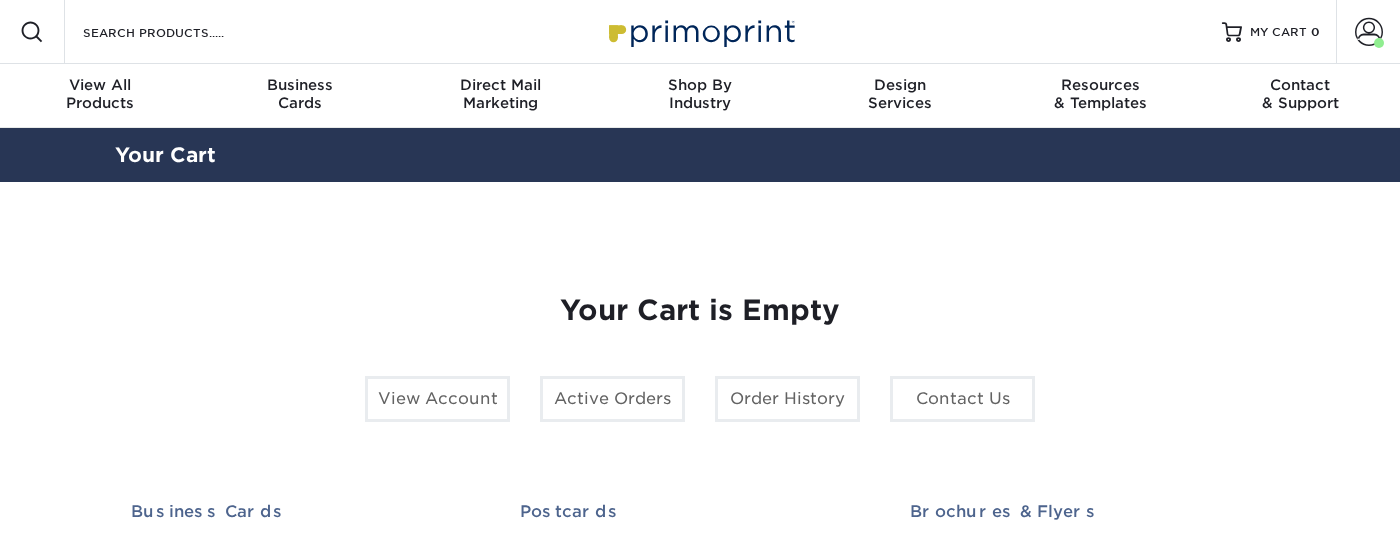 scroll, scrollTop: 0, scrollLeft: 0, axis: both 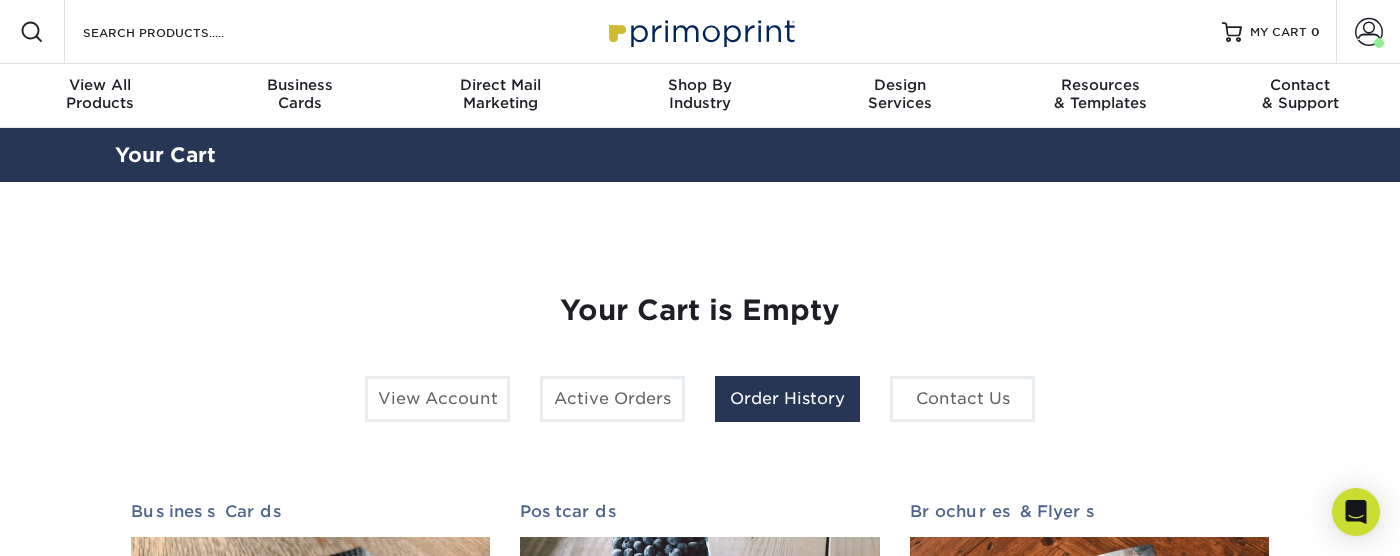 click on "Order History" at bounding box center [787, 399] 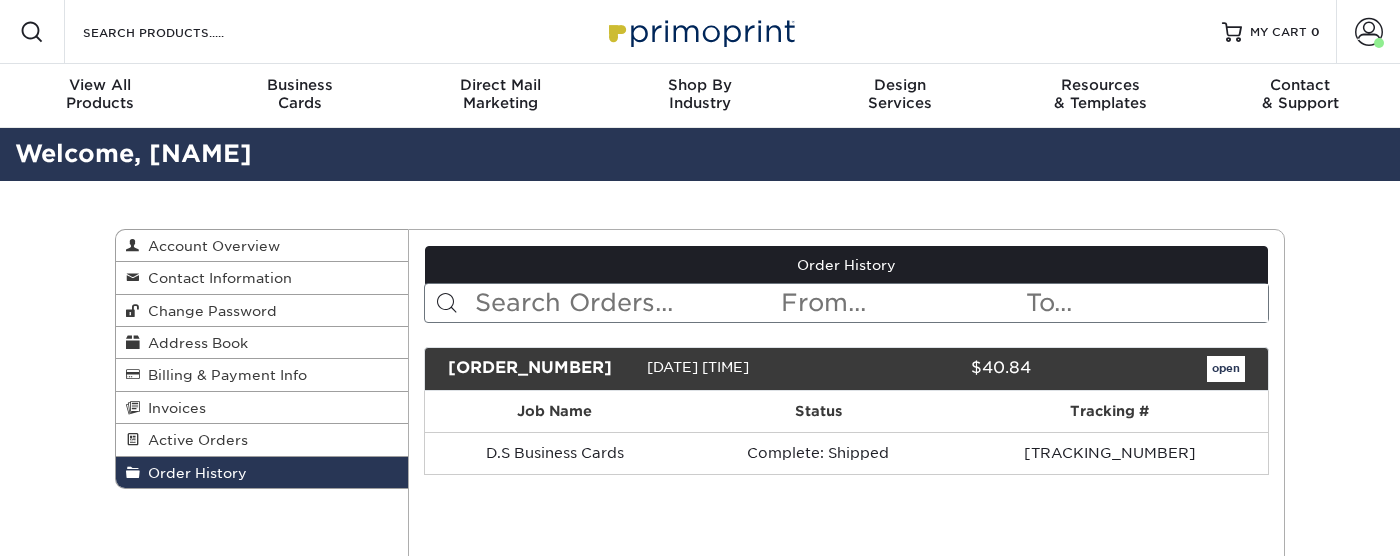 scroll, scrollTop: 0, scrollLeft: 0, axis: both 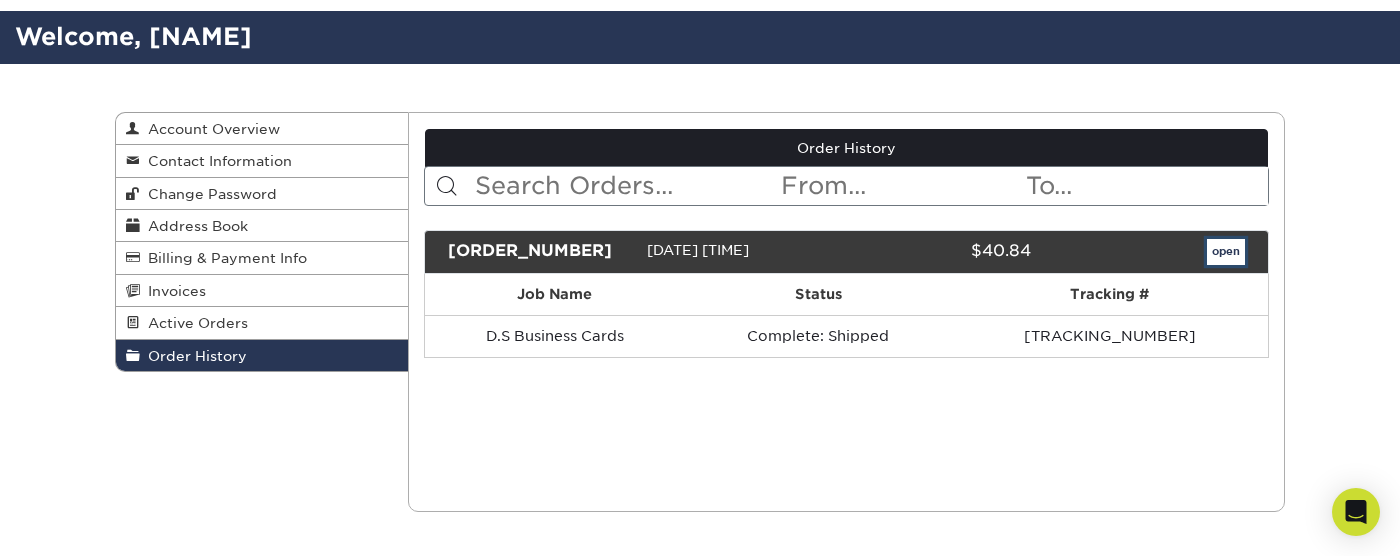 click on "open" at bounding box center (1226, 252) 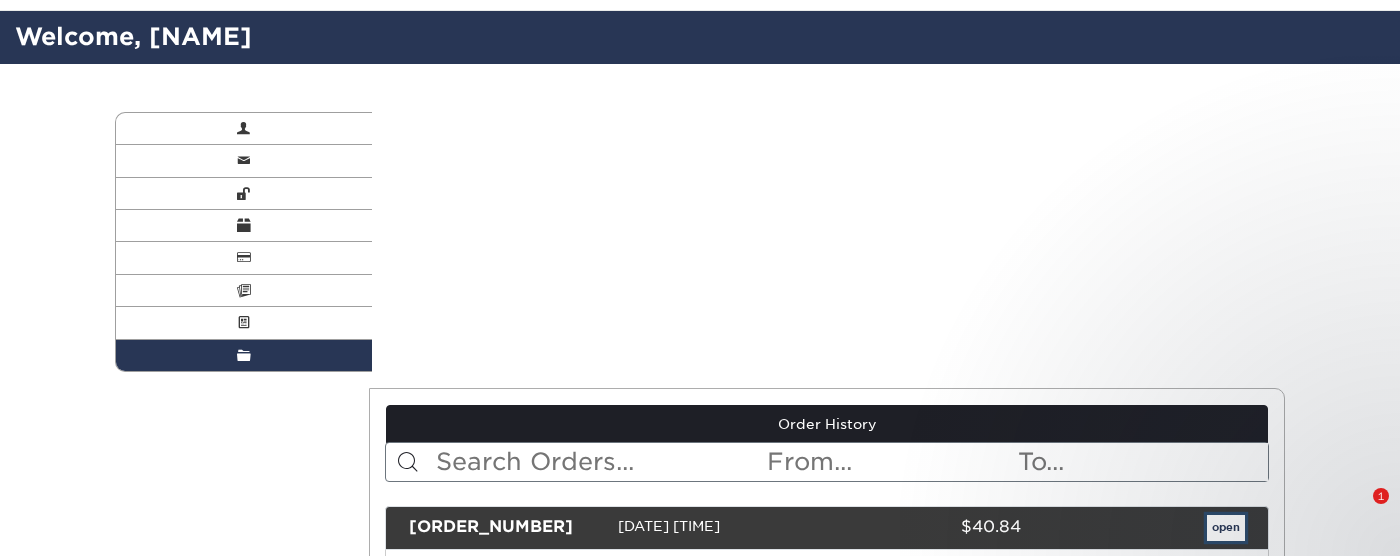 scroll, scrollTop: 0, scrollLeft: 0, axis: both 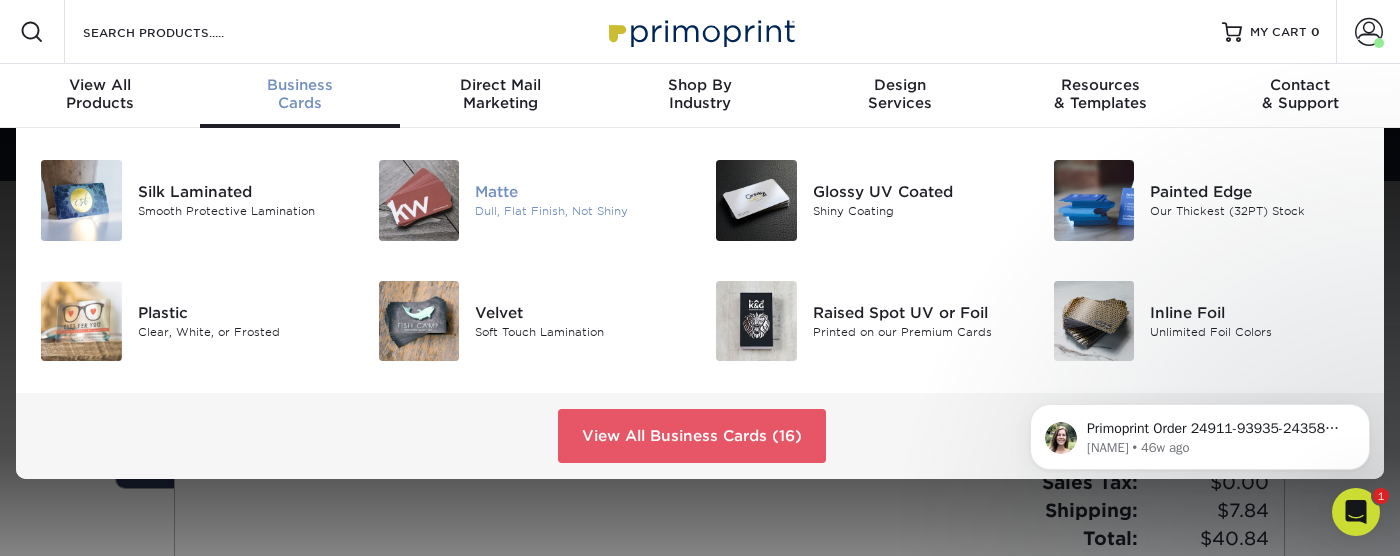 click on "Matte" at bounding box center (580, 192) 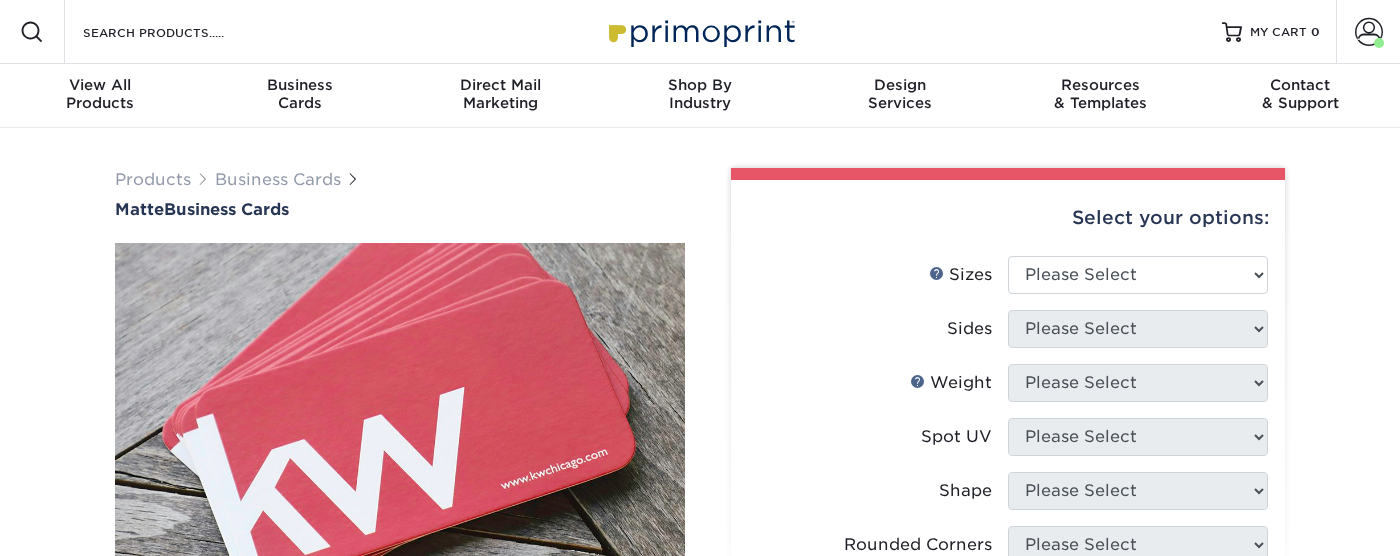 scroll, scrollTop: 0, scrollLeft: 0, axis: both 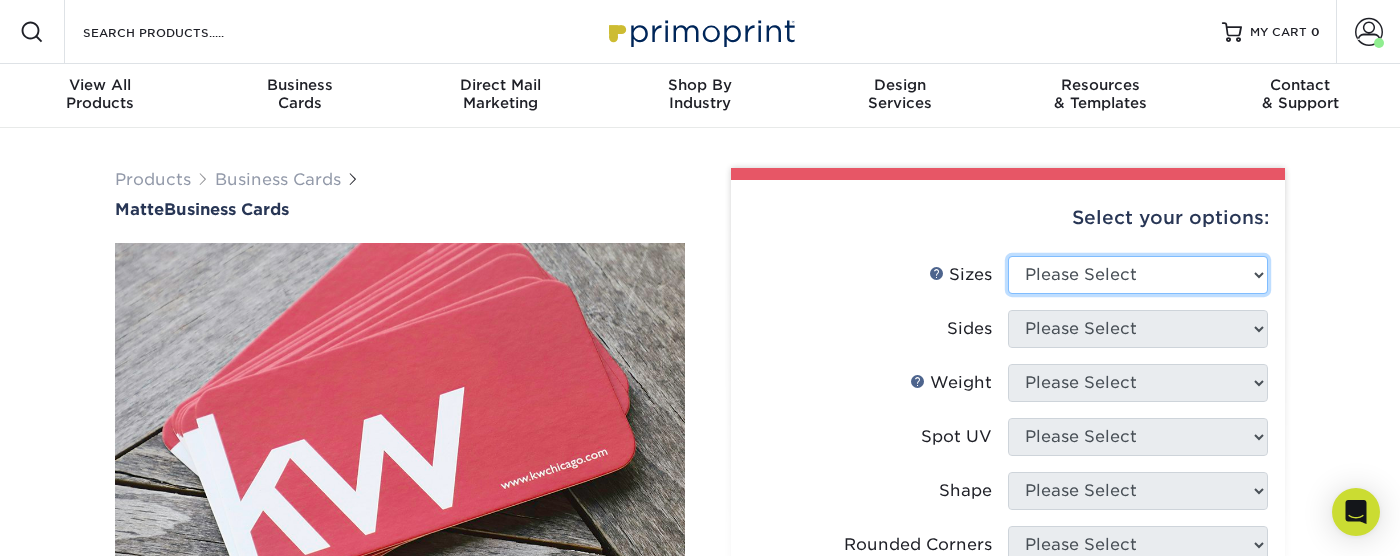 click on "Please Select
1.5" x 3.5"  - Mini
1.75" x 3.5" - Mini
2" x 2" - Square
2" x 3" - Mini
2" x 3.5" - Standard
2" x 7" - Foldover Card
2.125" x 3.375" - European
2.5" x 2.5" - Square 3.5" x 4" - Foldover Card" at bounding box center (1138, 275) 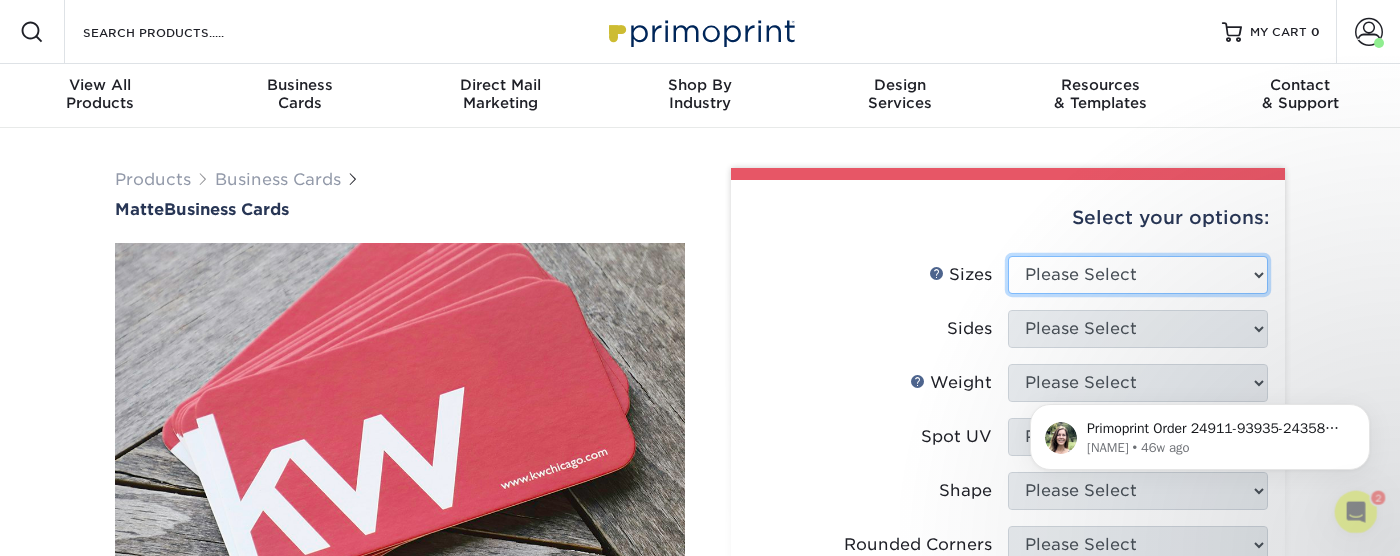 scroll, scrollTop: 0, scrollLeft: 0, axis: both 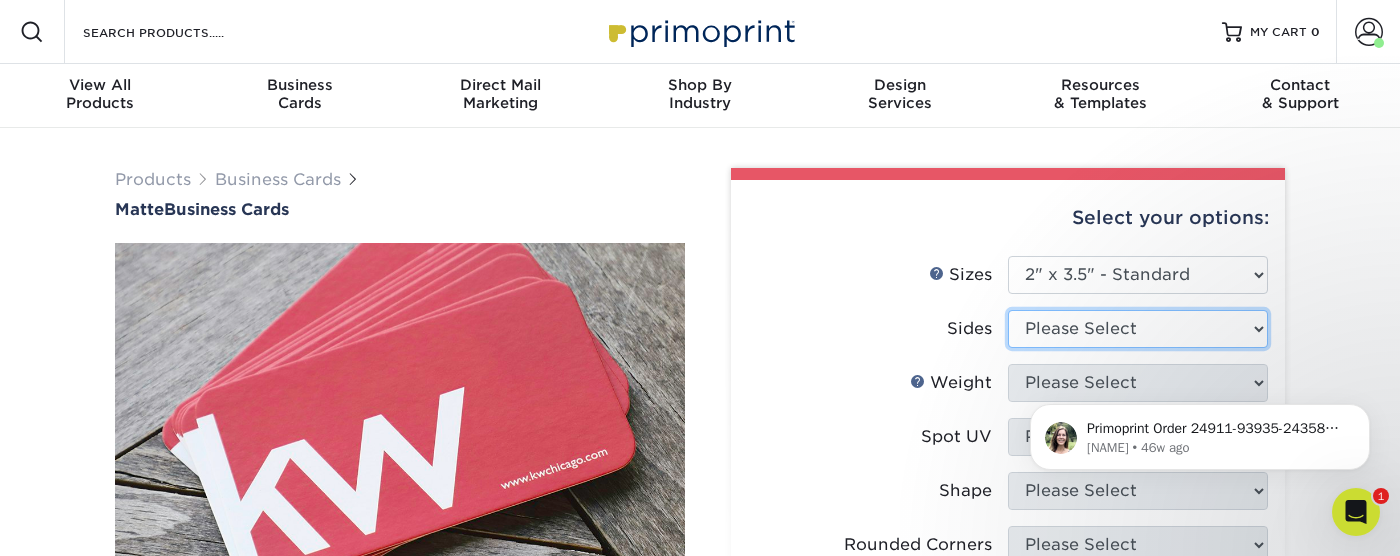 click on "Please Select Print Both Sides Print Front Only" at bounding box center (1138, 329) 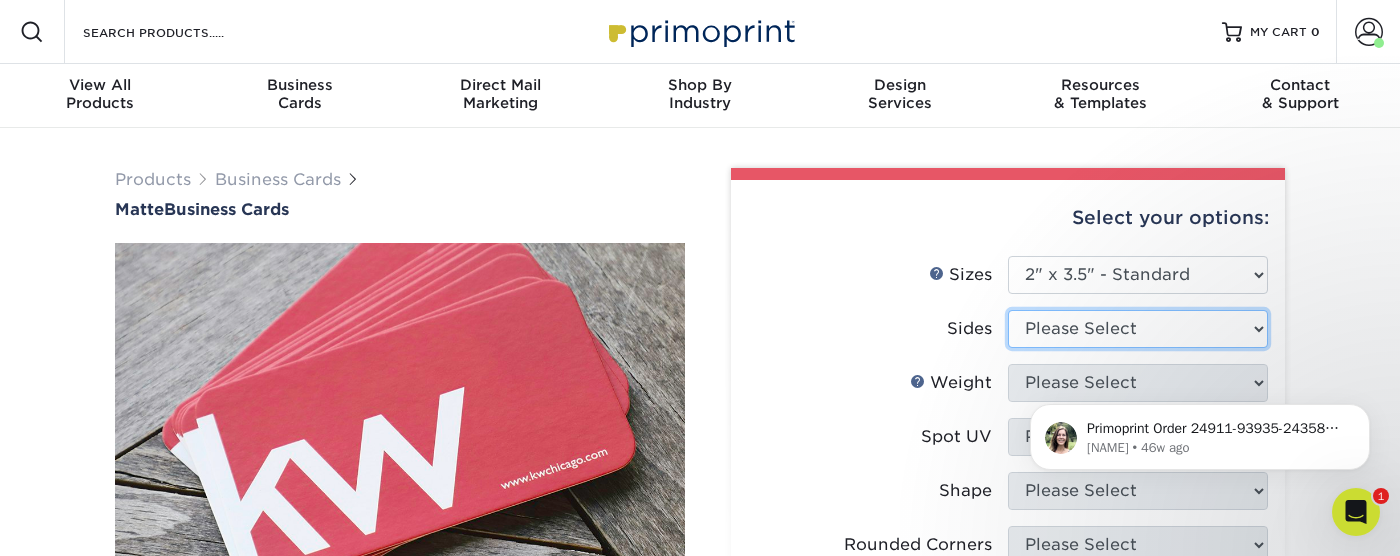 select on "32d3c223-f82c-492b-b915-ba065a00862f" 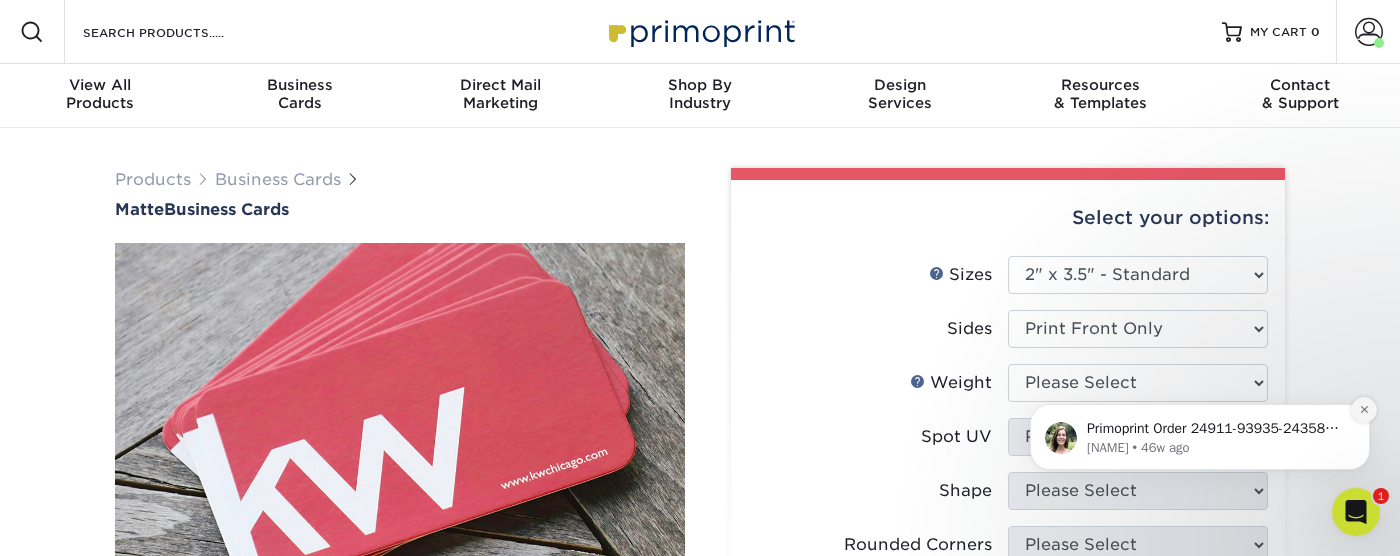 click 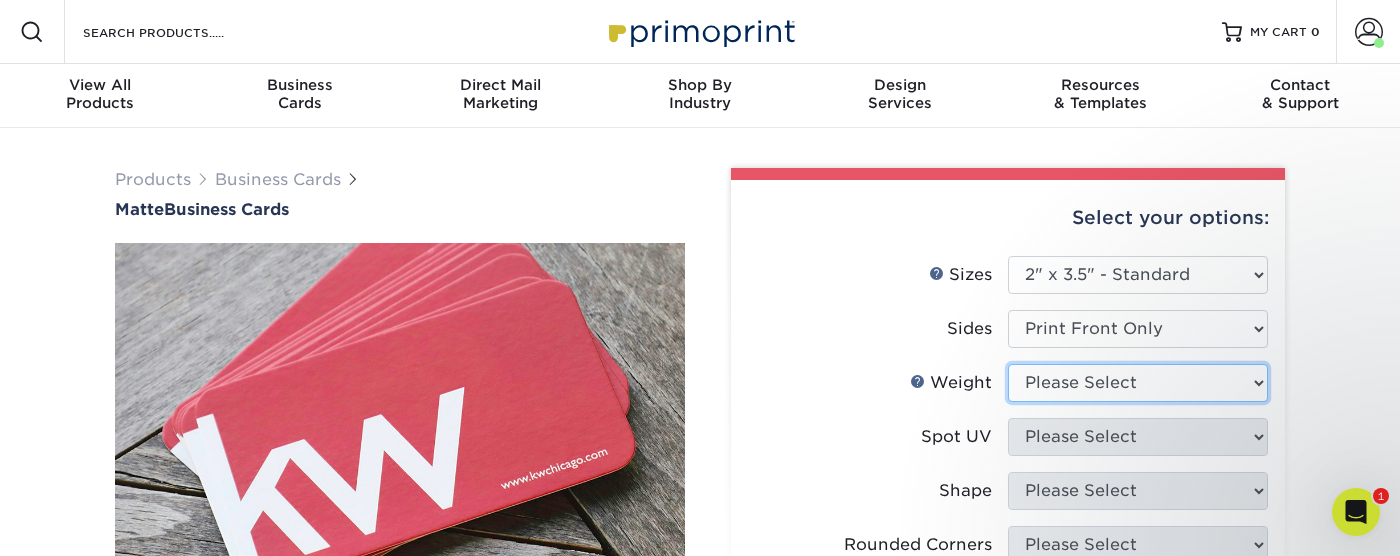 click on "Please Select 16PT 14PT" at bounding box center [1138, 383] 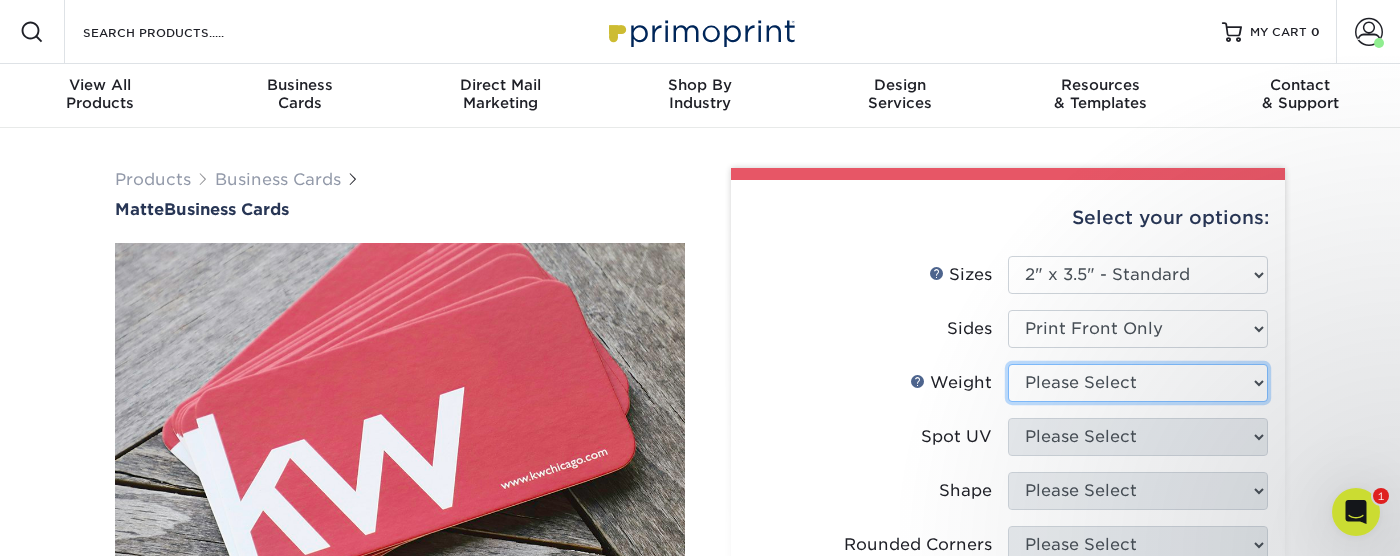 select on "16PT" 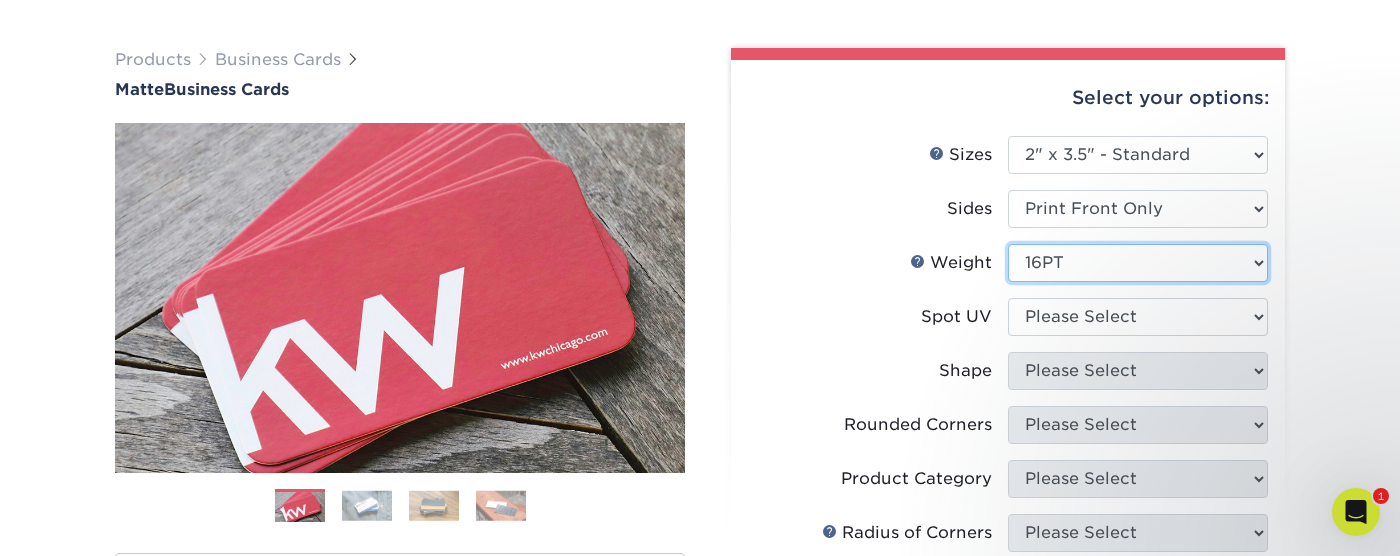 scroll, scrollTop: 149, scrollLeft: 0, axis: vertical 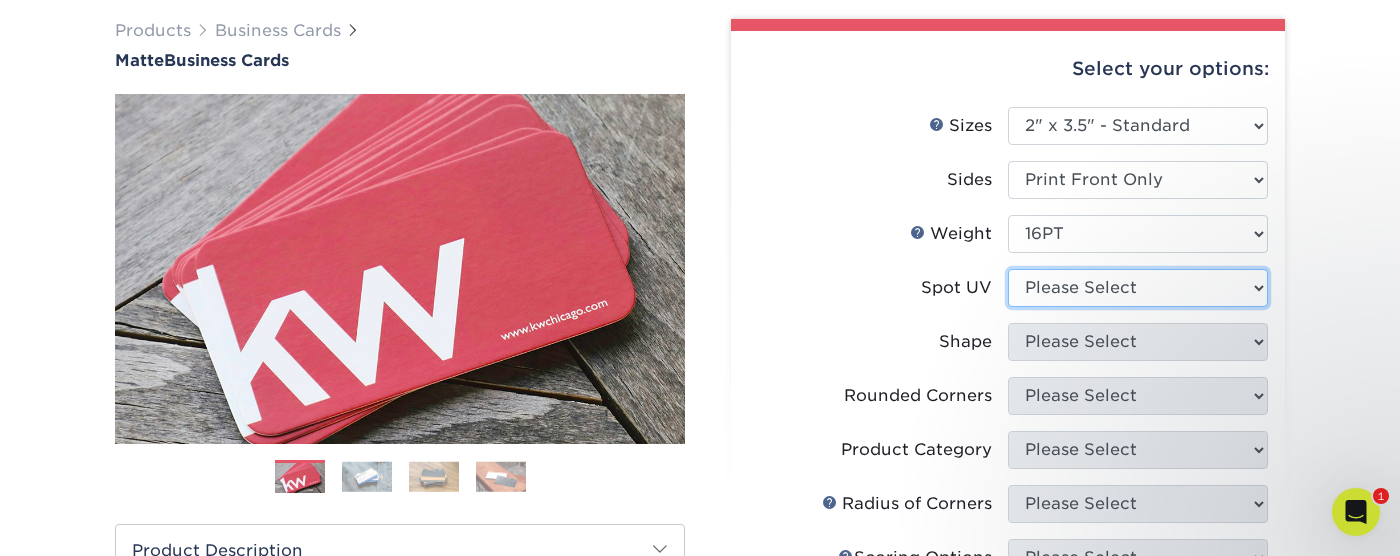 click on "Please Select No Spot UV Front Only" at bounding box center (1138, 288) 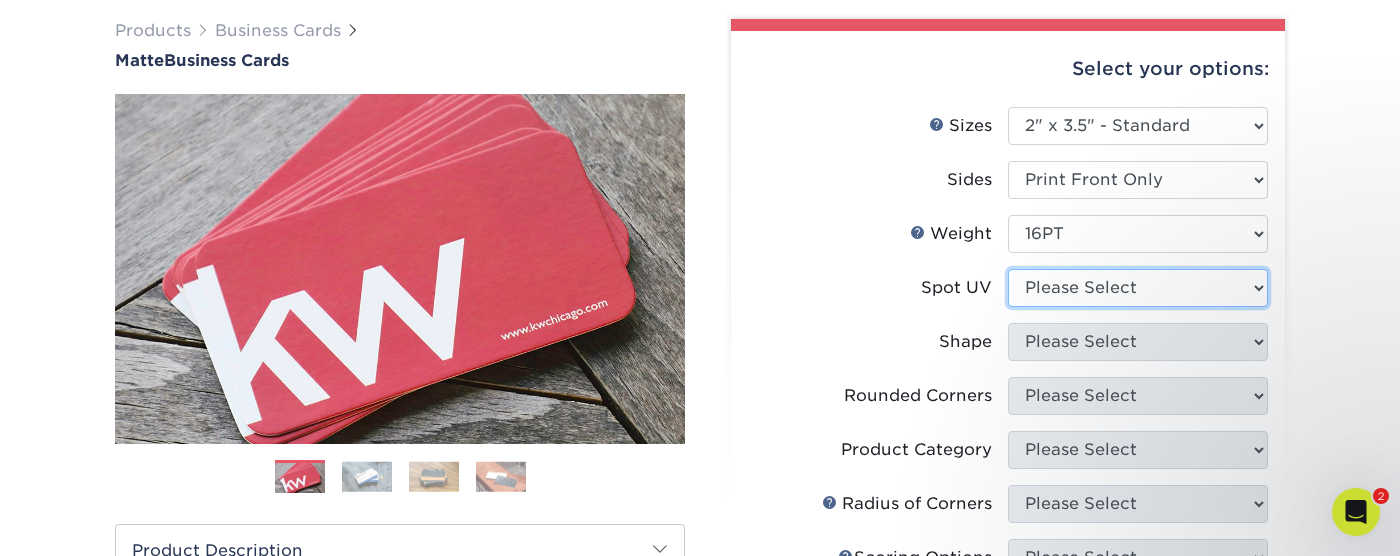 select on "3" 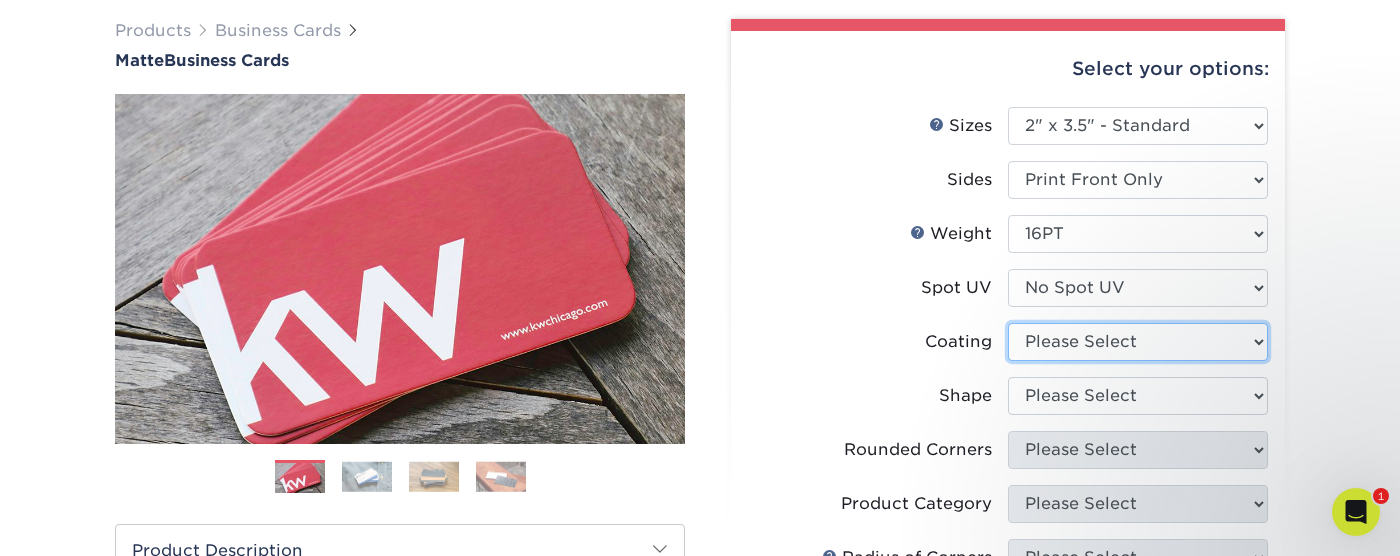 click at bounding box center (1138, 342) 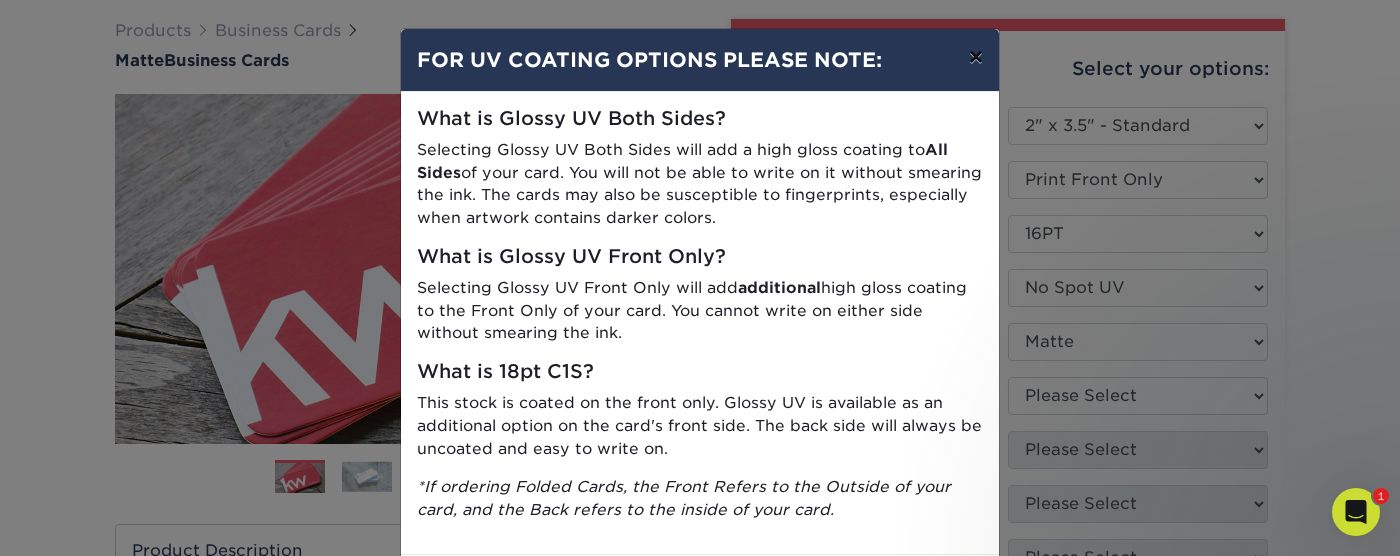 click on "×" at bounding box center [976, 57] 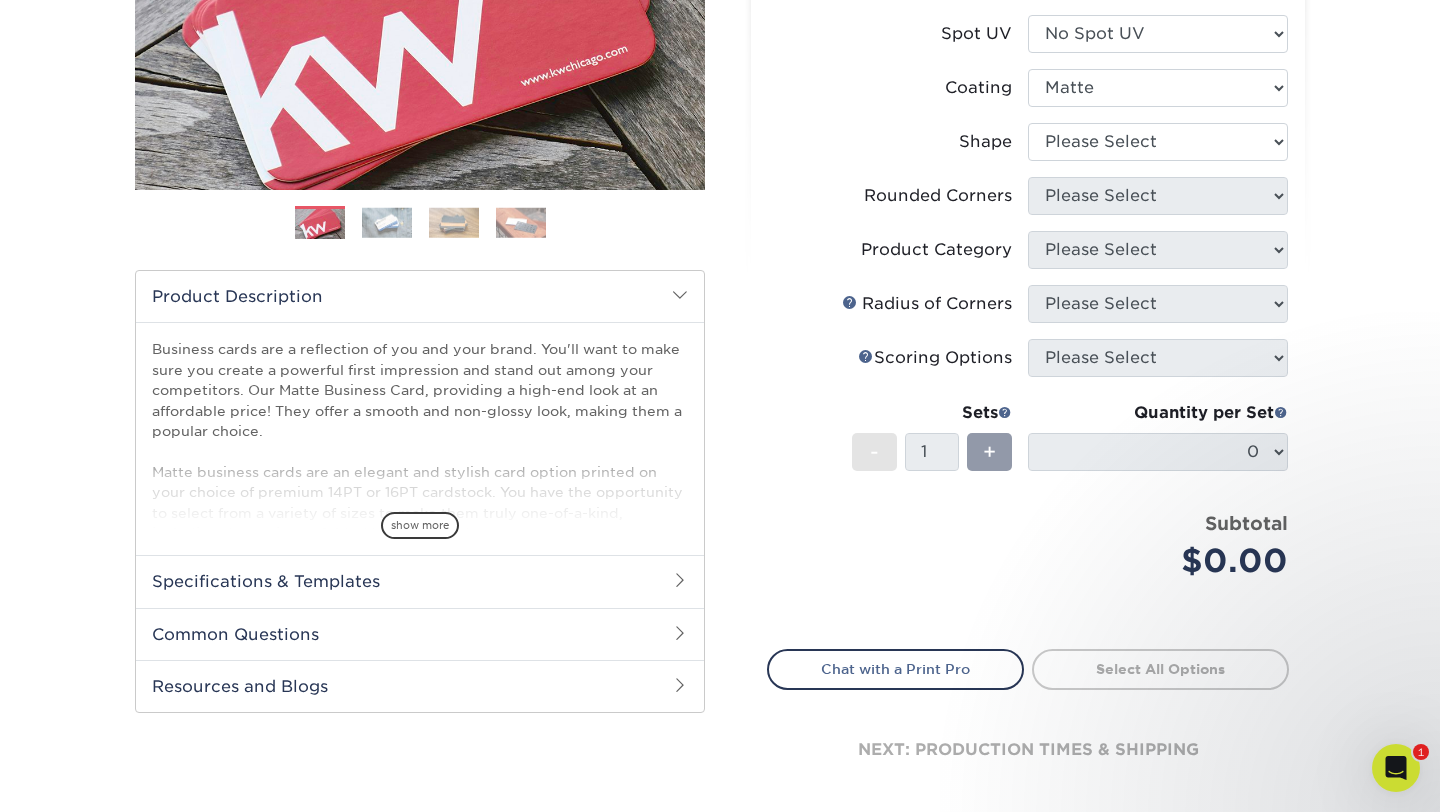 scroll, scrollTop: 406, scrollLeft: 0, axis: vertical 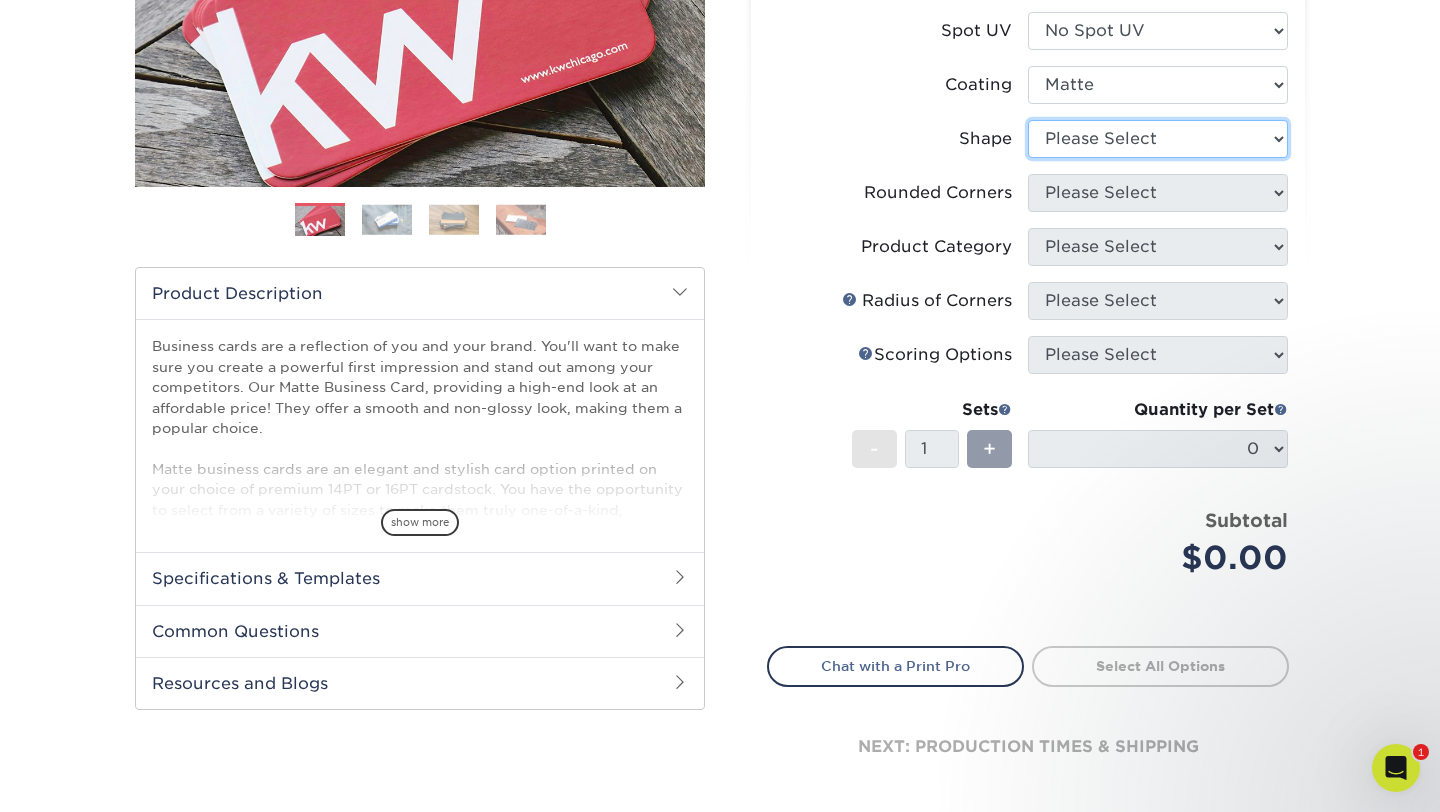 click on "Please Select Standard Oval" at bounding box center (1158, 139) 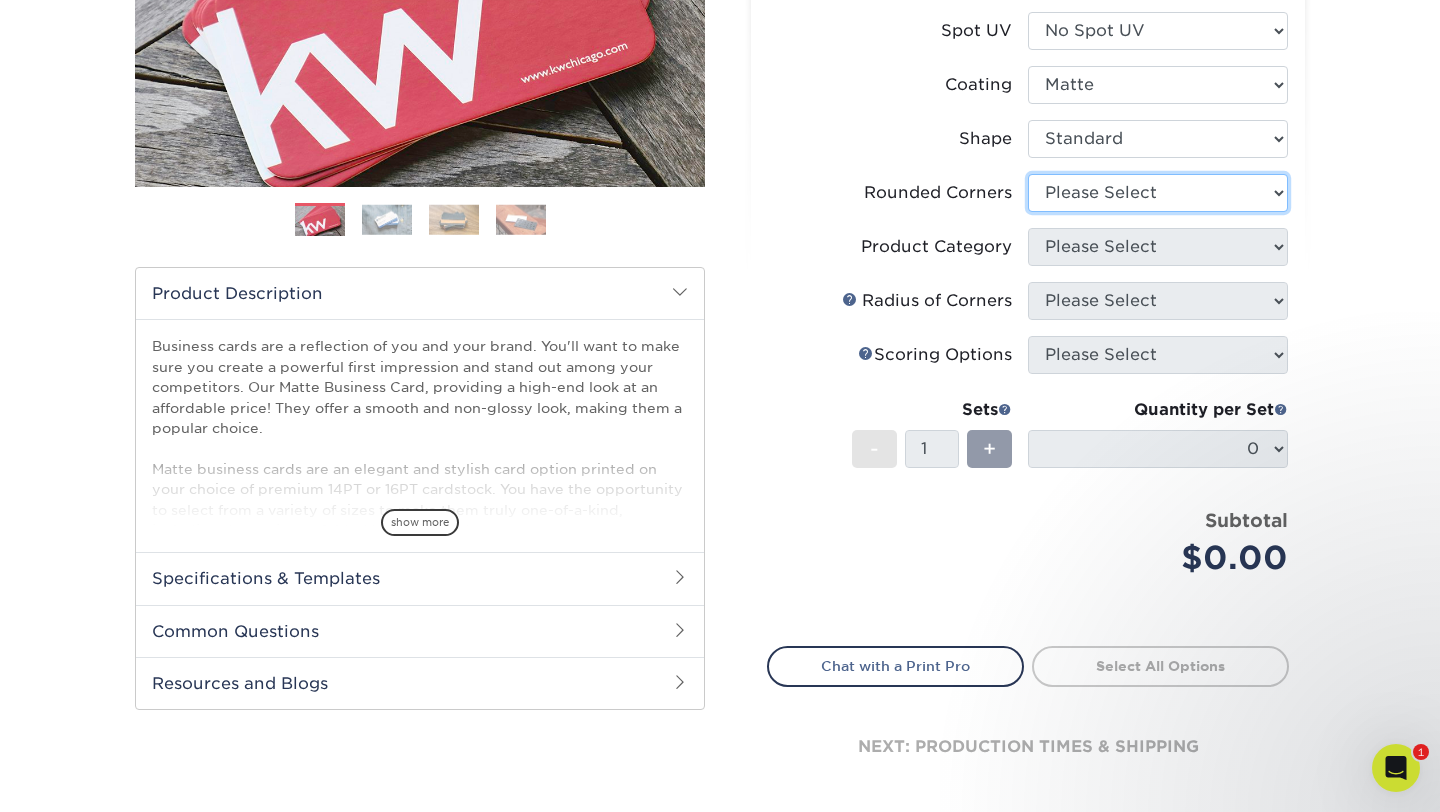 click on "Please Select
Yes - Round 2 Corners                                                    Yes - Round 4 Corners                                                    No" at bounding box center [1158, 193] 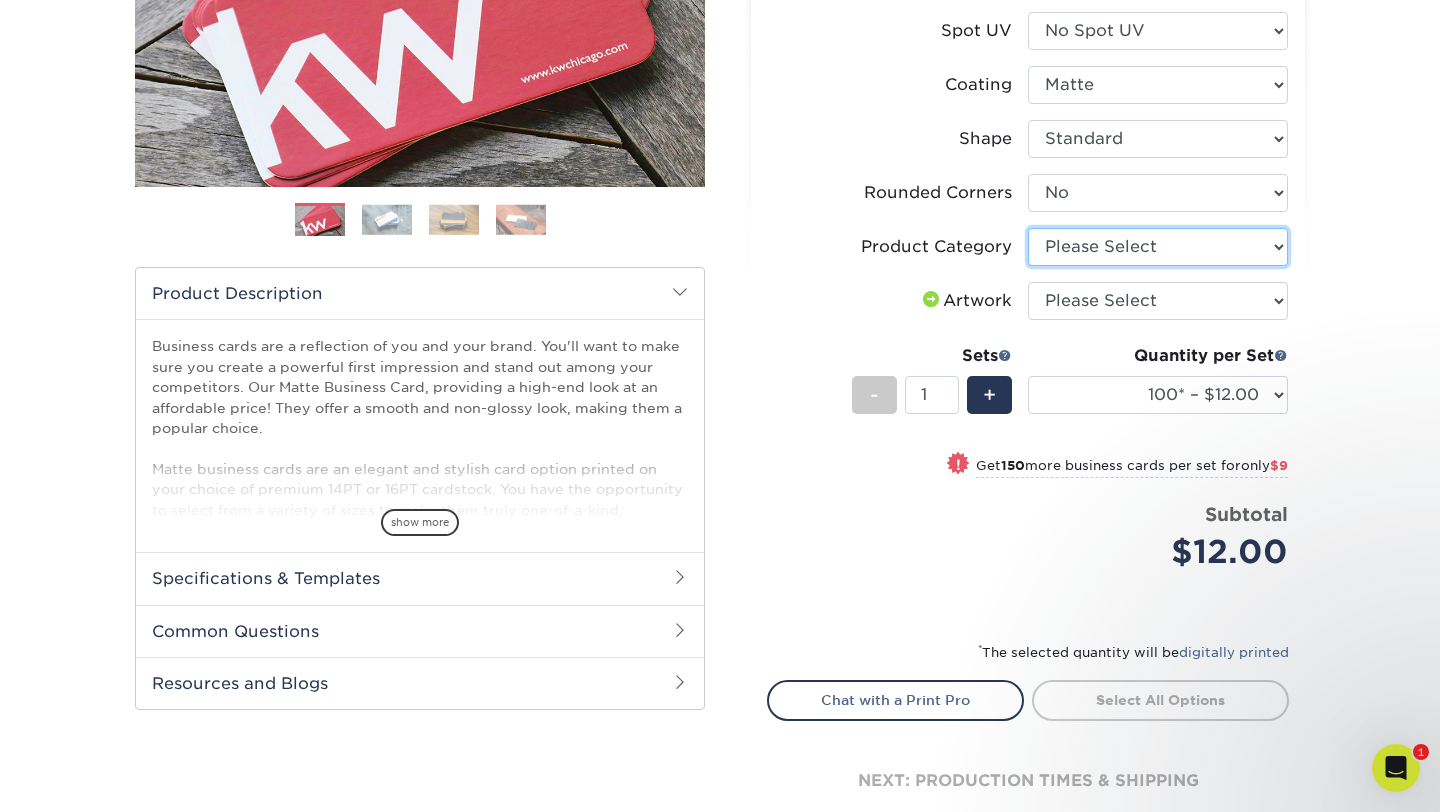 click on "Please Select Business Cards" at bounding box center [1158, 247] 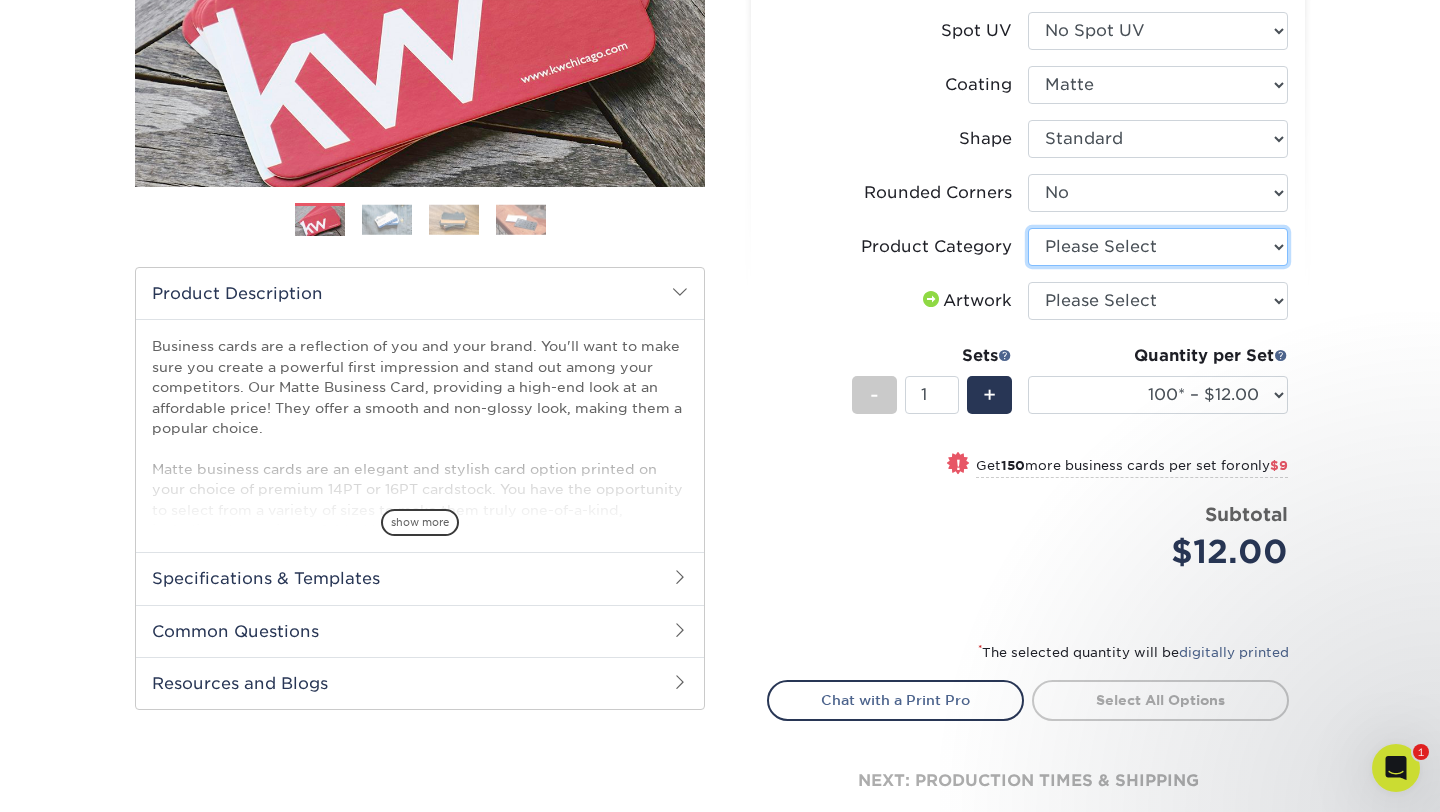 select on "3b5148f1-0588-4f88-a218-97bcfdce65c1" 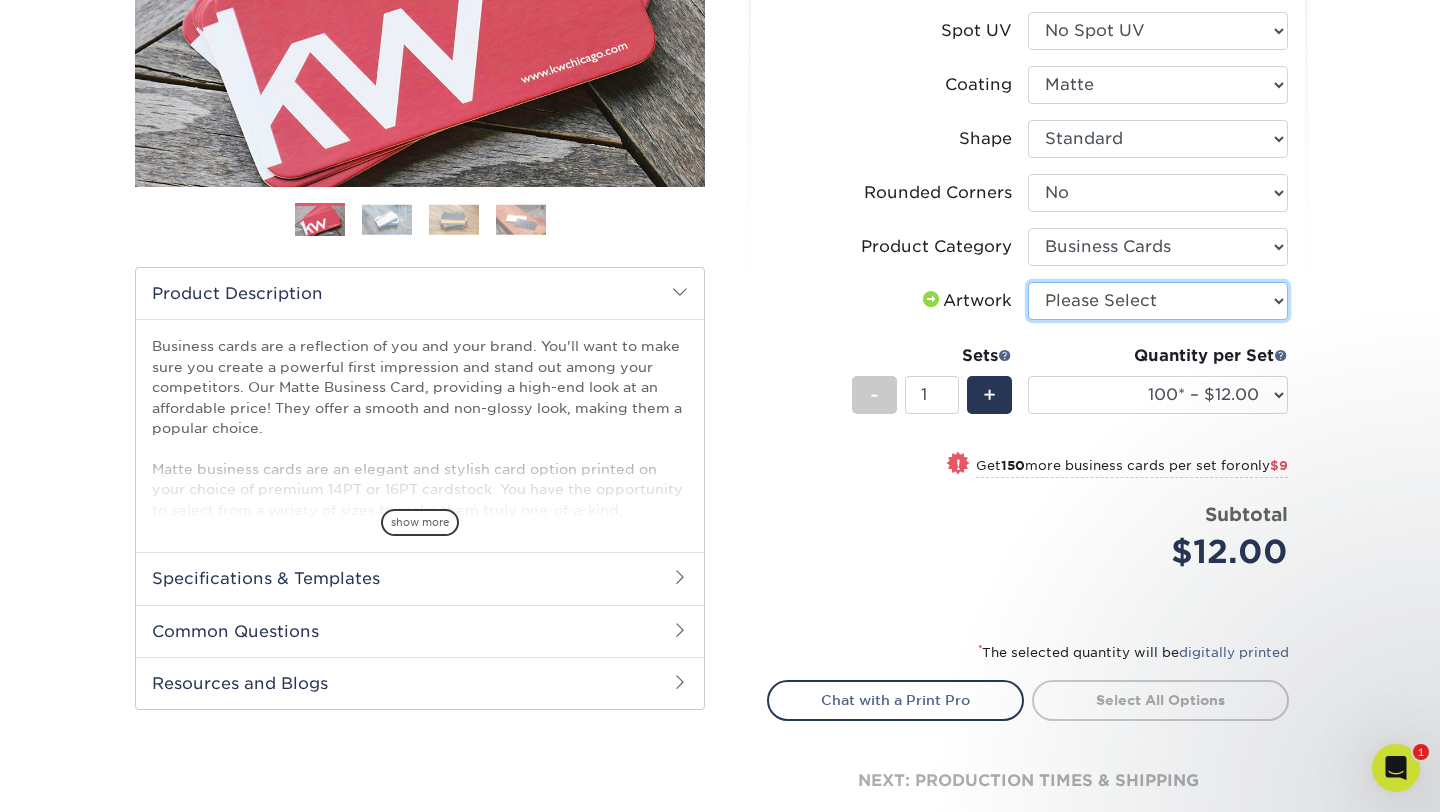 click on "Please Select I will upload files I need a design - $100" at bounding box center (1158, 301) 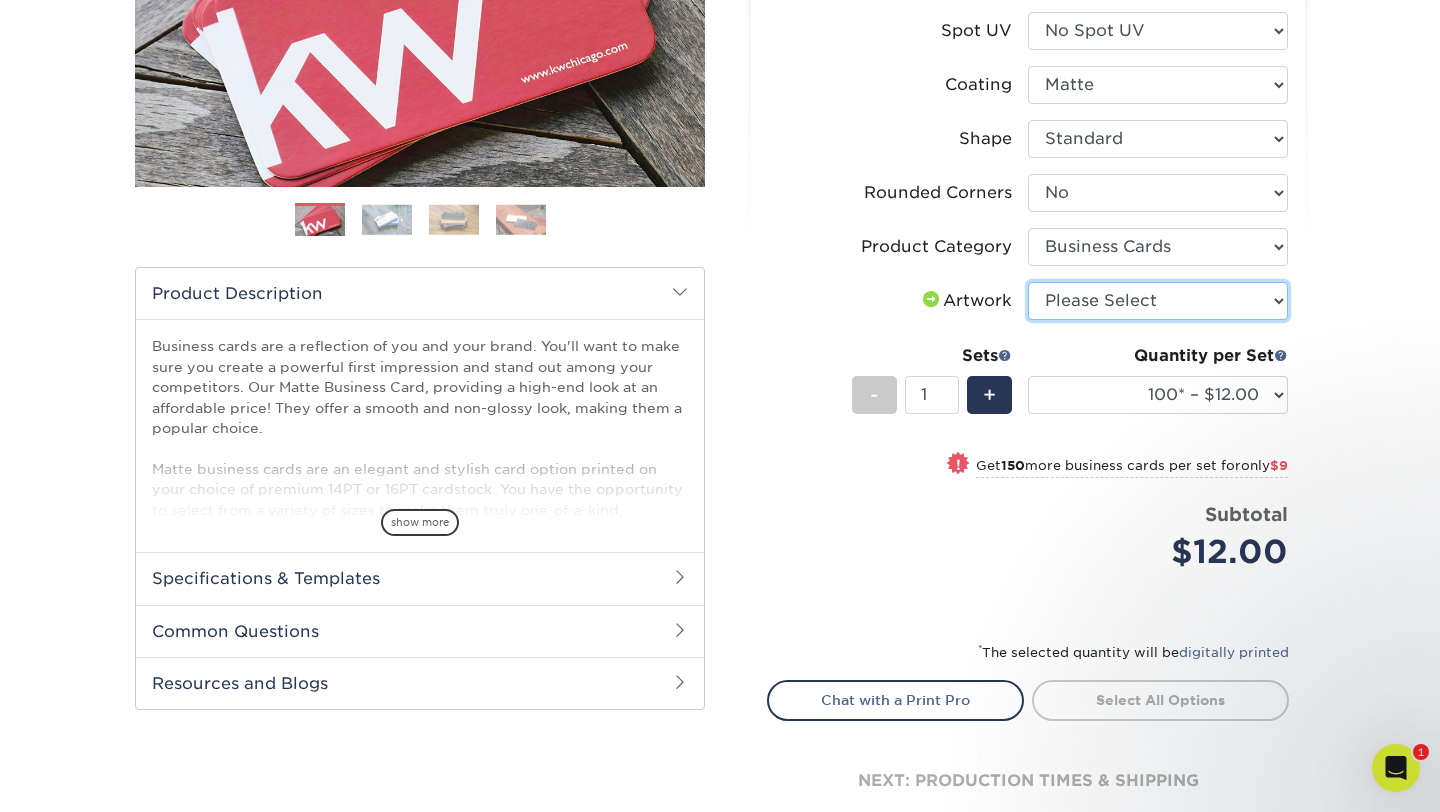 select on "upload" 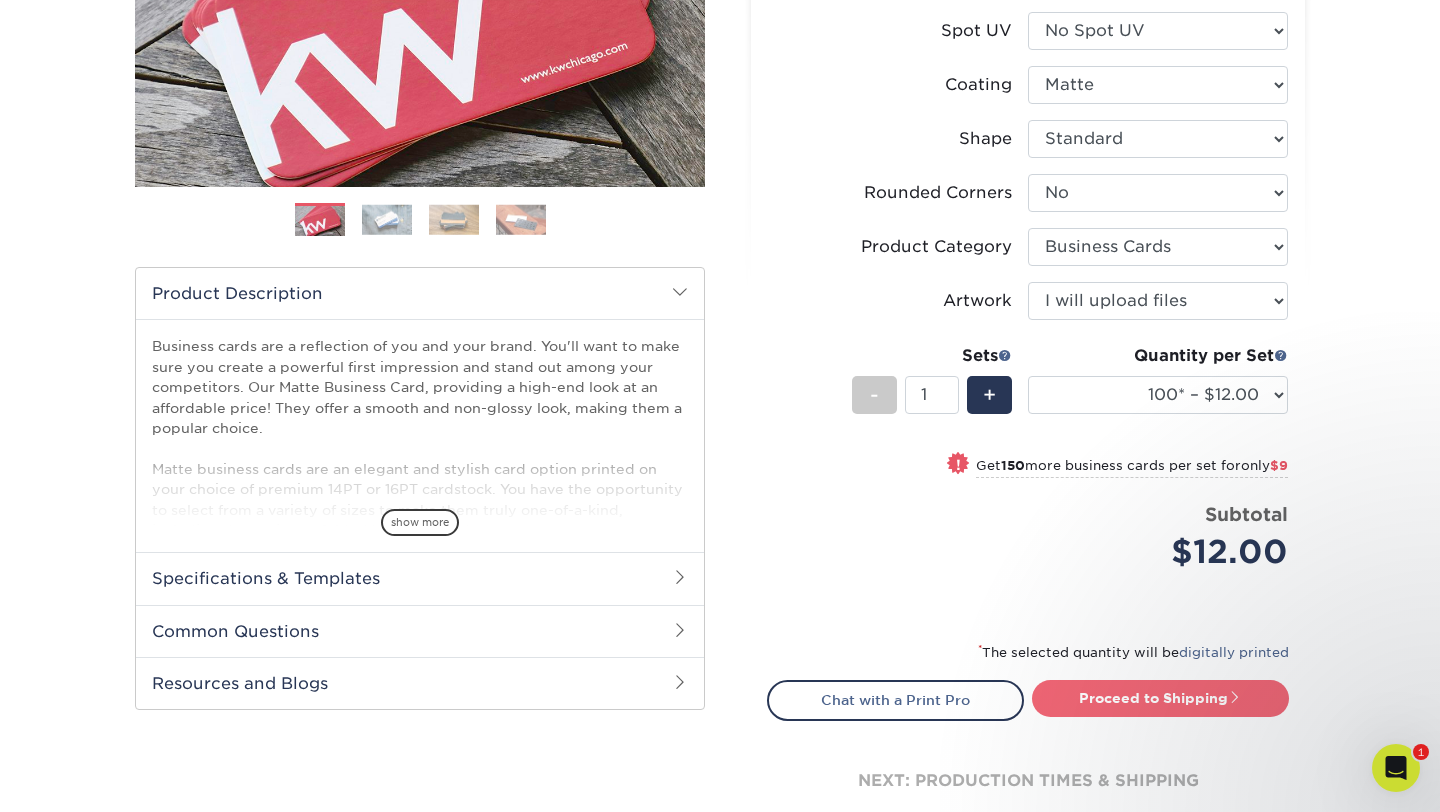 click on "Proceed to Shipping" at bounding box center (1160, 698) 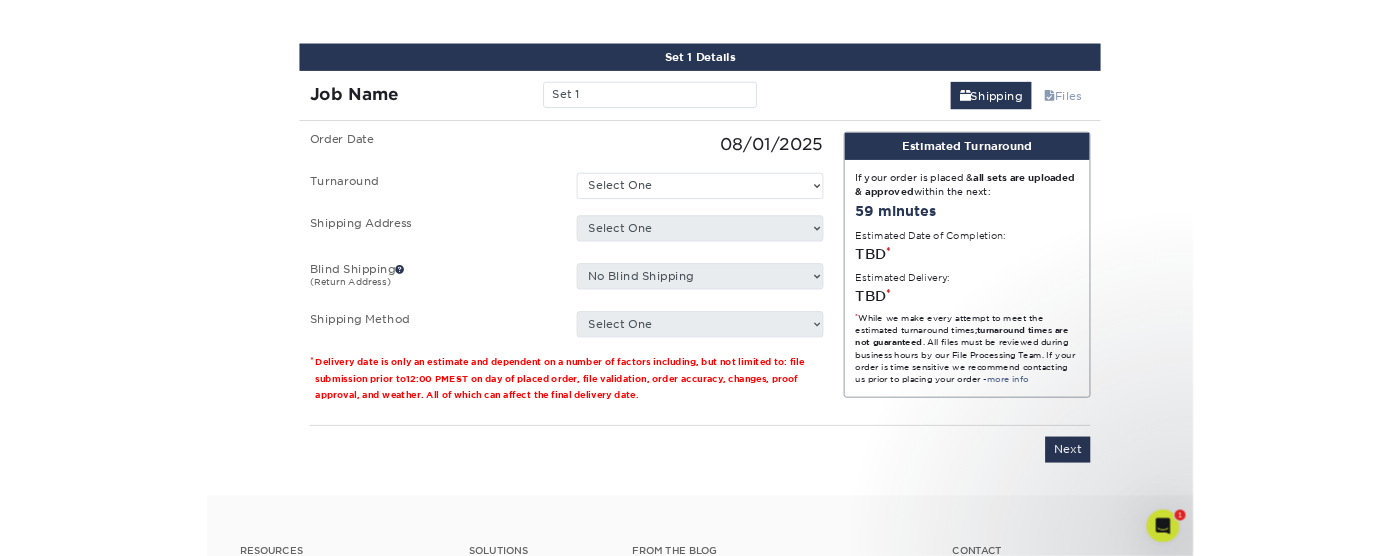 scroll, scrollTop: 1140, scrollLeft: 0, axis: vertical 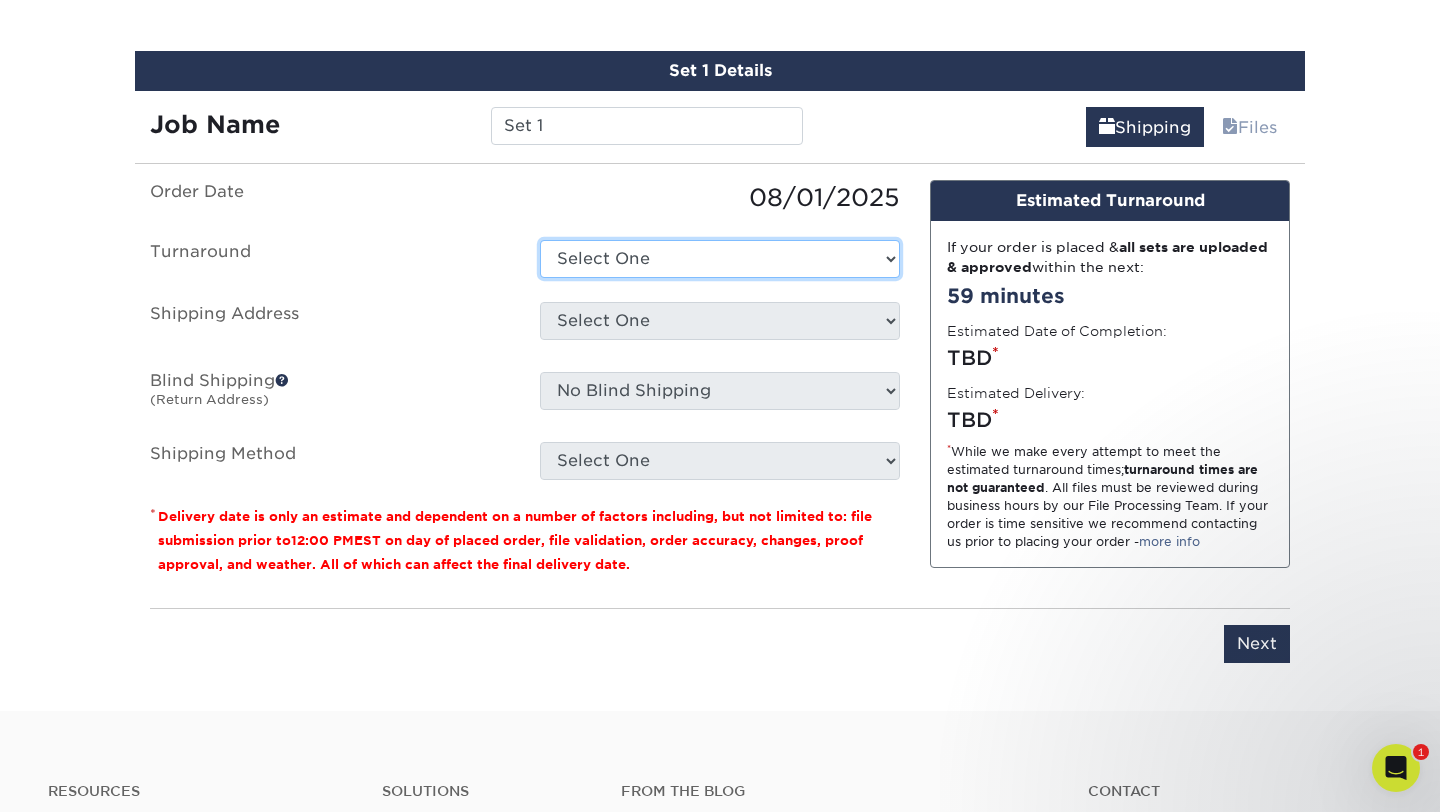 click on "Select One 2-4 Business Days 2 Day Next Business Day" at bounding box center (720, 259) 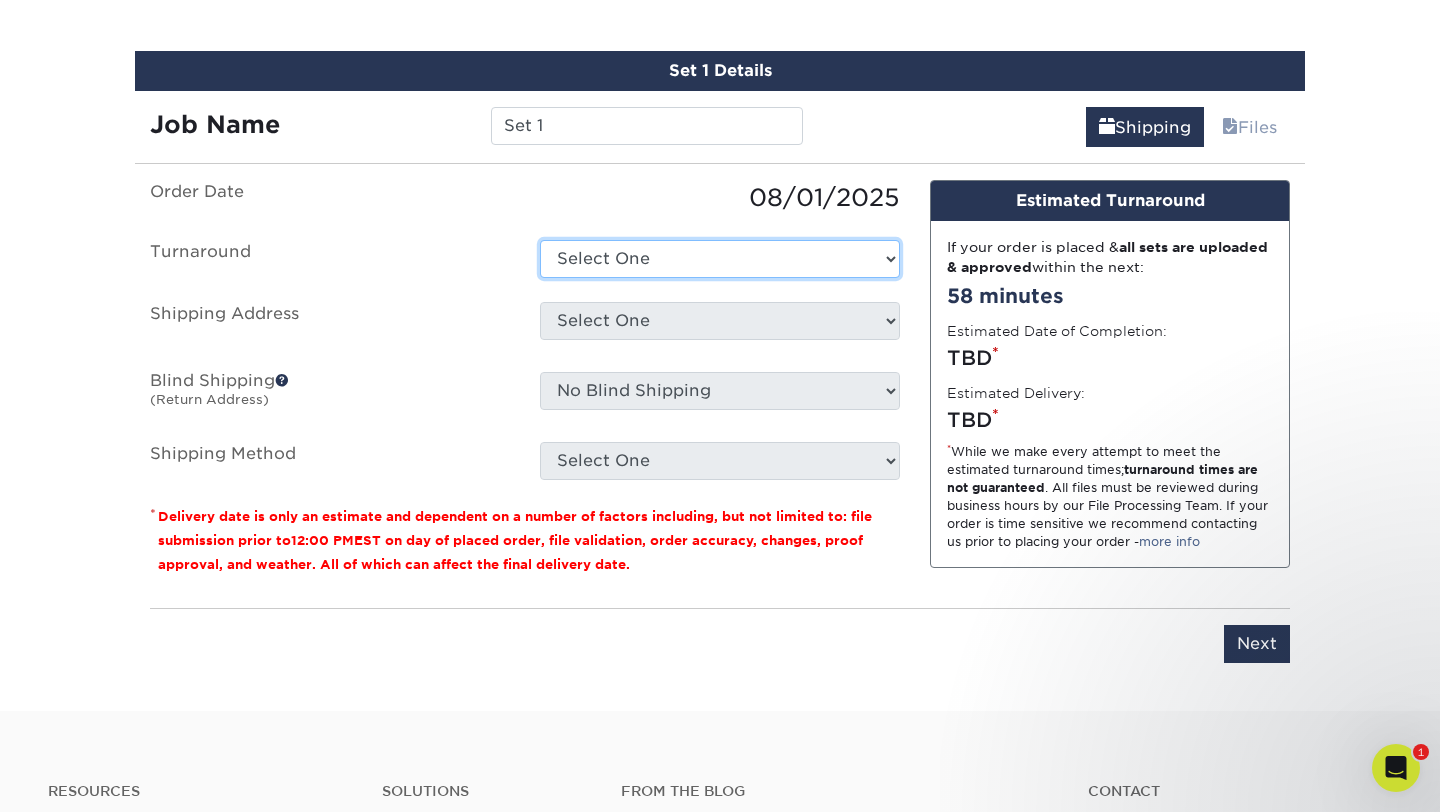 select on "7dffdb8f-13b0-4622-bd10-b9a8a3819dc5" 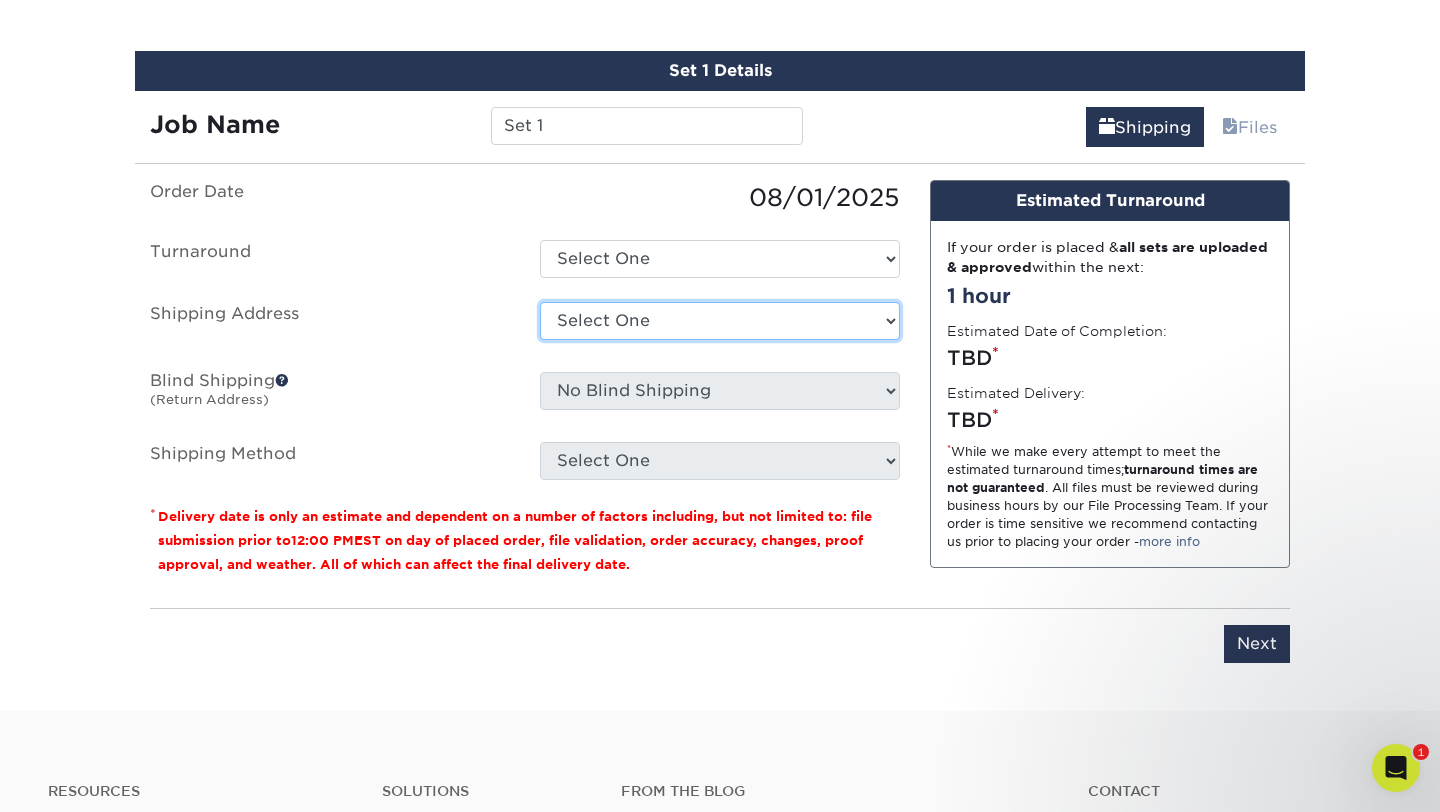 click on "Select One
Douglas Seckendorf Business Cards
+ Add New Address" at bounding box center [720, 321] 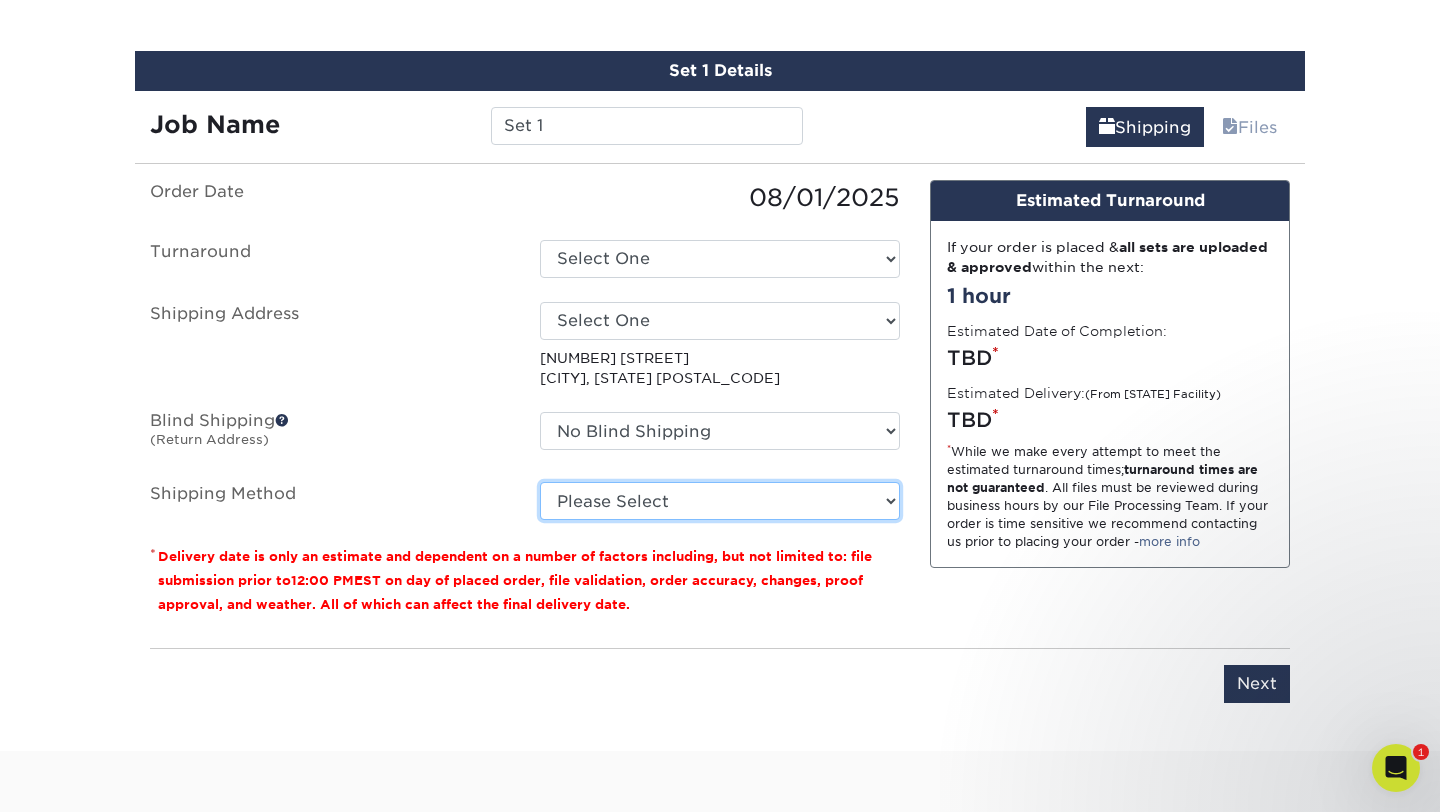 click on "Please Select Ground Shipping (+$7.84) 3 Day Shipping Service (+$18.74) 2 Day Air Shipping (+$19.21) Next Day Shipping by 5pm (+$21.67) Next Day Shipping by 12 noon (+$22.66) Next Day Air Early A.M. (+$106.67)" at bounding box center (720, 501) 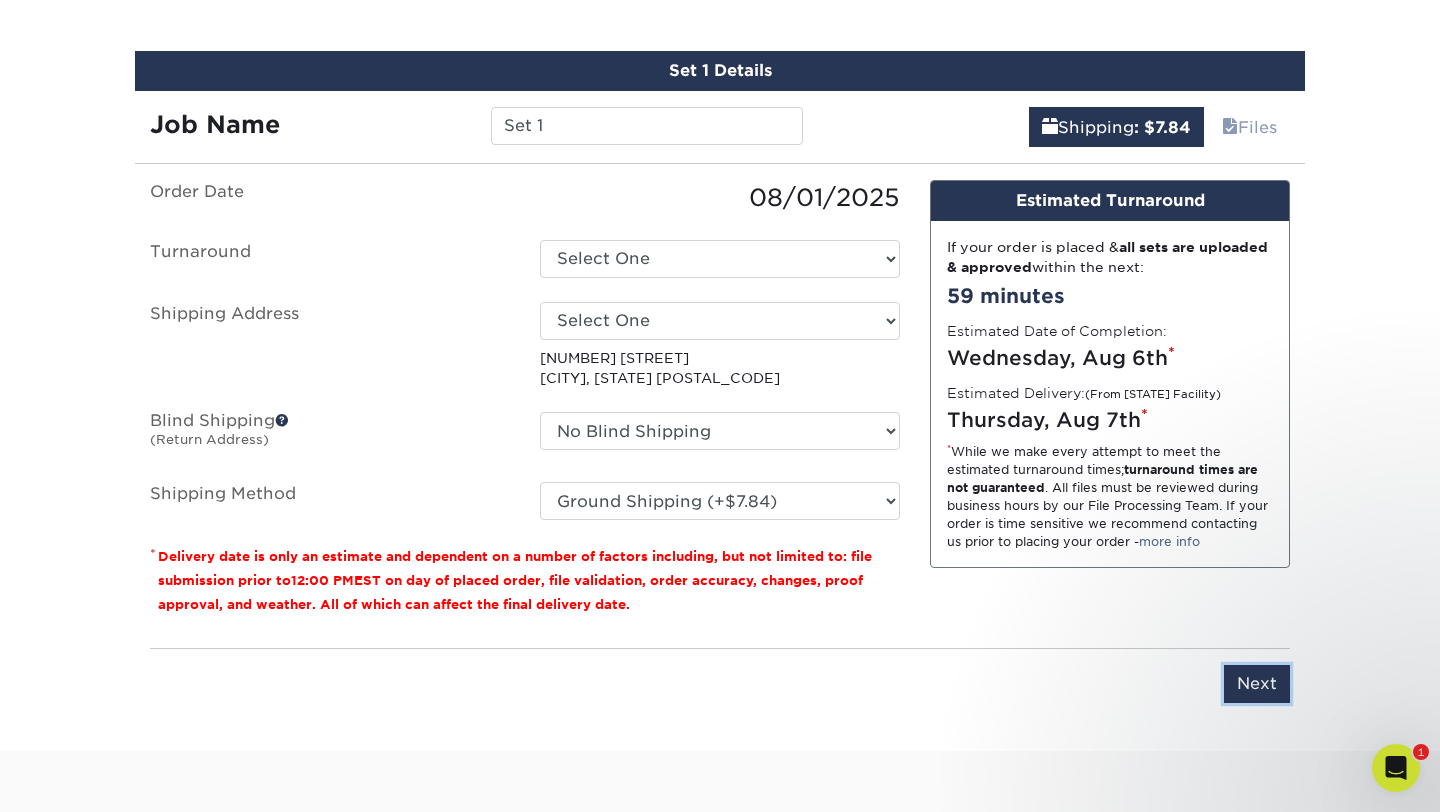 click on "Next" at bounding box center (1257, 684) 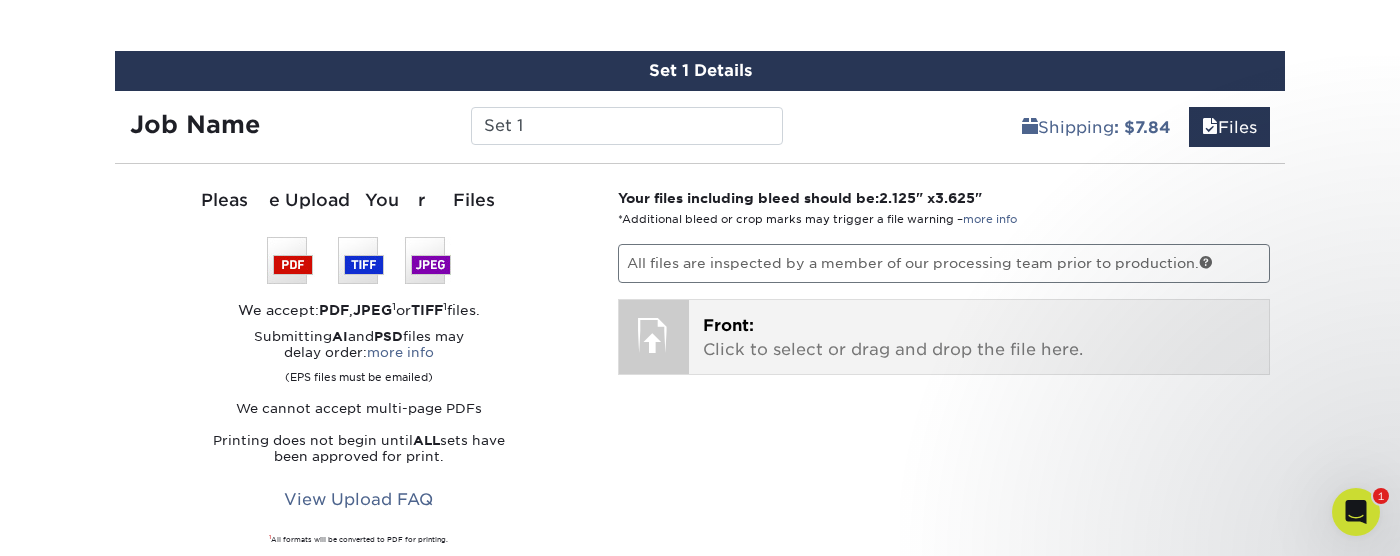click on "Front: Click to select or drag and drop the file here." at bounding box center [979, 338] 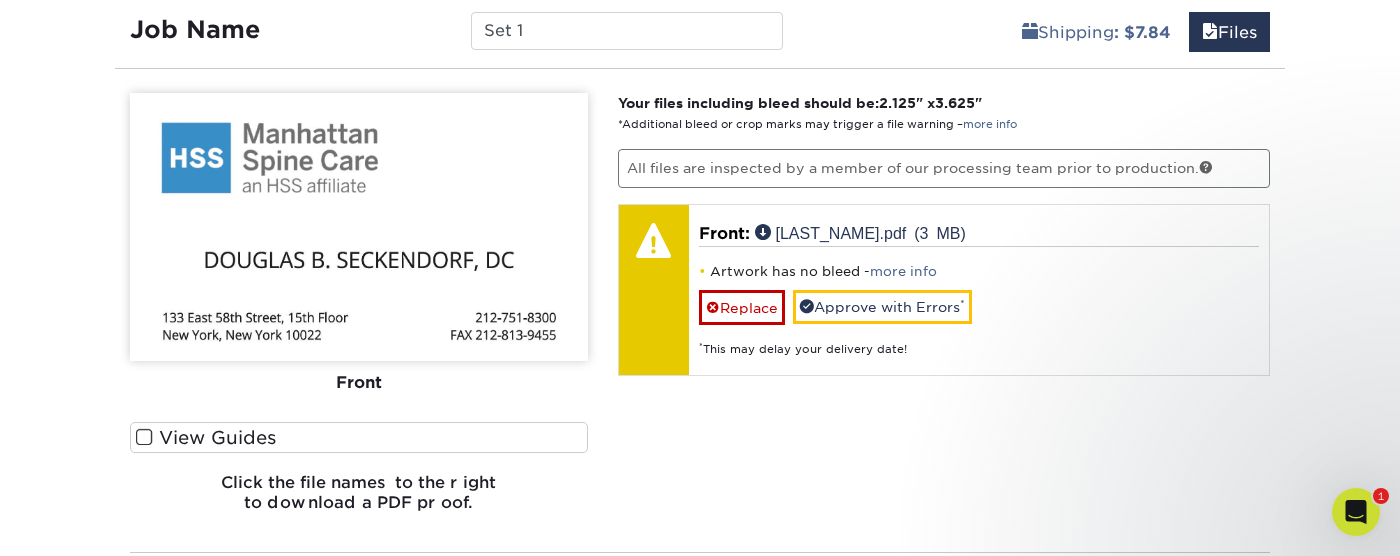 scroll, scrollTop: 1257, scrollLeft: 0, axis: vertical 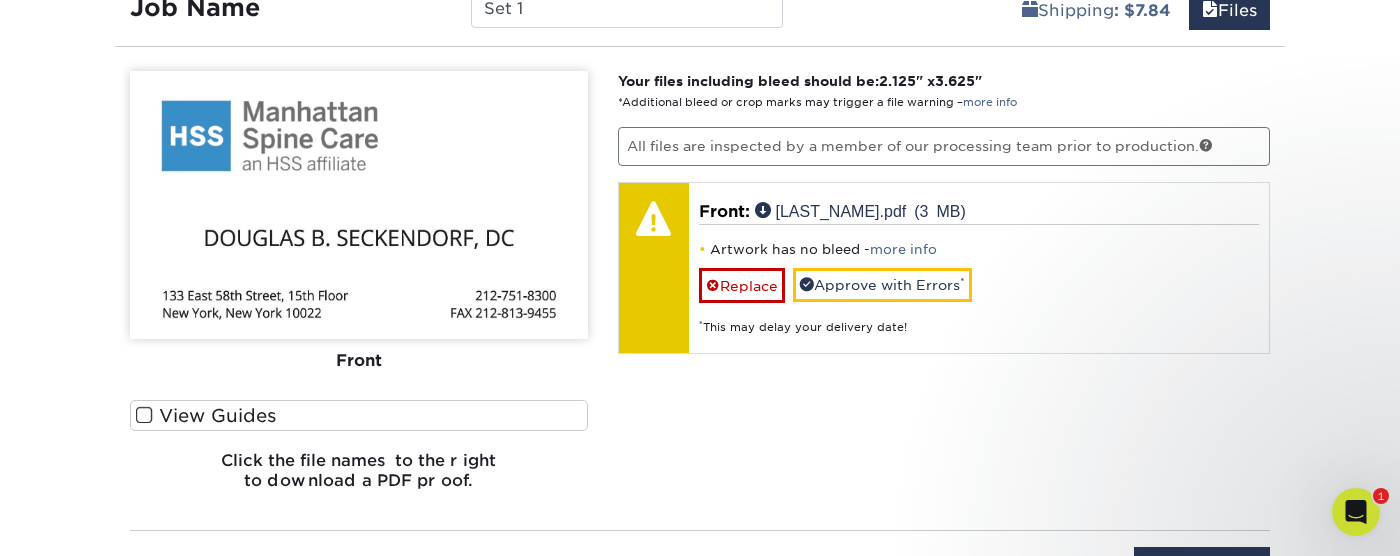 click at bounding box center (144, 415) 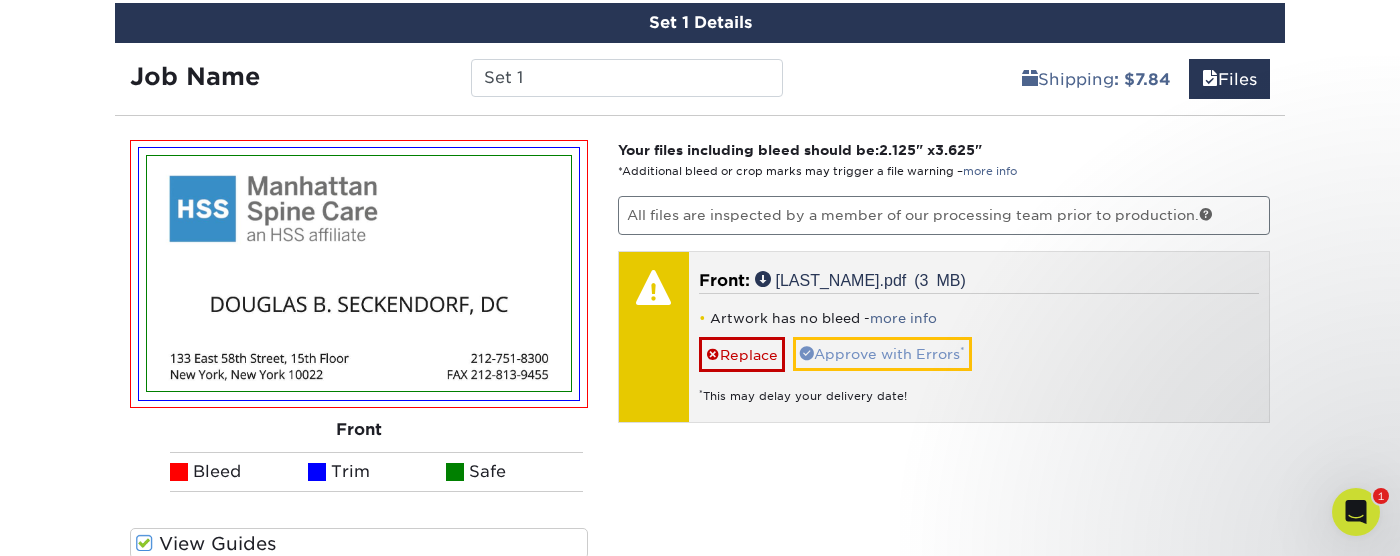 scroll, scrollTop: 1189, scrollLeft: 0, axis: vertical 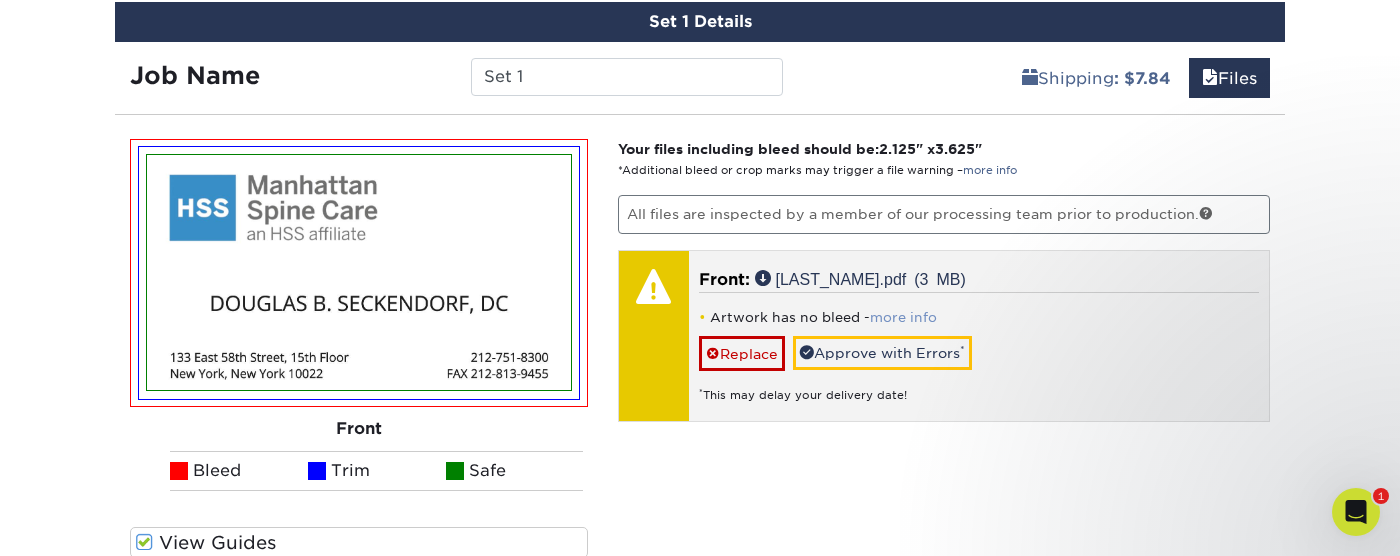 click on "more info" at bounding box center [903, 317] 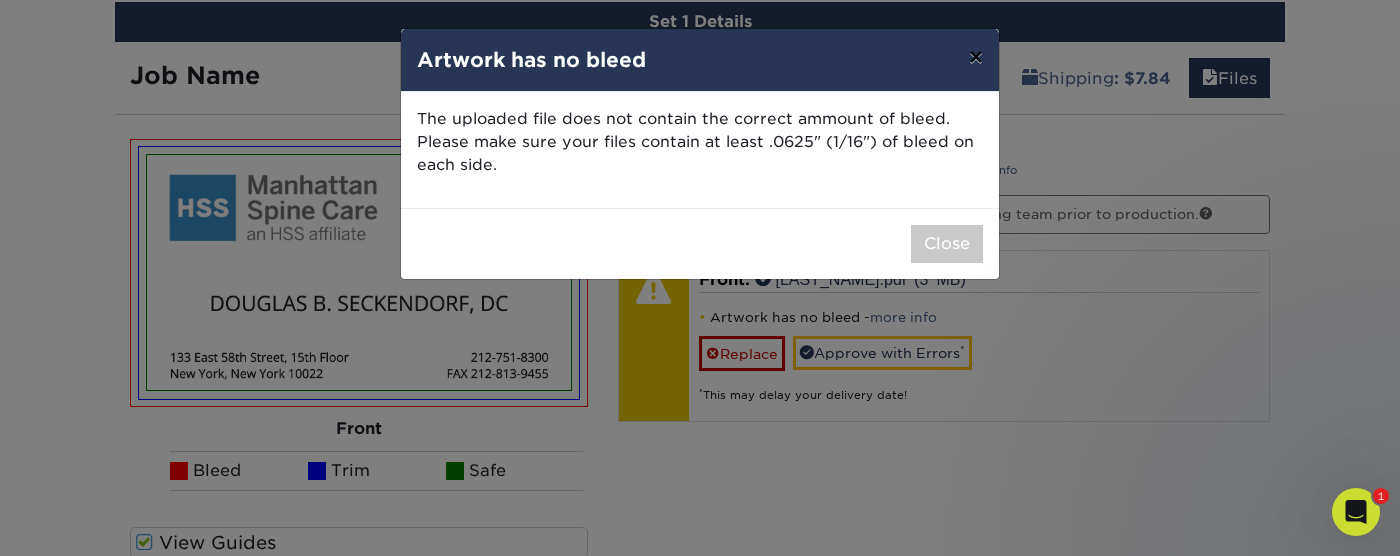 click on "×" at bounding box center (976, 57) 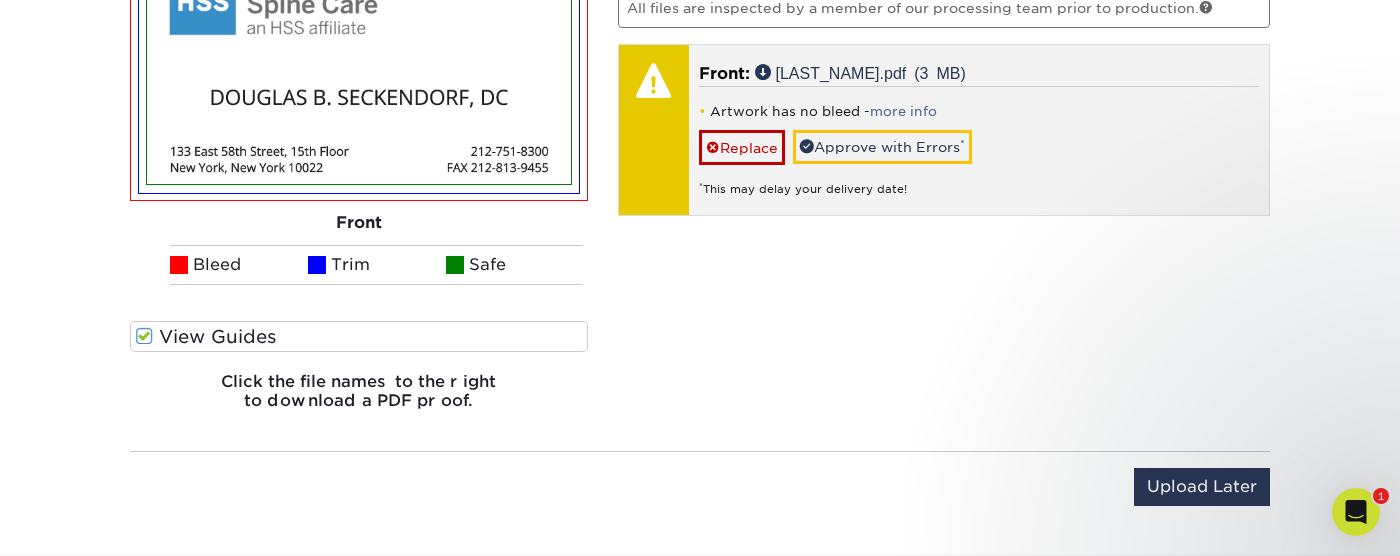 scroll, scrollTop: 1411, scrollLeft: 0, axis: vertical 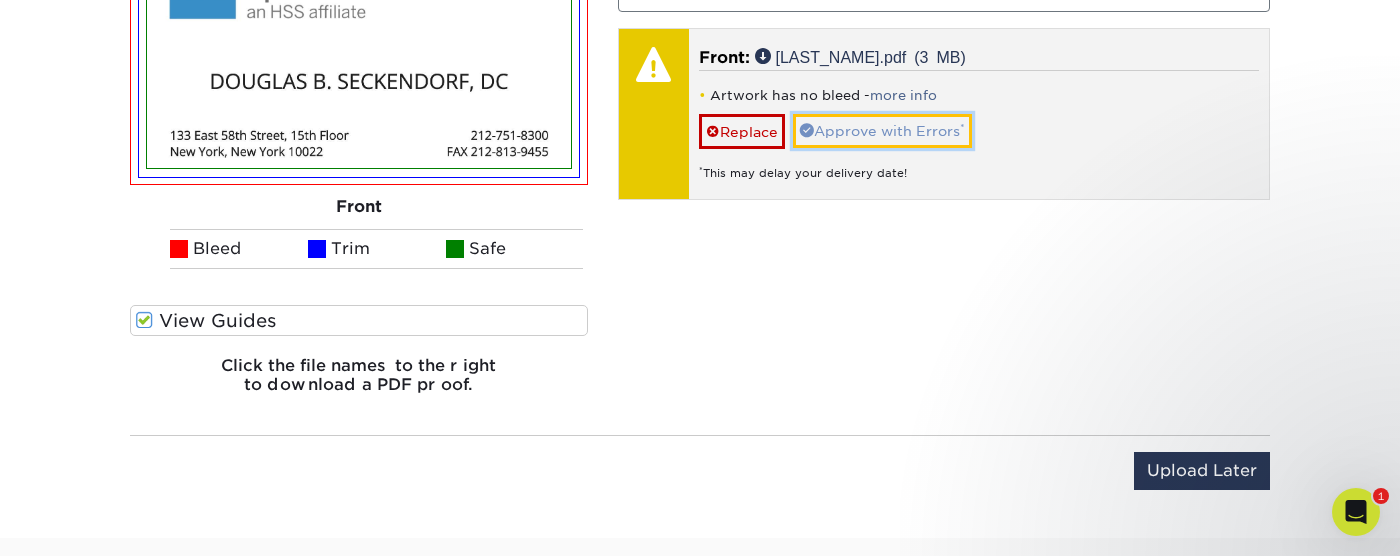 click on "Approve with Errors *" at bounding box center [882, 131] 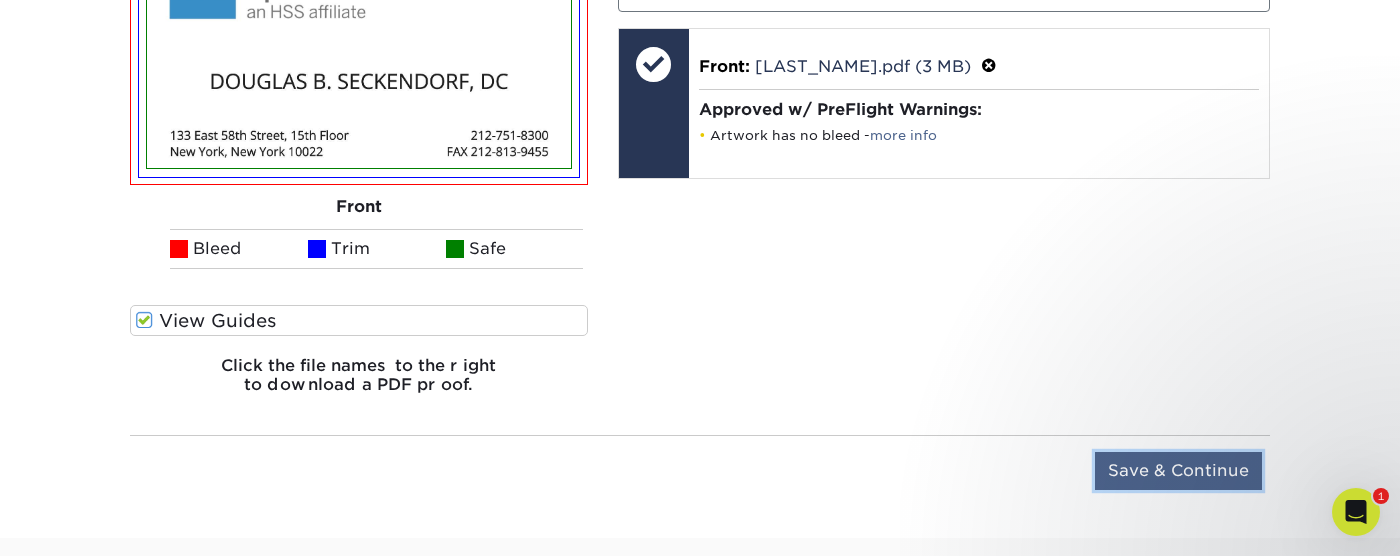 click on "Save & Continue" at bounding box center (1178, 471) 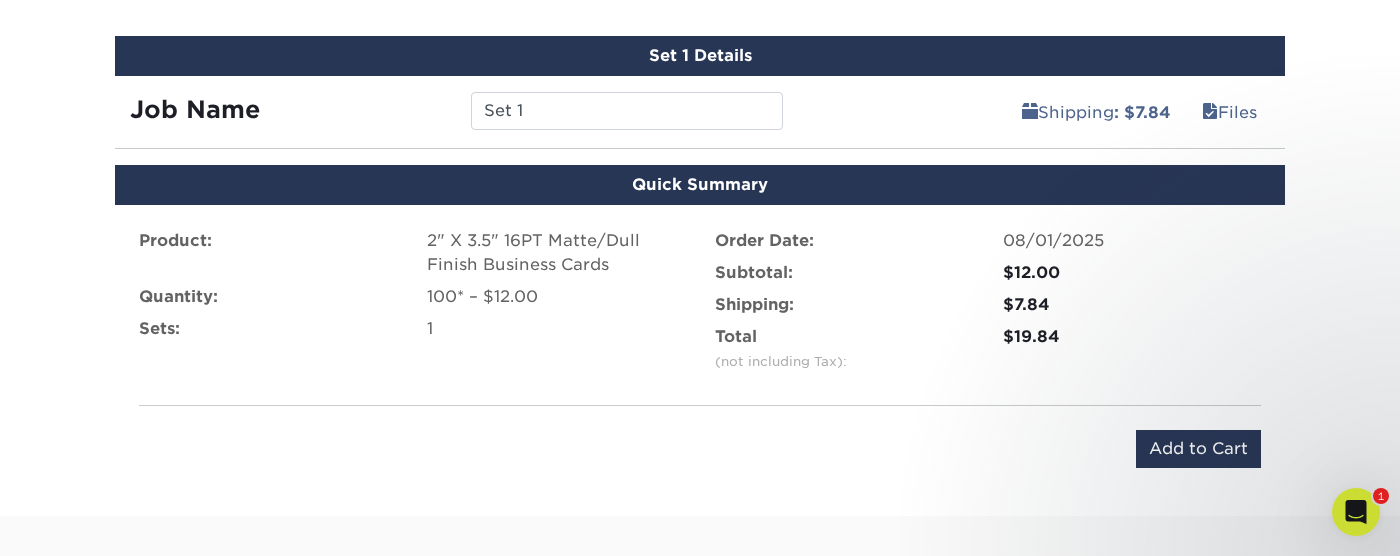 scroll, scrollTop: 1137, scrollLeft: 0, axis: vertical 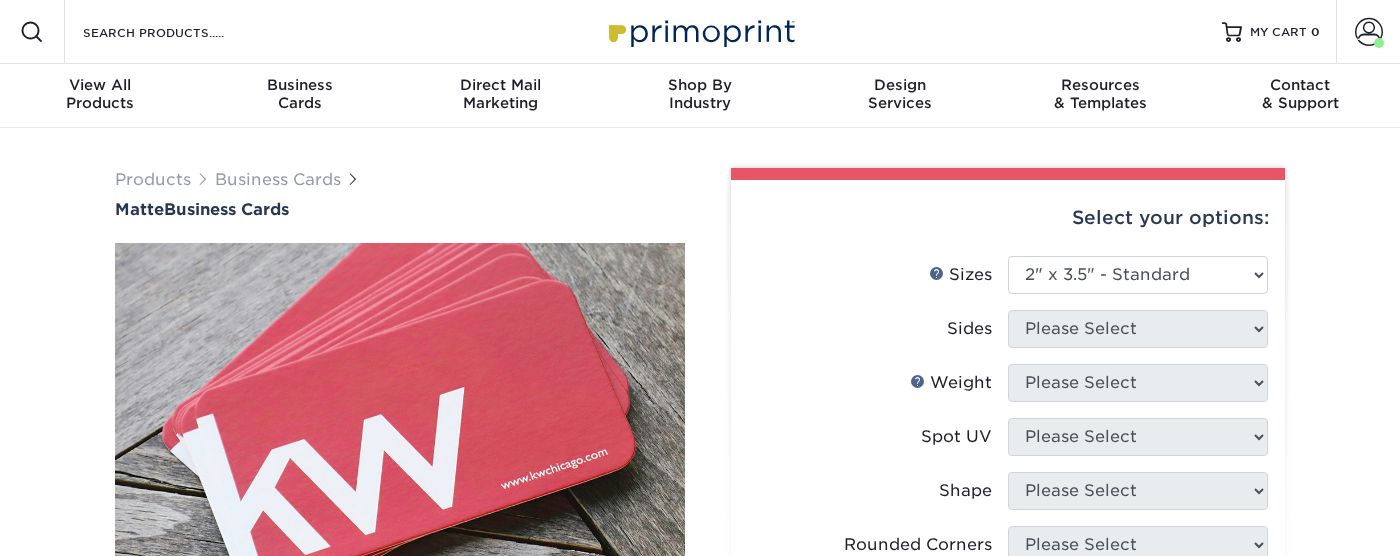 select on "2.00x3.50" 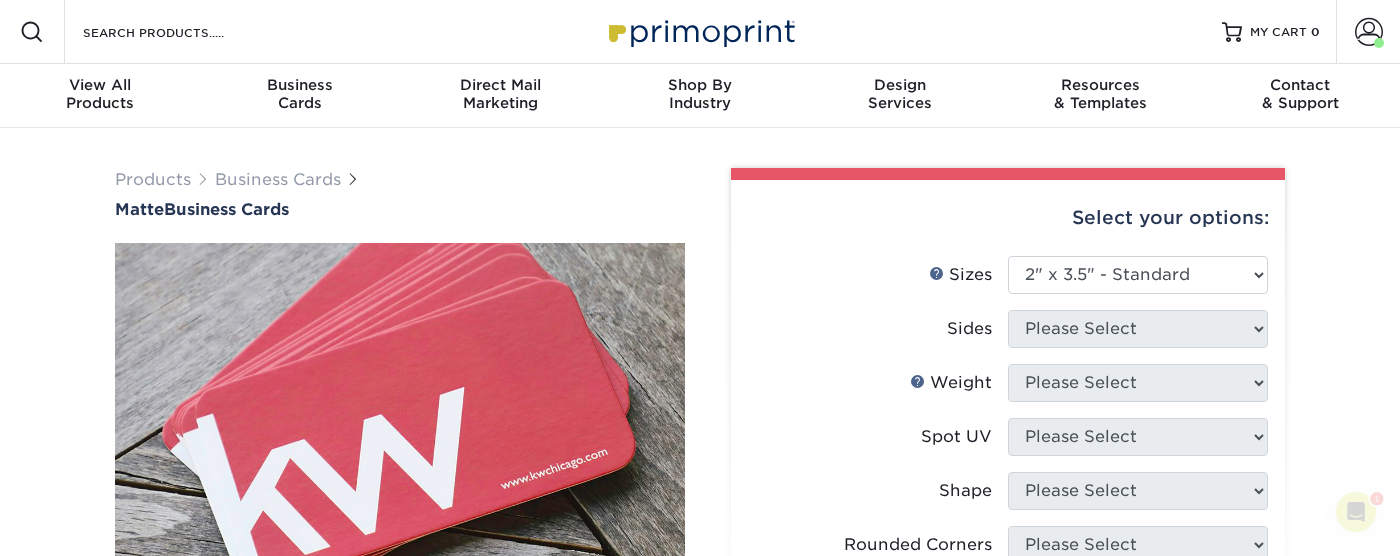 scroll, scrollTop: 0, scrollLeft: 0, axis: both 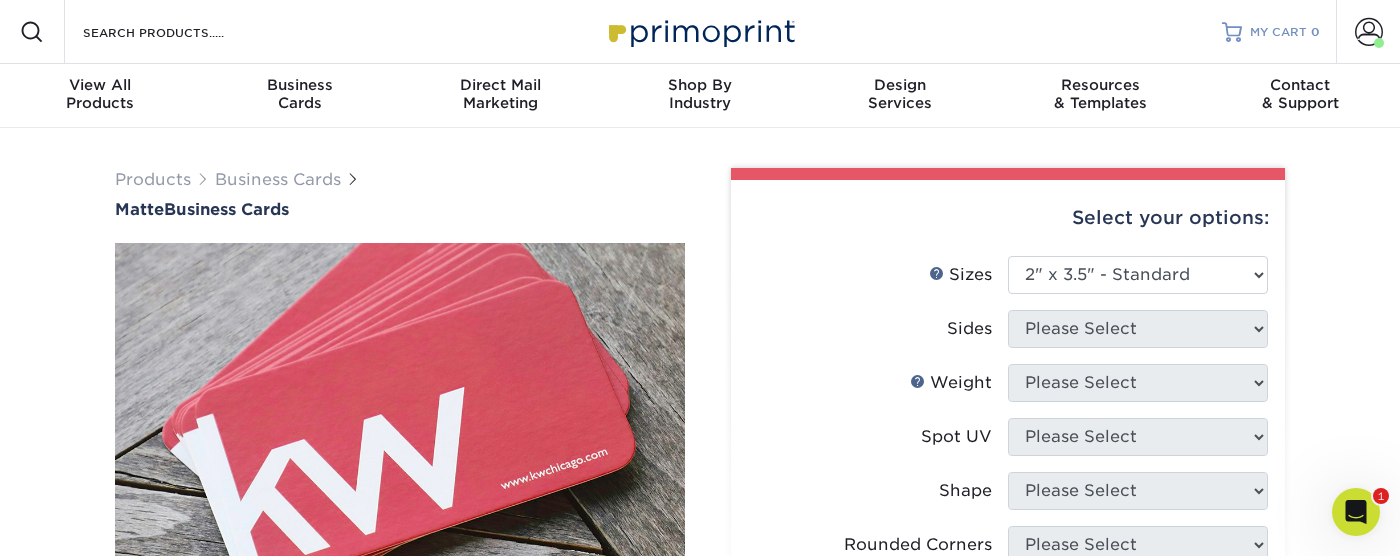 click on "MY CART" at bounding box center (1278, 32) 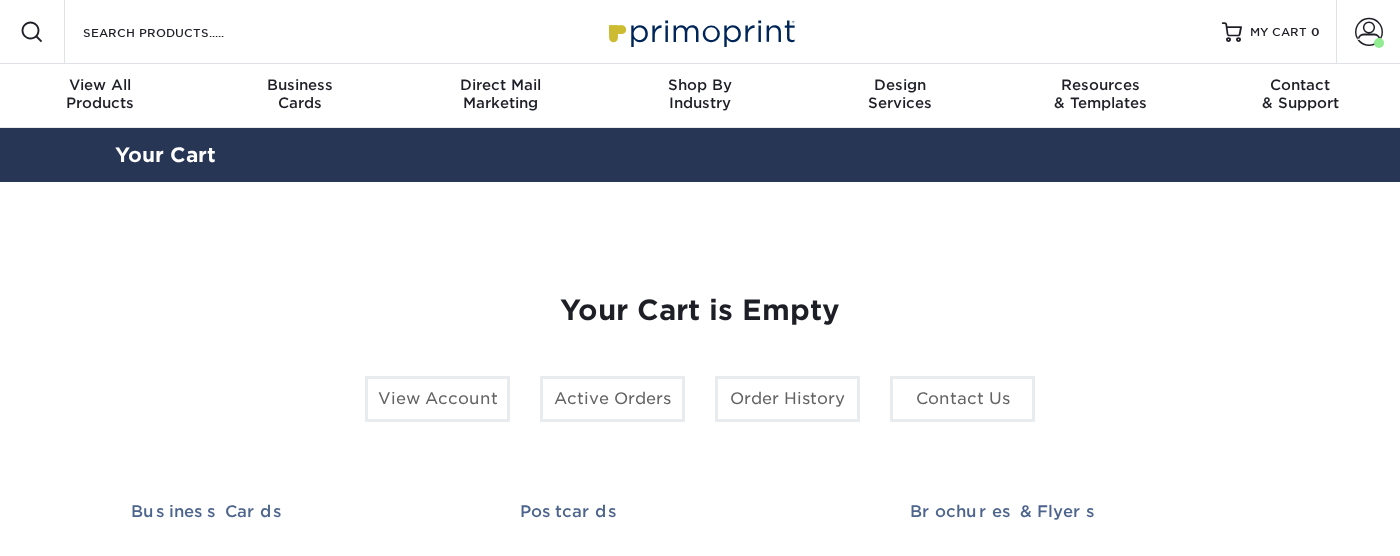scroll, scrollTop: 0, scrollLeft: 0, axis: both 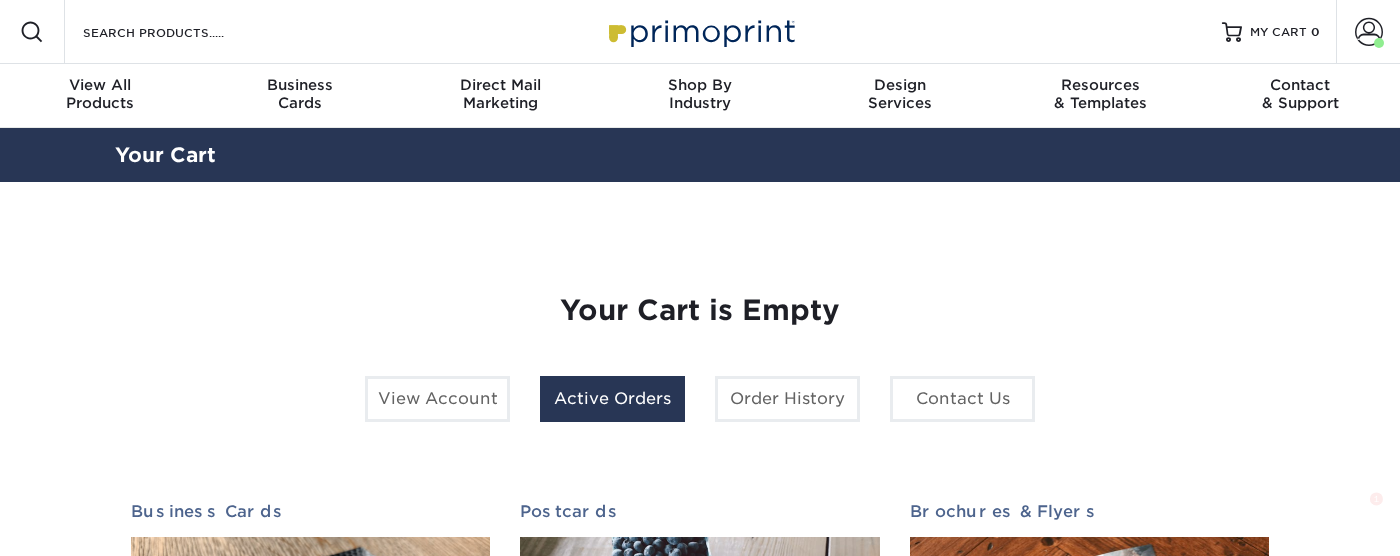 click on "Active Orders" at bounding box center (612, 399) 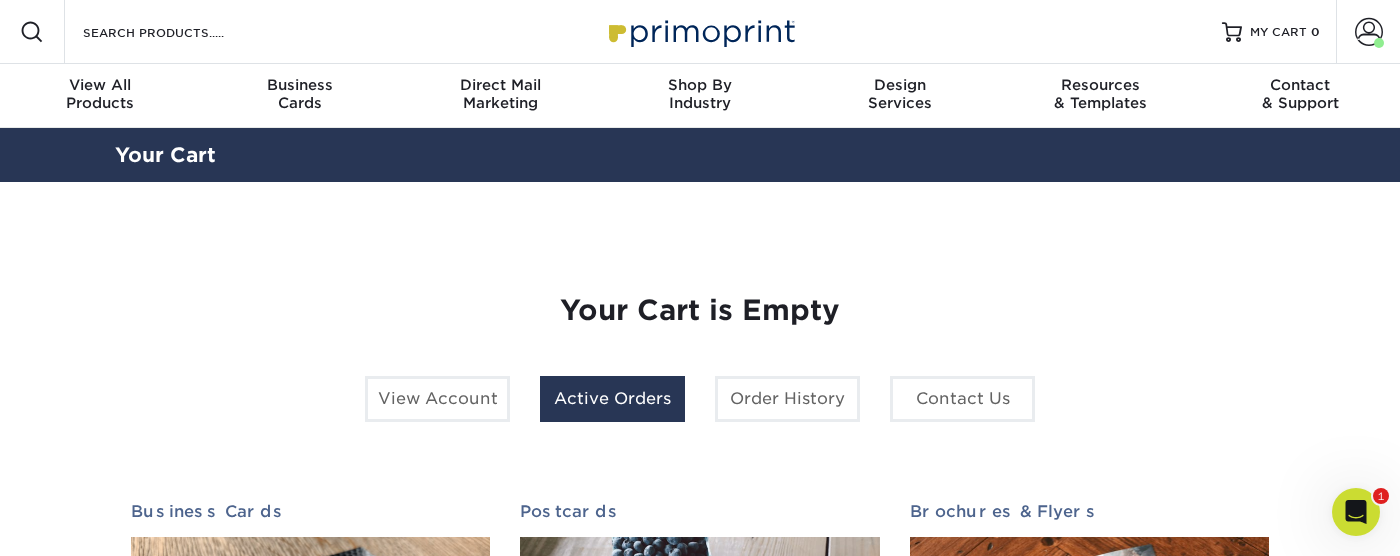 scroll, scrollTop: 0, scrollLeft: 0, axis: both 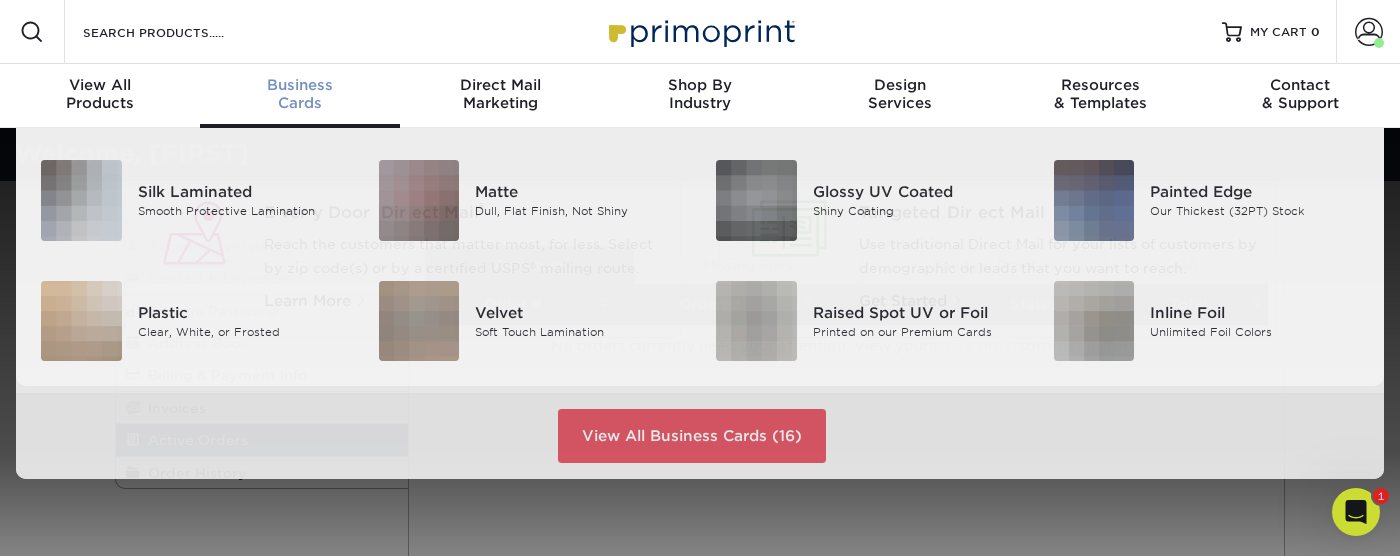 click on "Business" at bounding box center [300, 85] 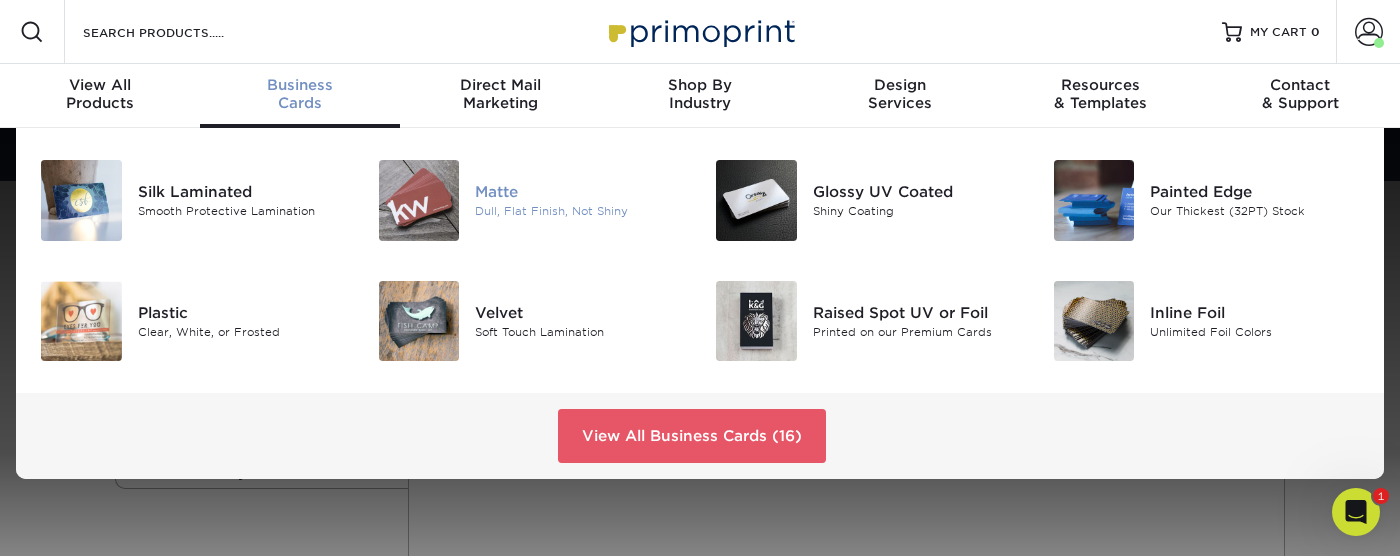 click on "Matte" at bounding box center [580, 192] 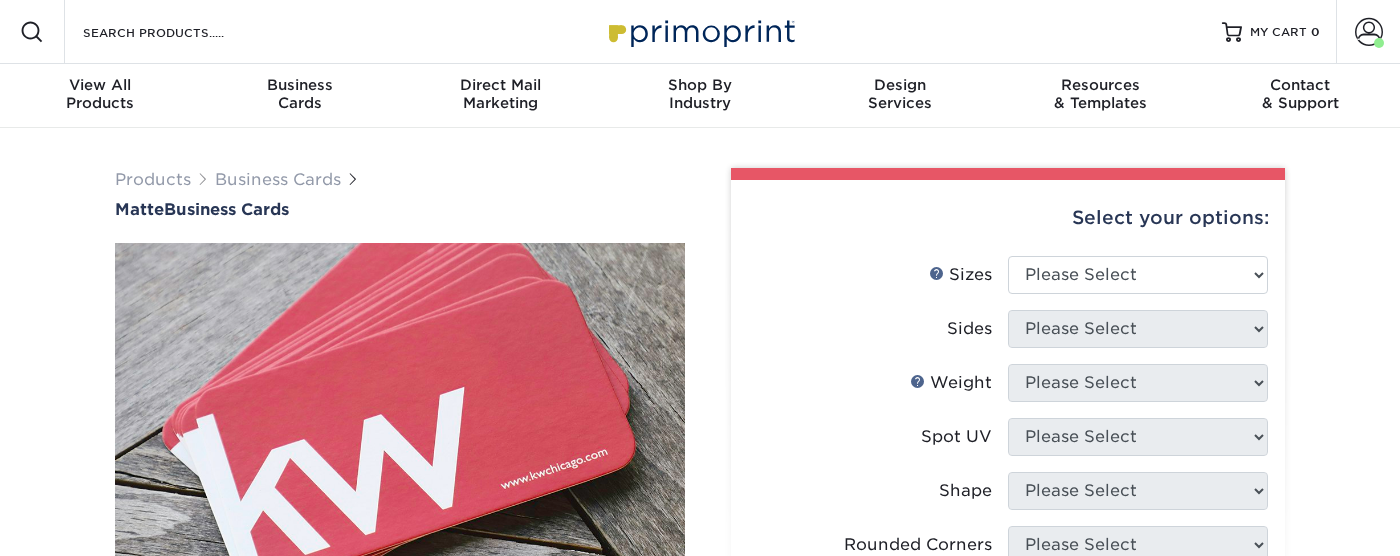 scroll, scrollTop: 0, scrollLeft: 0, axis: both 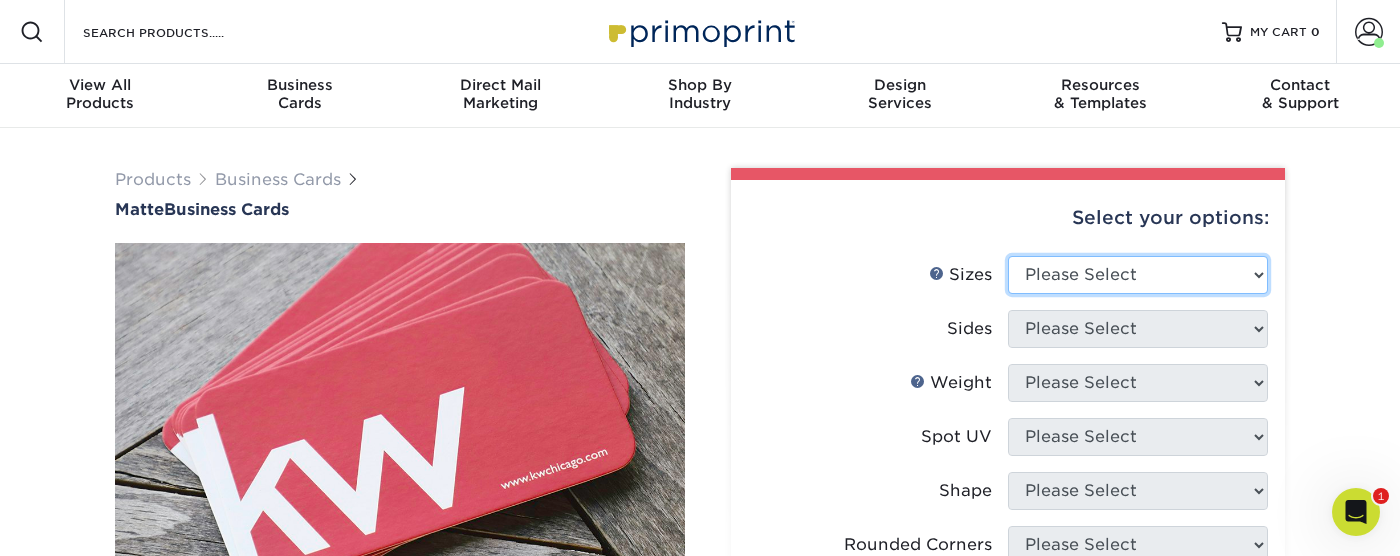click on "Please Select
1.5" x 3.5"  - Mini
1.75" x 3.5" - Mini
2" x 2" - Square
2" x 3" - Mini
2" x 3.5" - Standard
2" x 7" - Foldover Card
2.125" x 3.375" - European
2.5" x 2.5" - Square 3.5" x 4" - Foldover Card" at bounding box center (1138, 275) 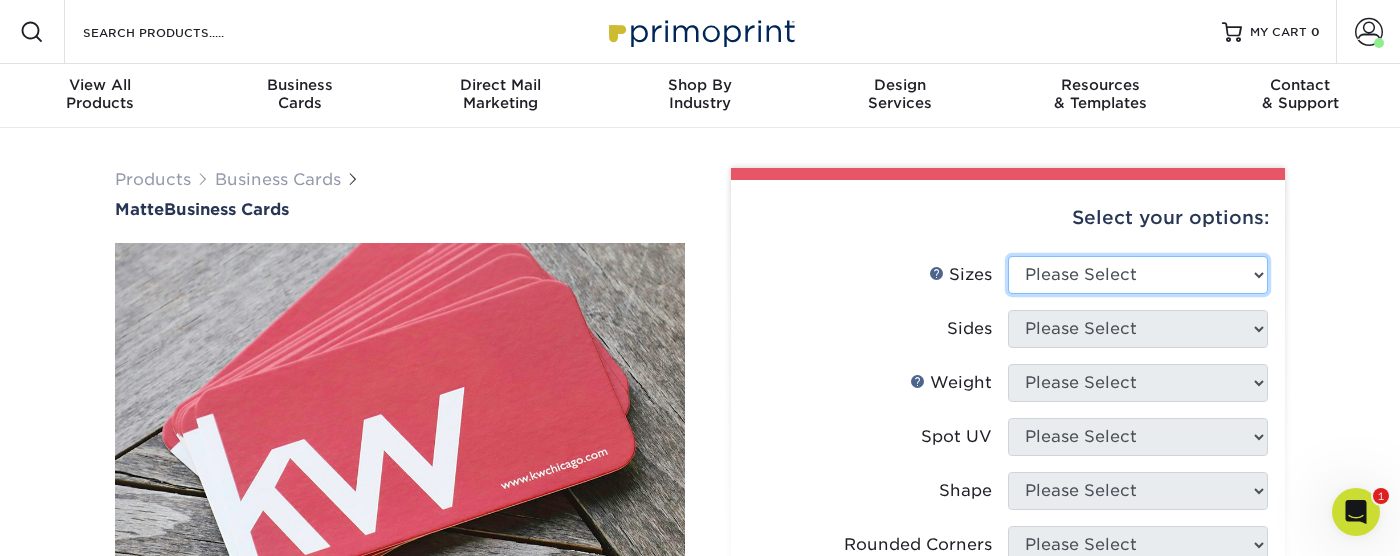 select on "2.00x3.50" 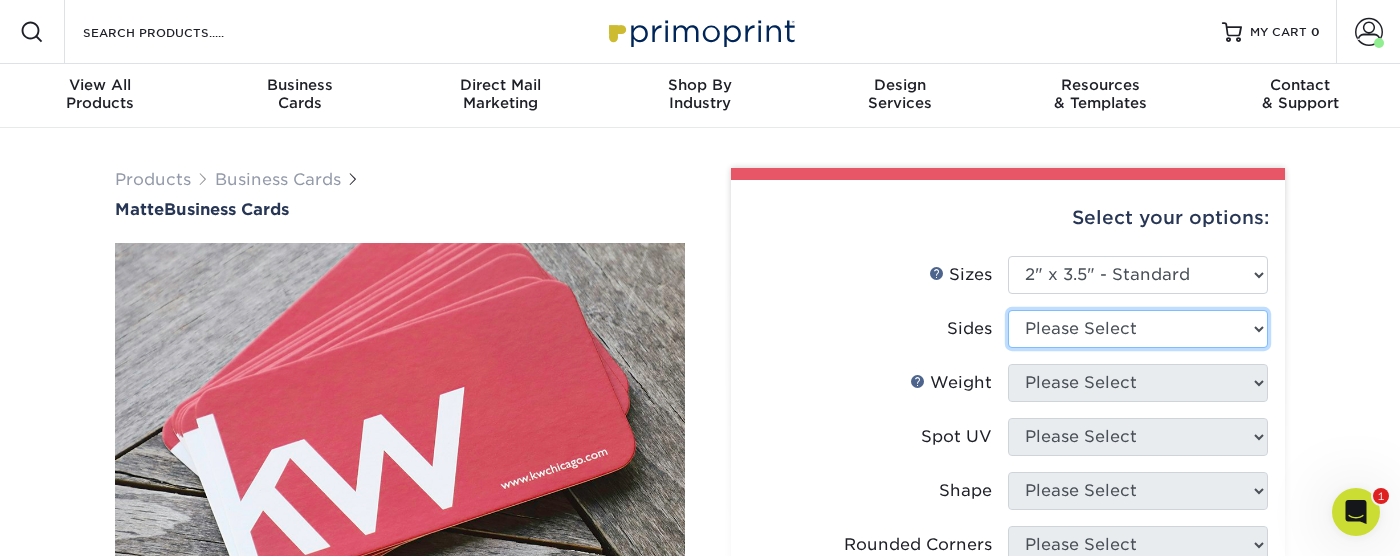 click on "Please Select Print Both Sides Print Front Only" at bounding box center (1138, 329) 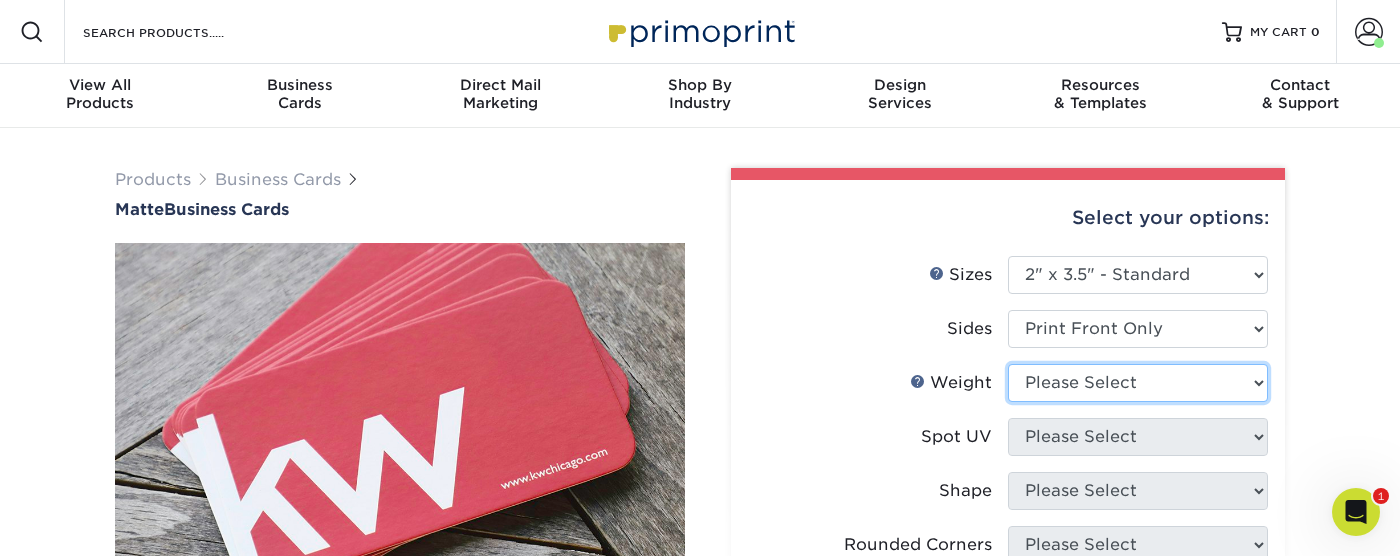 click on "Please Select 16PT 14PT" at bounding box center [1138, 383] 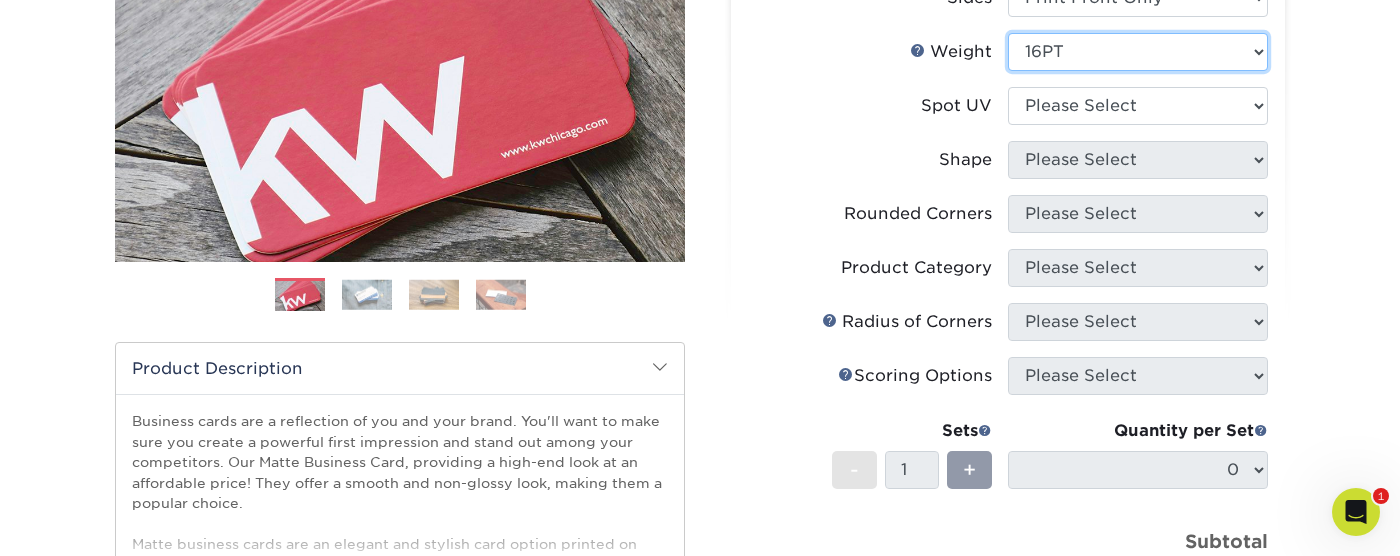 scroll, scrollTop: 335, scrollLeft: 0, axis: vertical 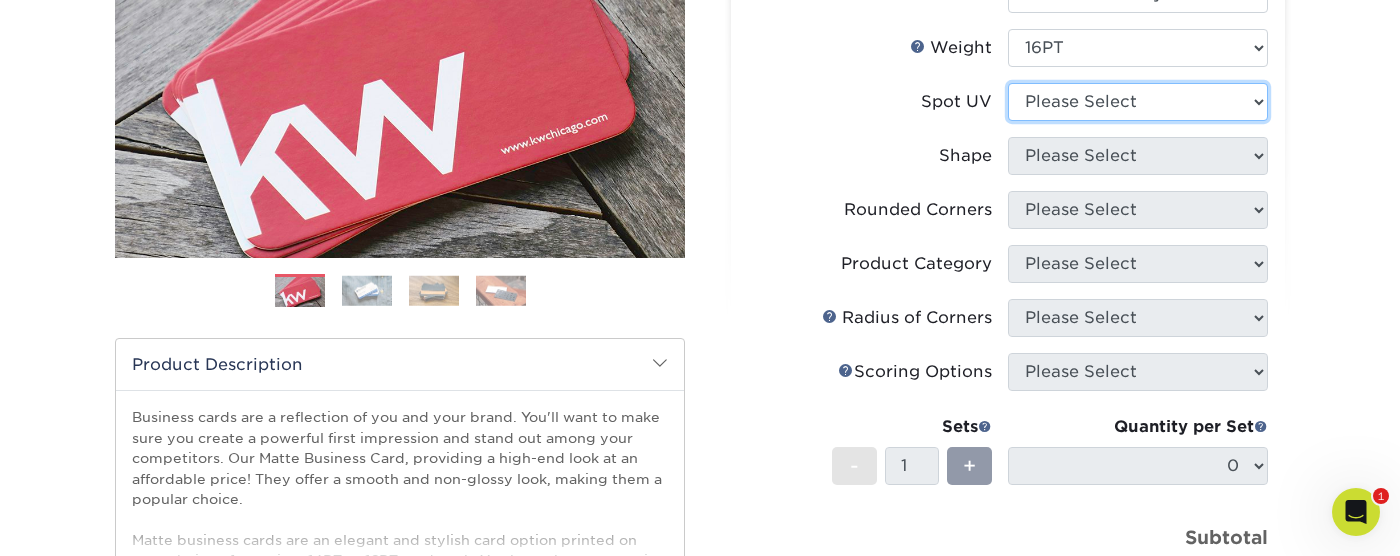 click on "Please Select No Spot UV Front Only" at bounding box center (1138, 102) 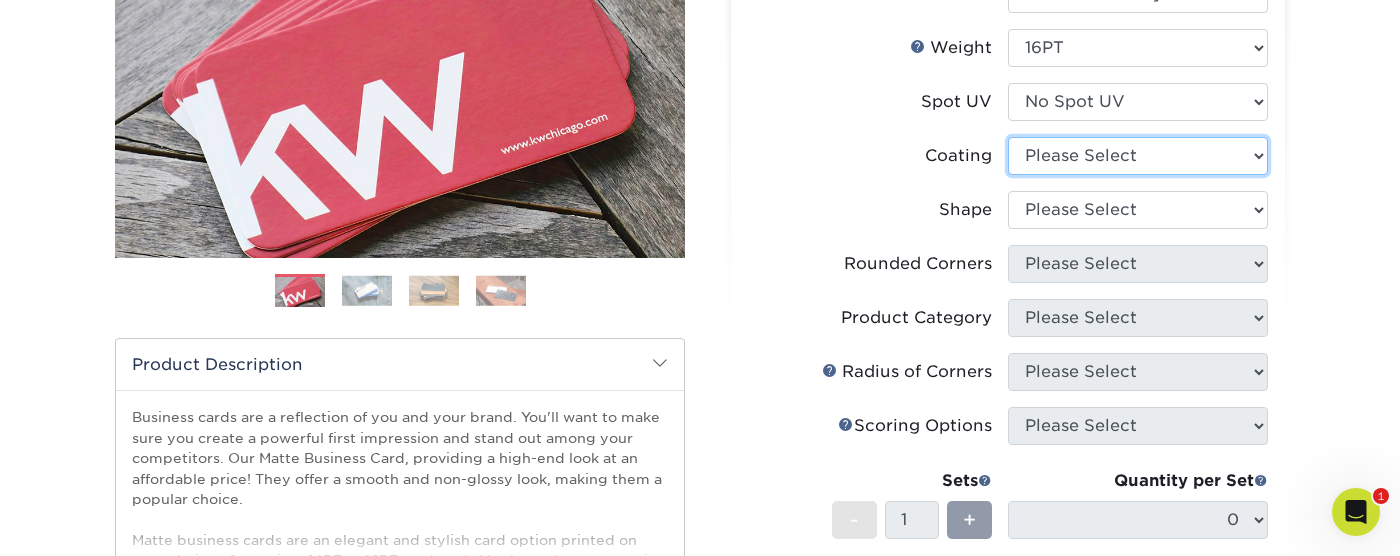 click at bounding box center (1138, 156) 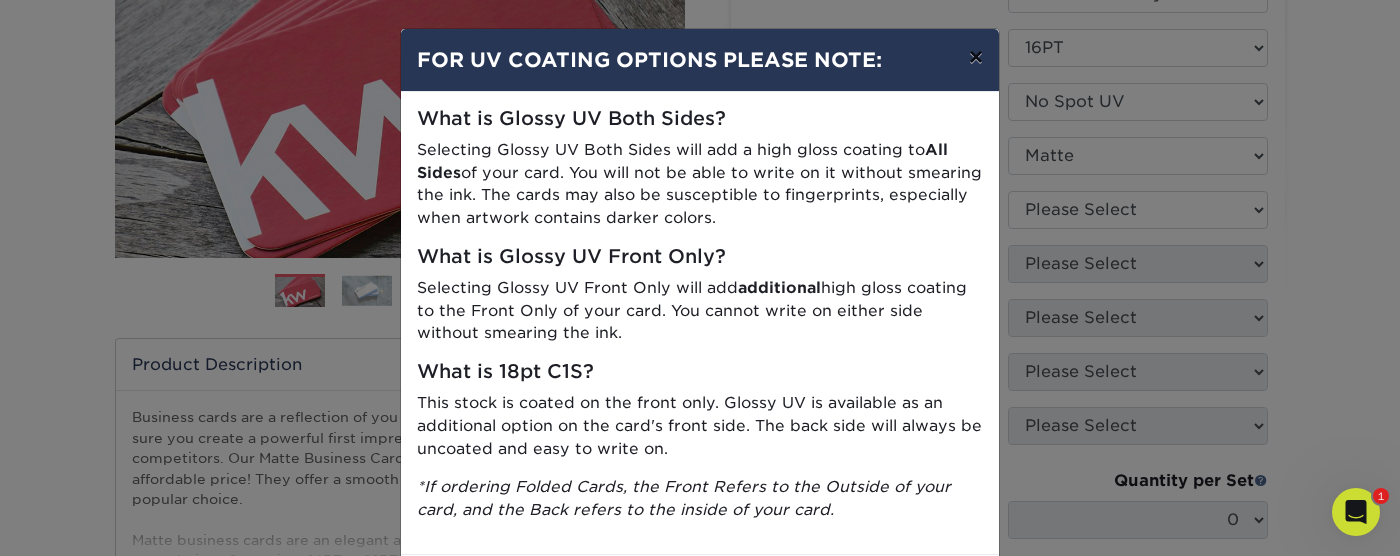 click on "×" at bounding box center [976, 57] 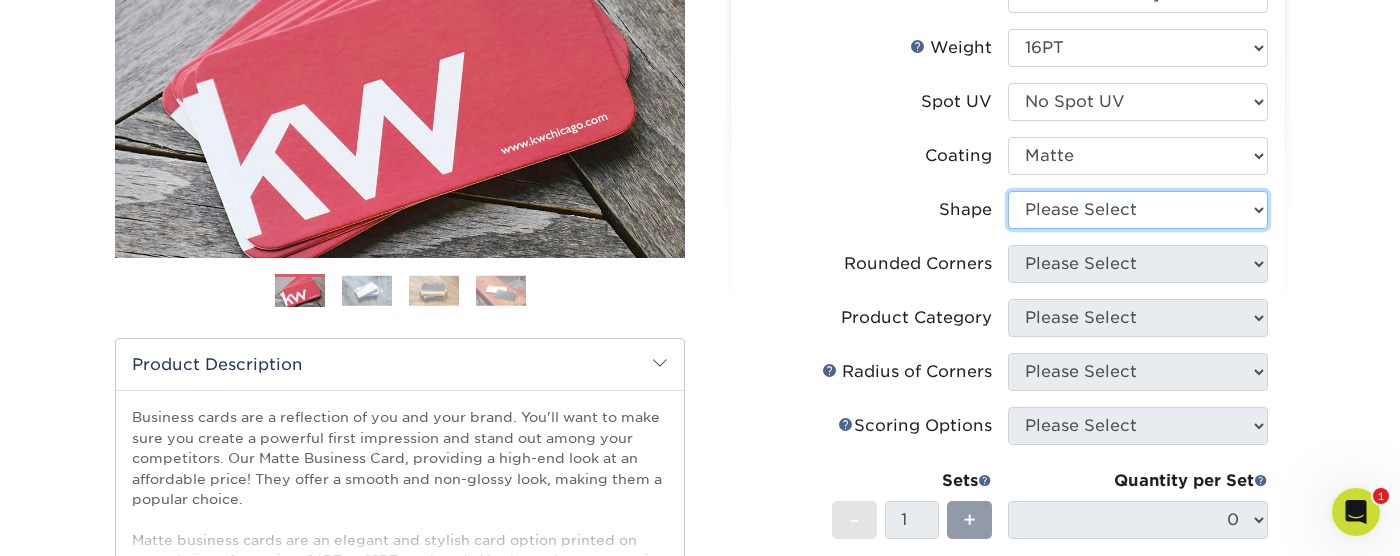 click on "Please Select Standard Oval" at bounding box center (1138, 210) 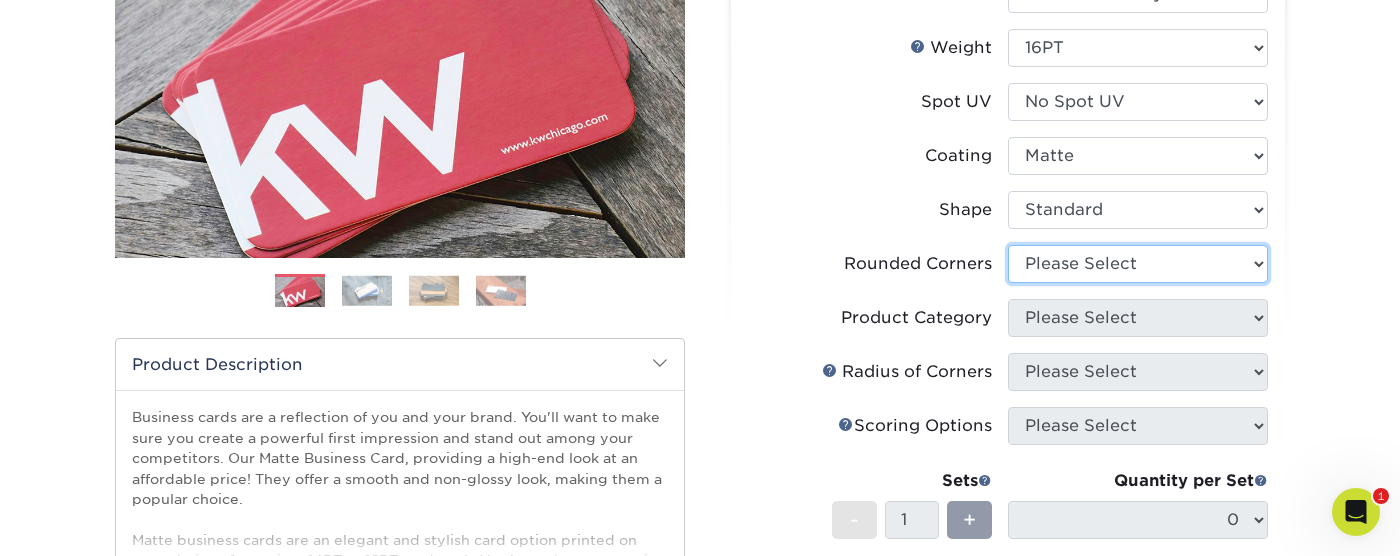 click on "Please Select
Yes - Round 2 Corners                                                    Yes - Round 4 Corners                                                    No" at bounding box center (1138, 264) 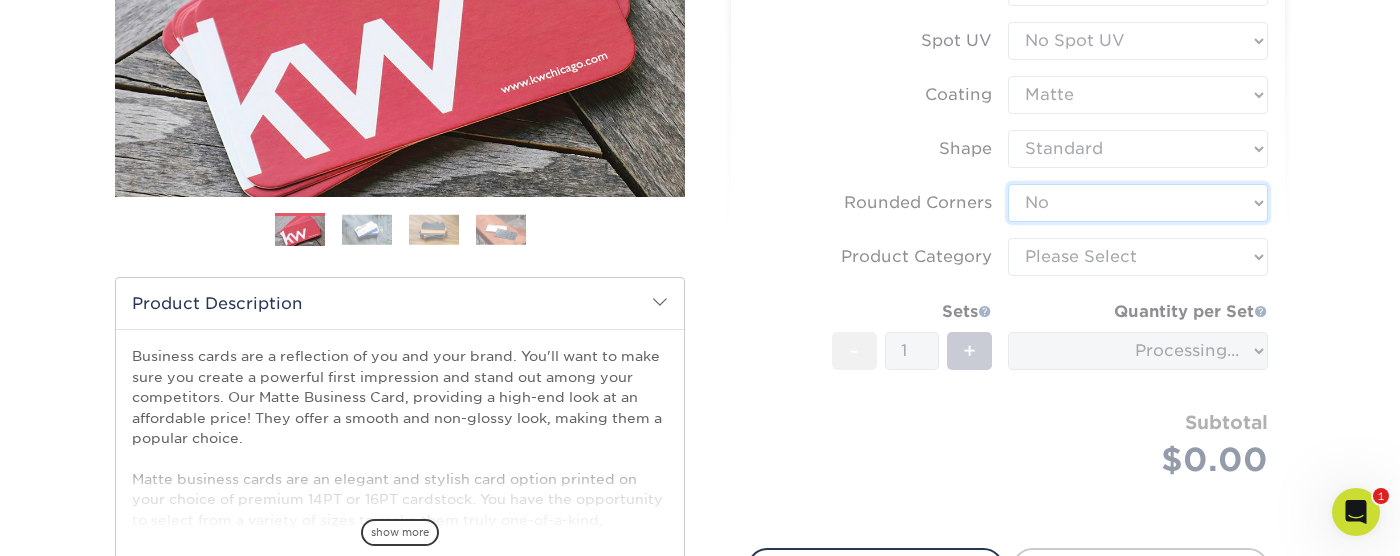 scroll, scrollTop: 423, scrollLeft: 0, axis: vertical 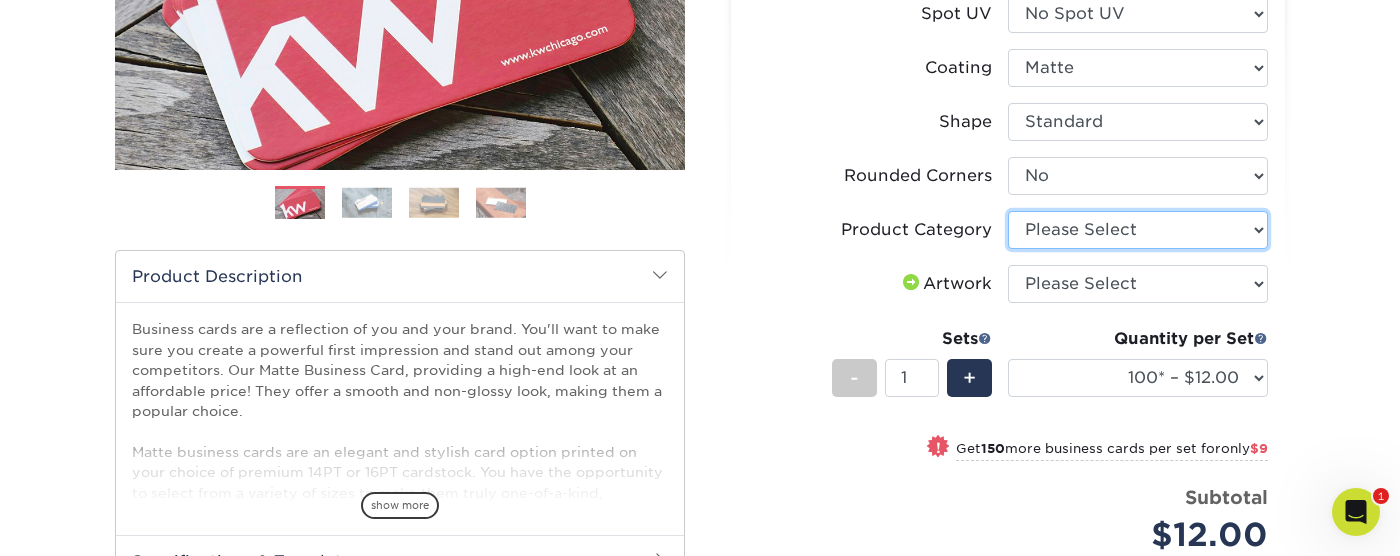 click on "Please Select Business Cards" at bounding box center [1138, 230] 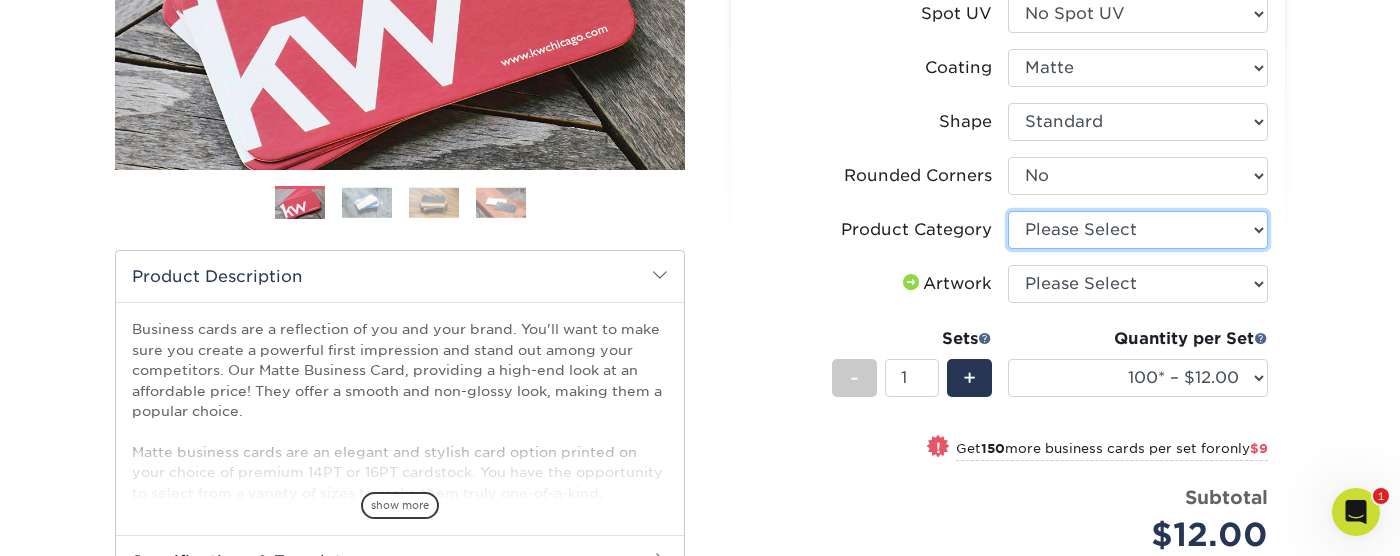 select on "3b5148f1-0588-4f88-a218-97bcfdce65c1" 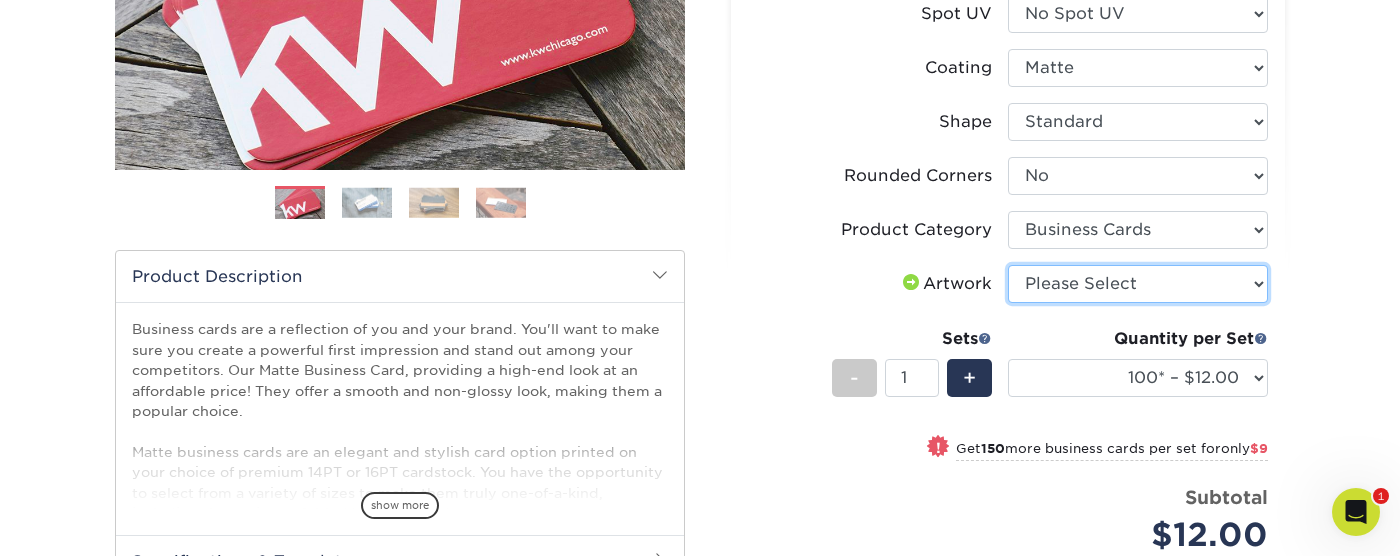 click on "Please Select I will upload files I need a design - $100" at bounding box center [1138, 284] 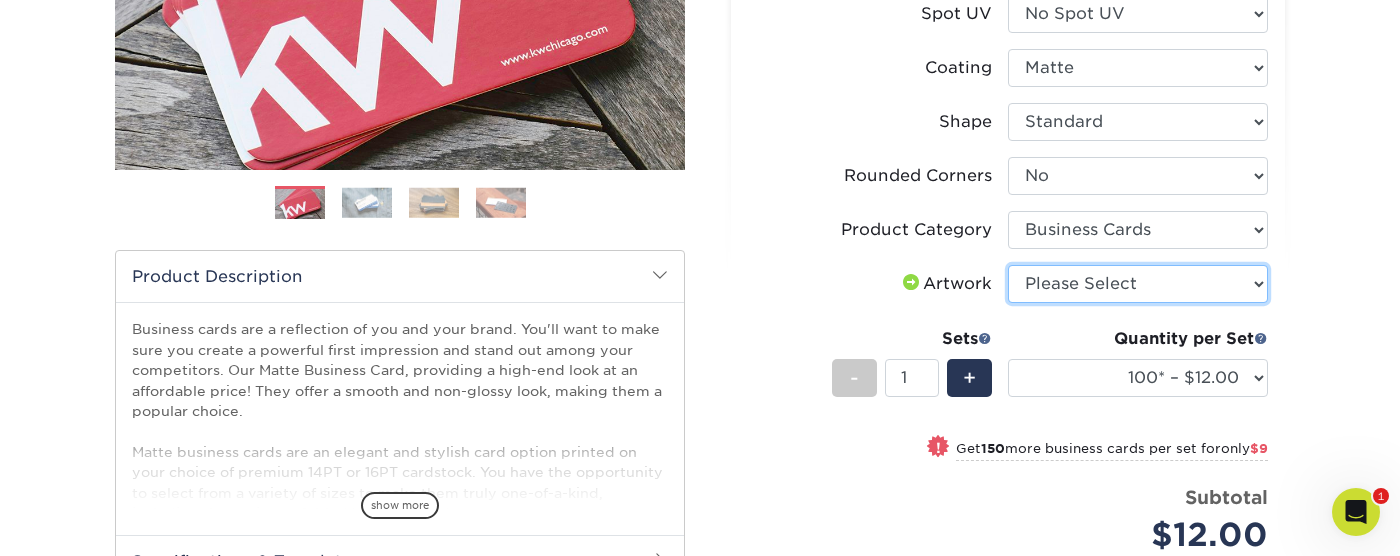 select on "upload" 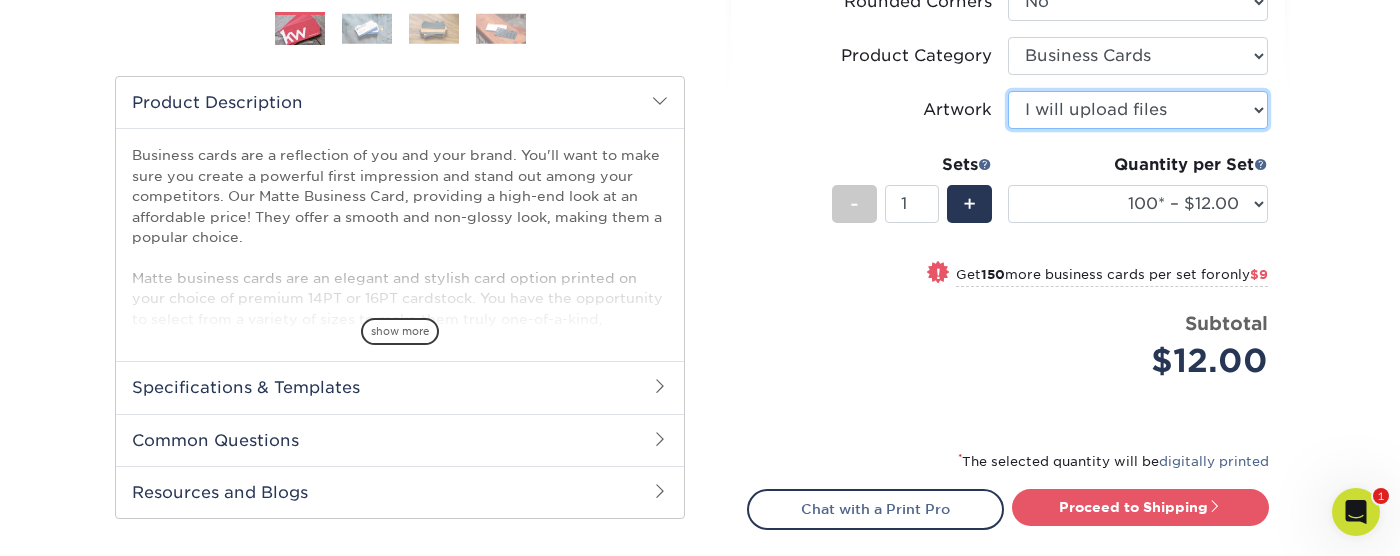 scroll, scrollTop: 602, scrollLeft: 0, axis: vertical 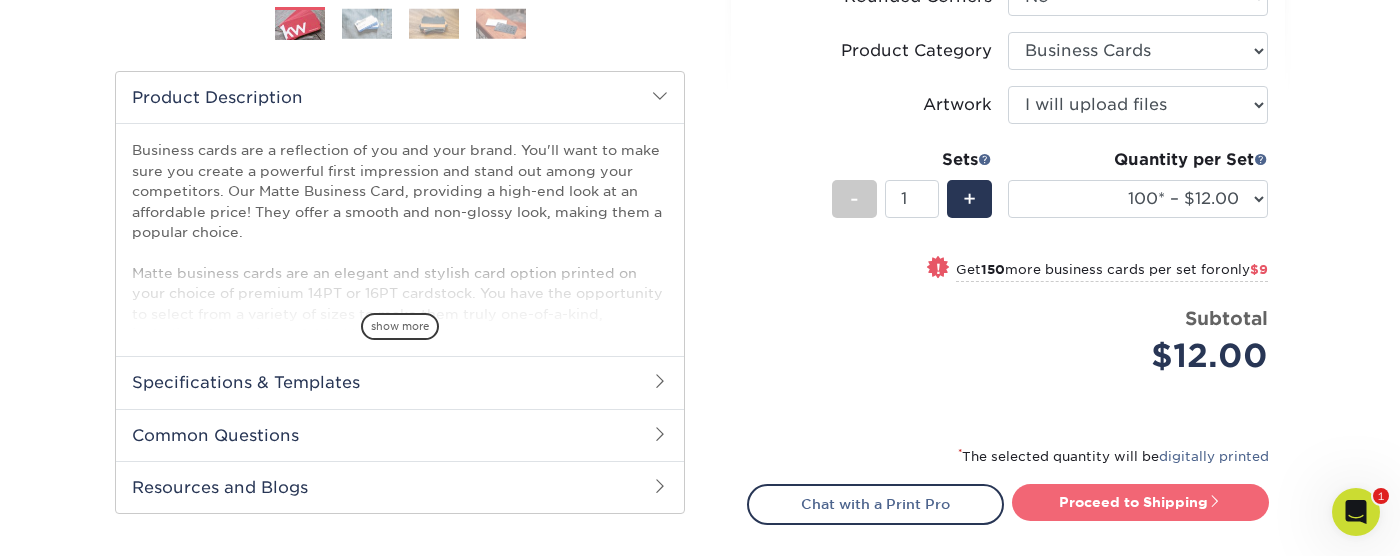 click on "Proceed to Shipping" at bounding box center [1140, 502] 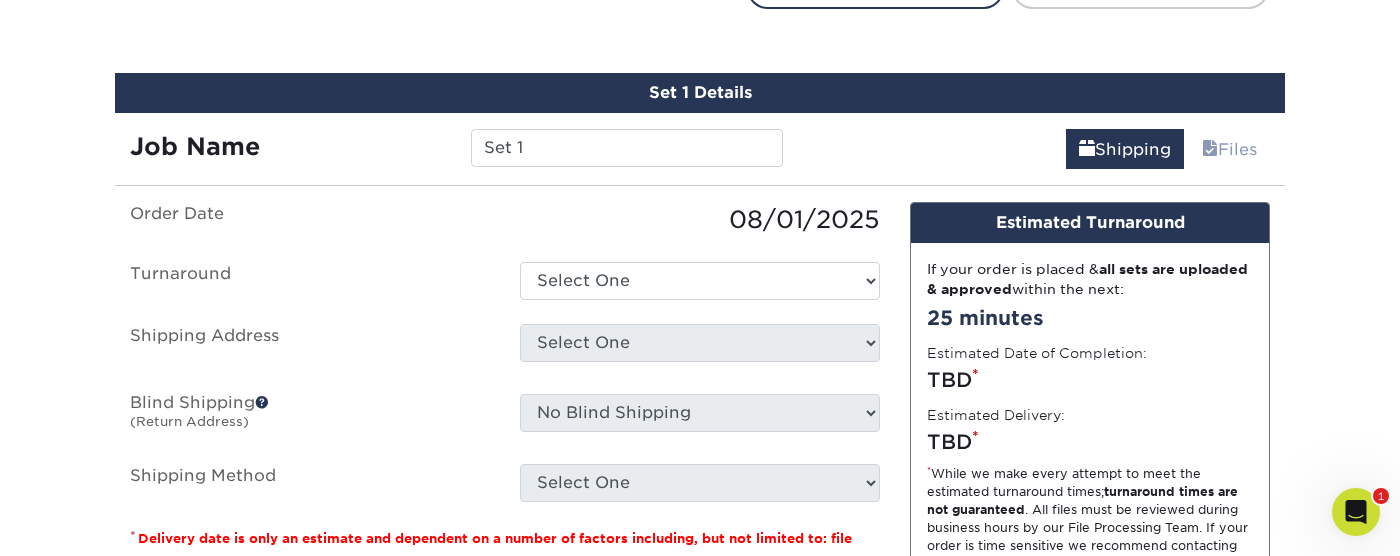 scroll, scrollTop: 1140, scrollLeft: 0, axis: vertical 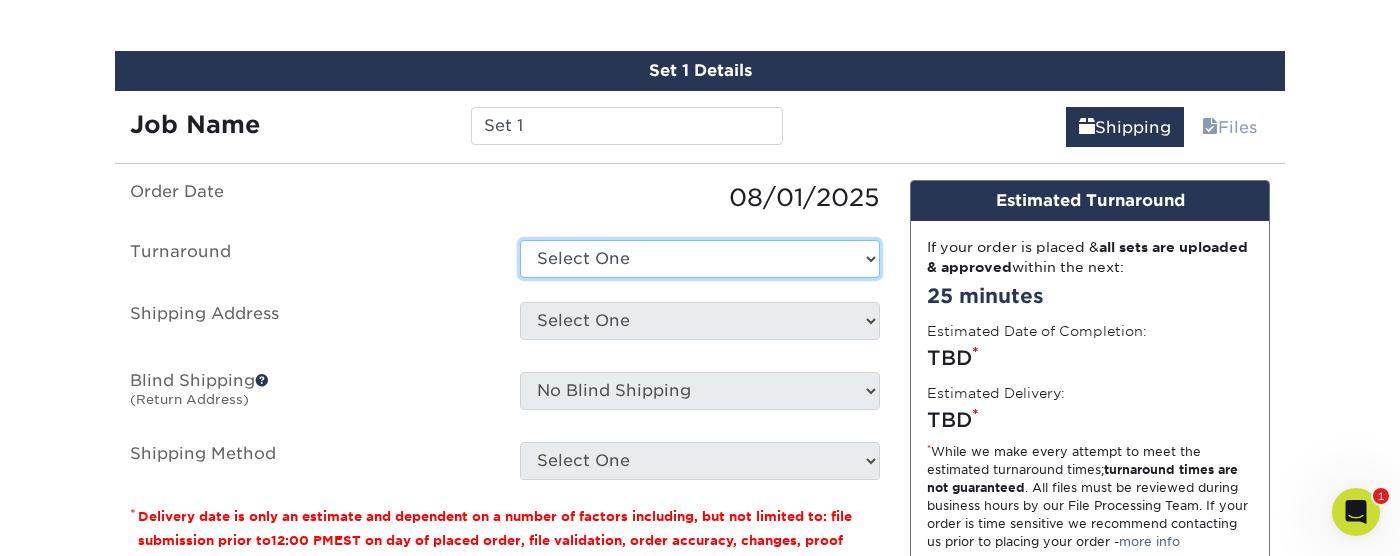 click on "Select One 2-4 Business Days 2 Day Next Business Day" at bounding box center (700, 259) 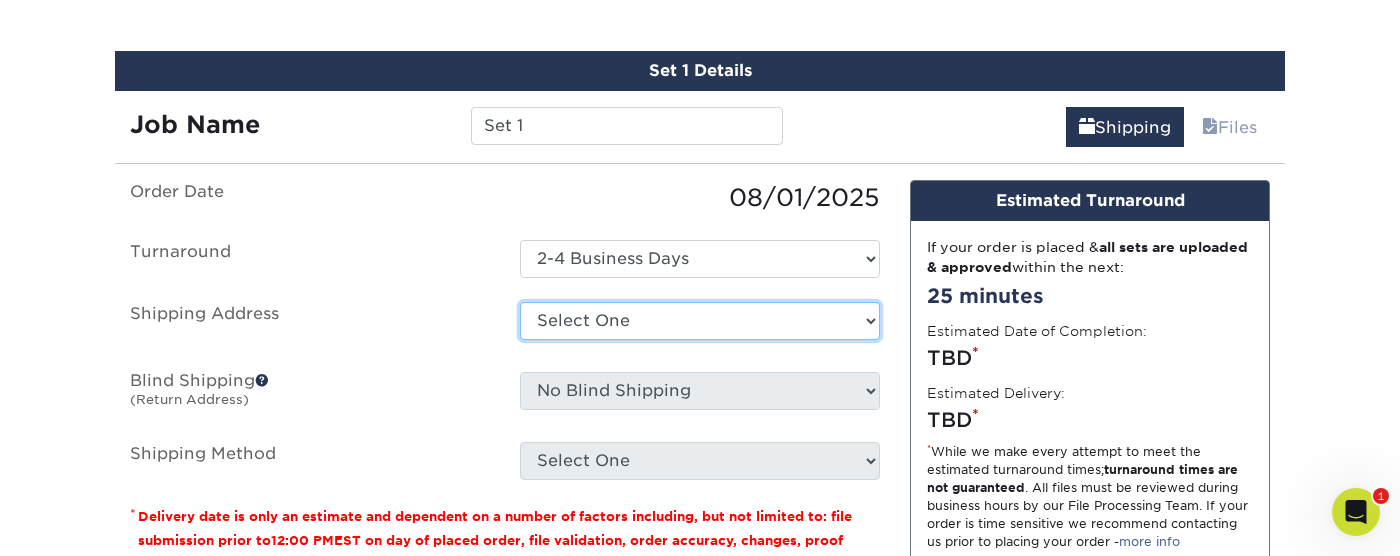 click on "Select One
Douglas Seckendorf Business Cards
+ Add New Address" at bounding box center (700, 321) 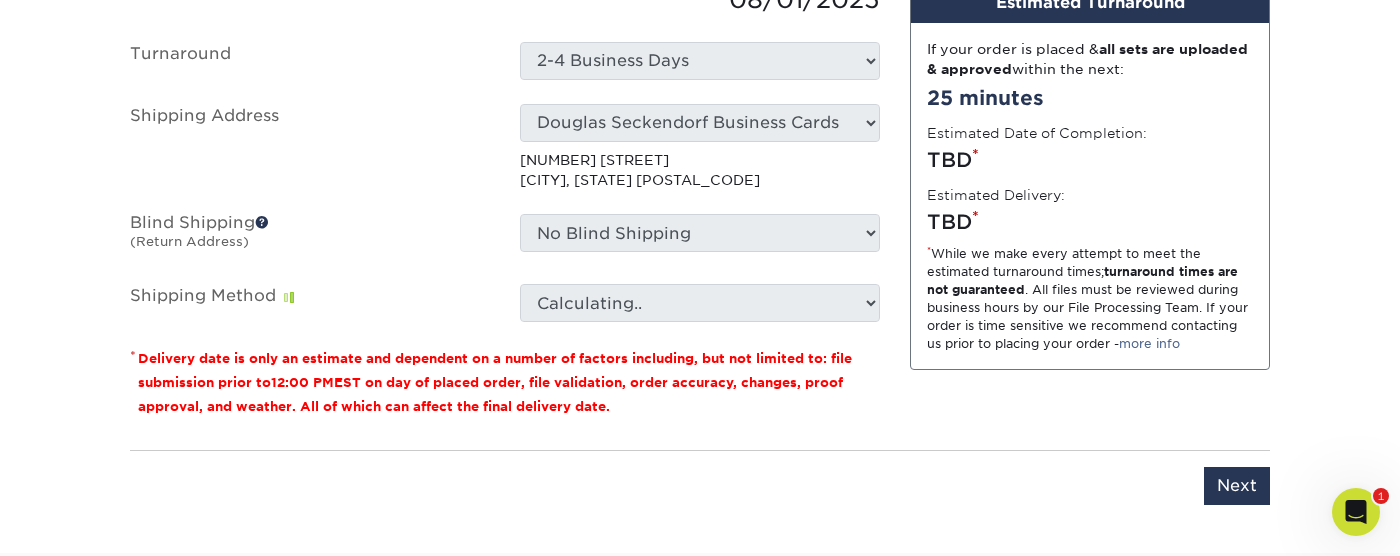 scroll, scrollTop: 1376, scrollLeft: 0, axis: vertical 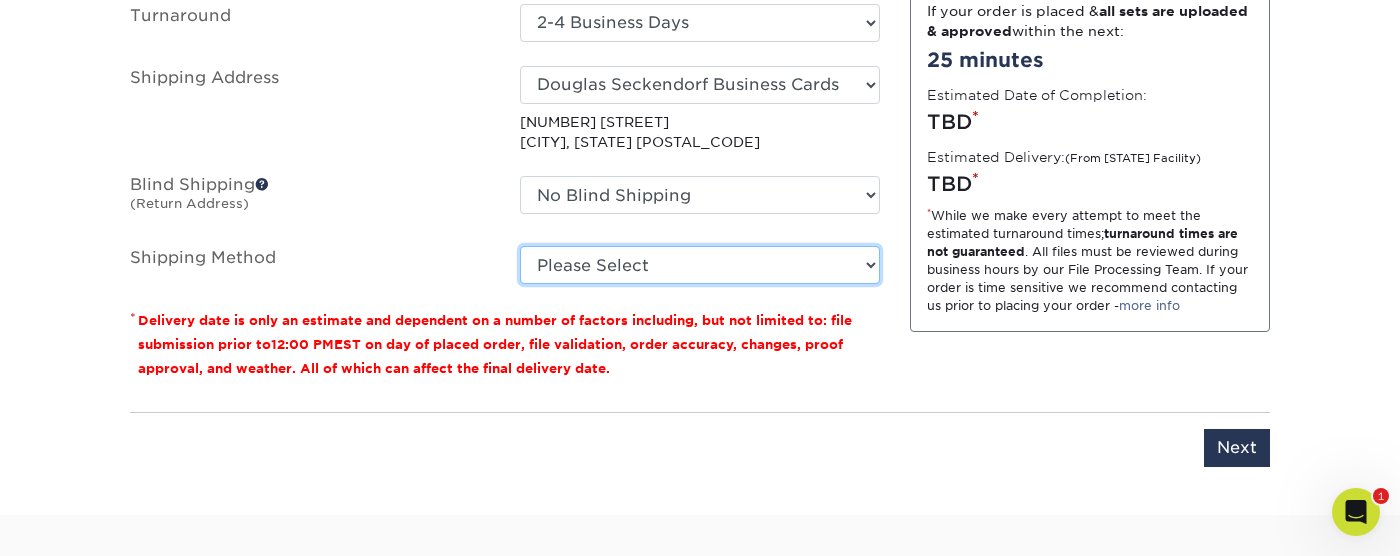 click on "Please Select Ground Shipping (+$7.84) 3 Day Shipping Service (+$18.74) 2 Day Air Shipping (+$19.21) Next Day Shipping by 5pm (+$21.67) Next Day Shipping by 12 noon (+$22.66) Next Day Air Early A.M. (+$106.67)" at bounding box center [700, 265] 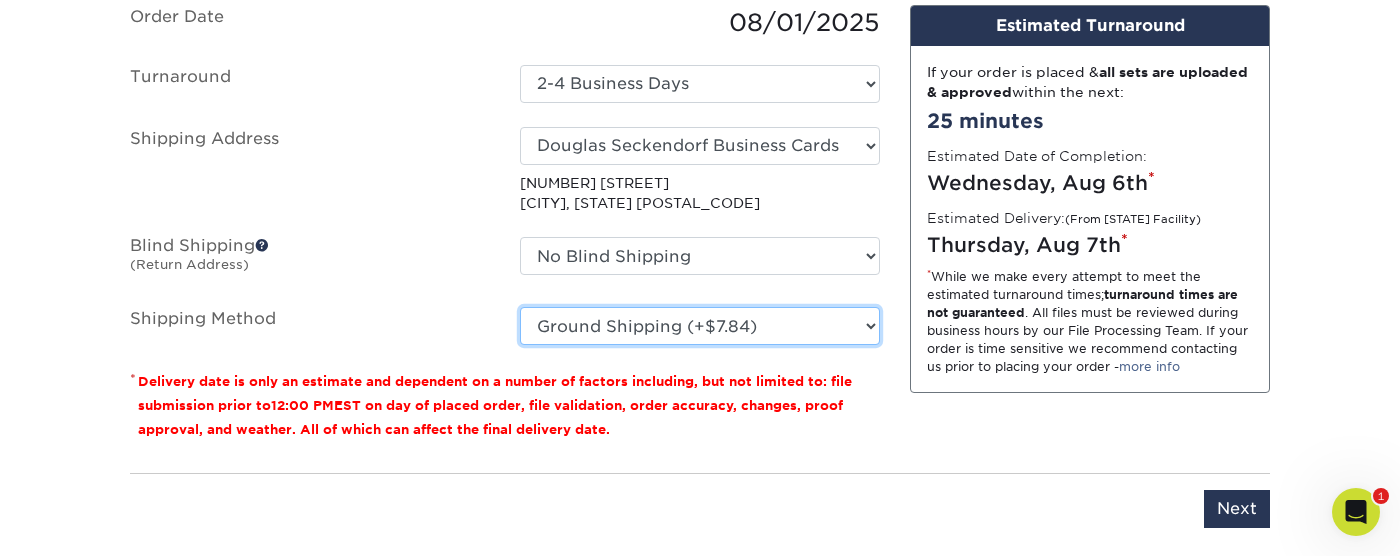 scroll, scrollTop: 1344, scrollLeft: 0, axis: vertical 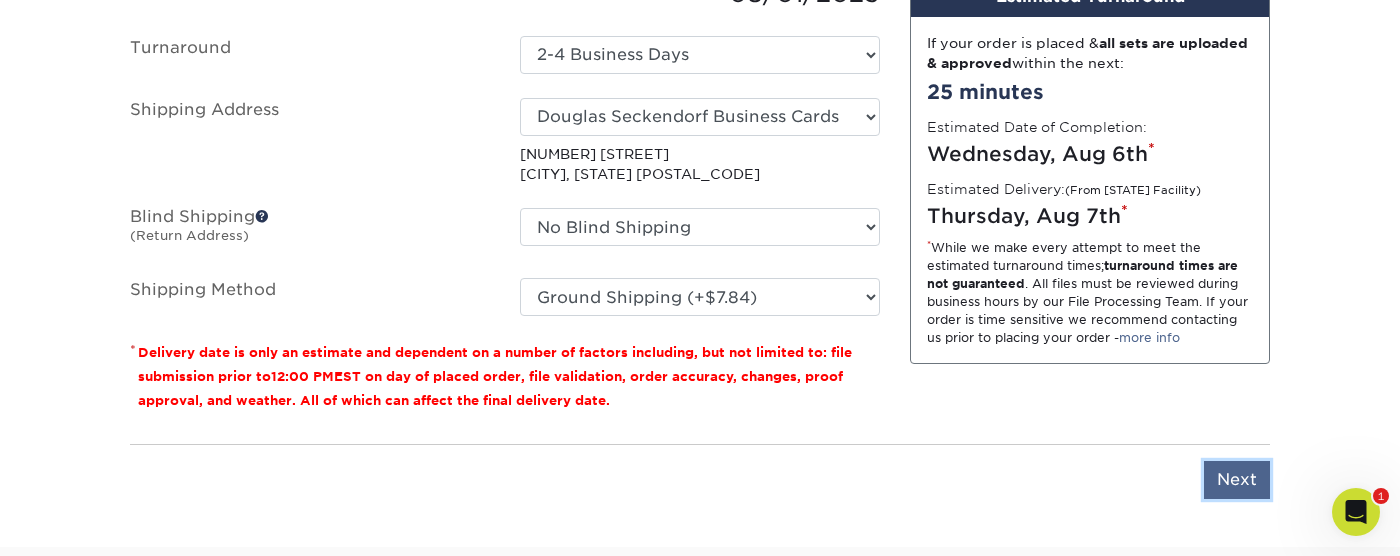 click on "Next" at bounding box center [1237, 480] 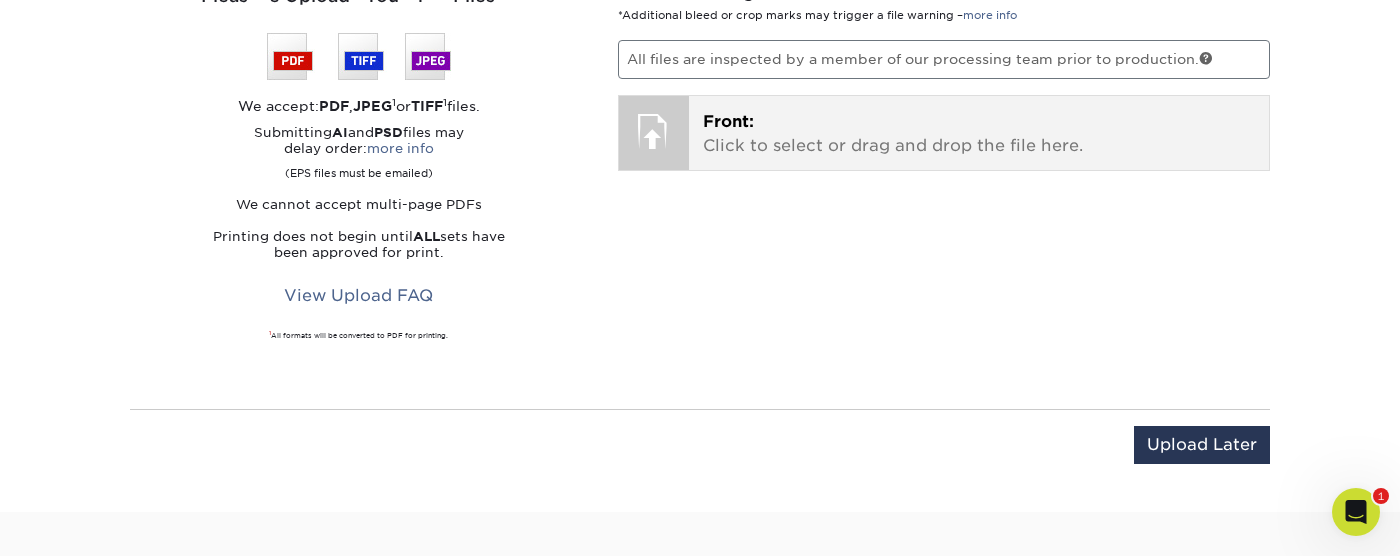 click on "Front: Click to select or drag and drop the file here." at bounding box center (979, 134) 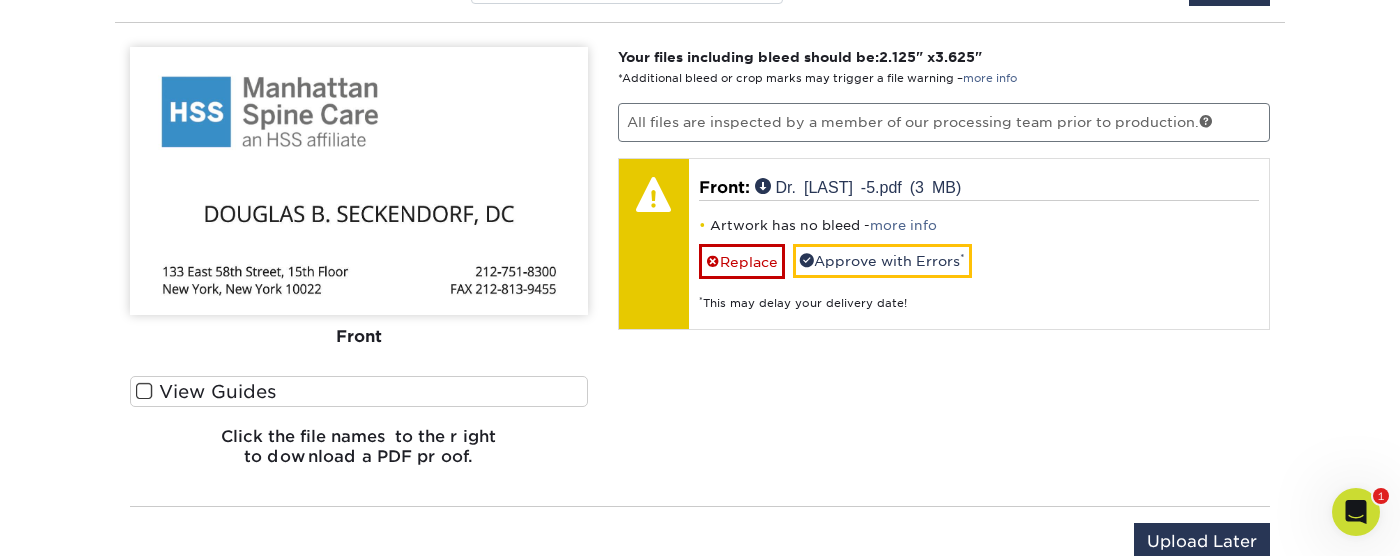 scroll, scrollTop: 1274, scrollLeft: 0, axis: vertical 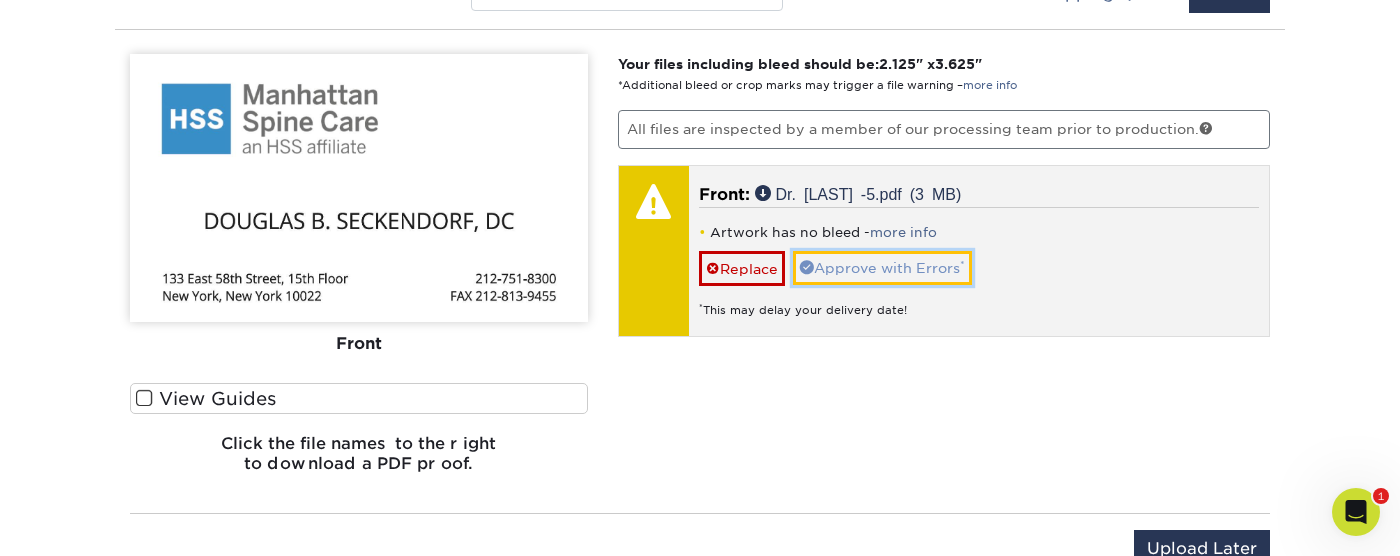 click on "Approve with Errors *" at bounding box center [882, 268] 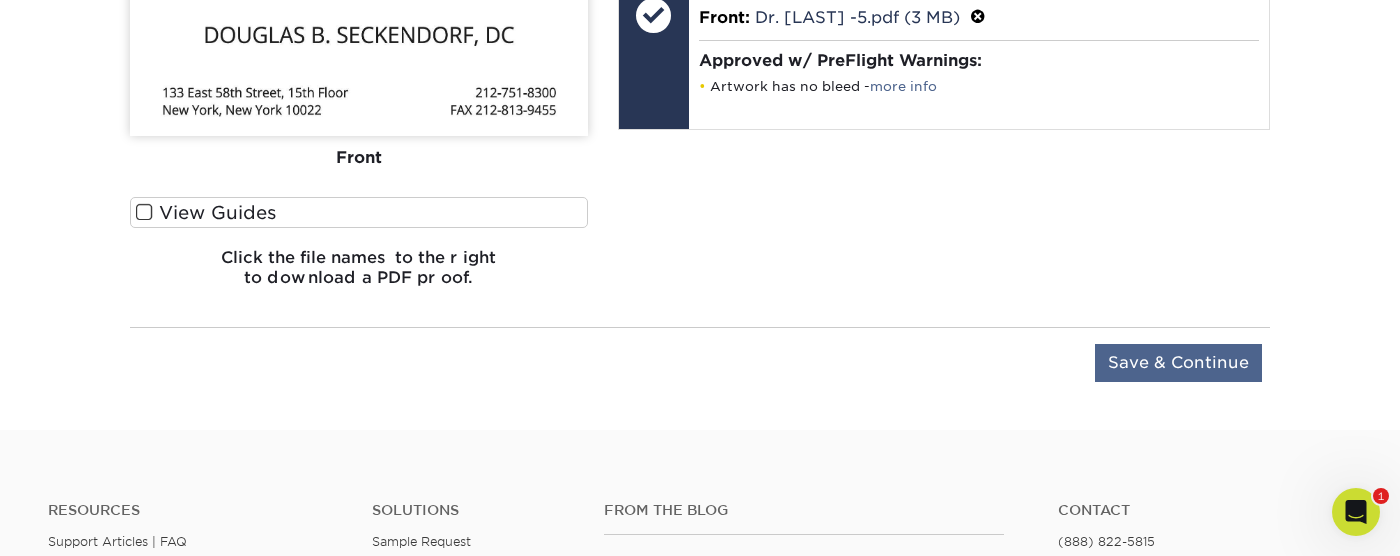 scroll, scrollTop: 1461, scrollLeft: 0, axis: vertical 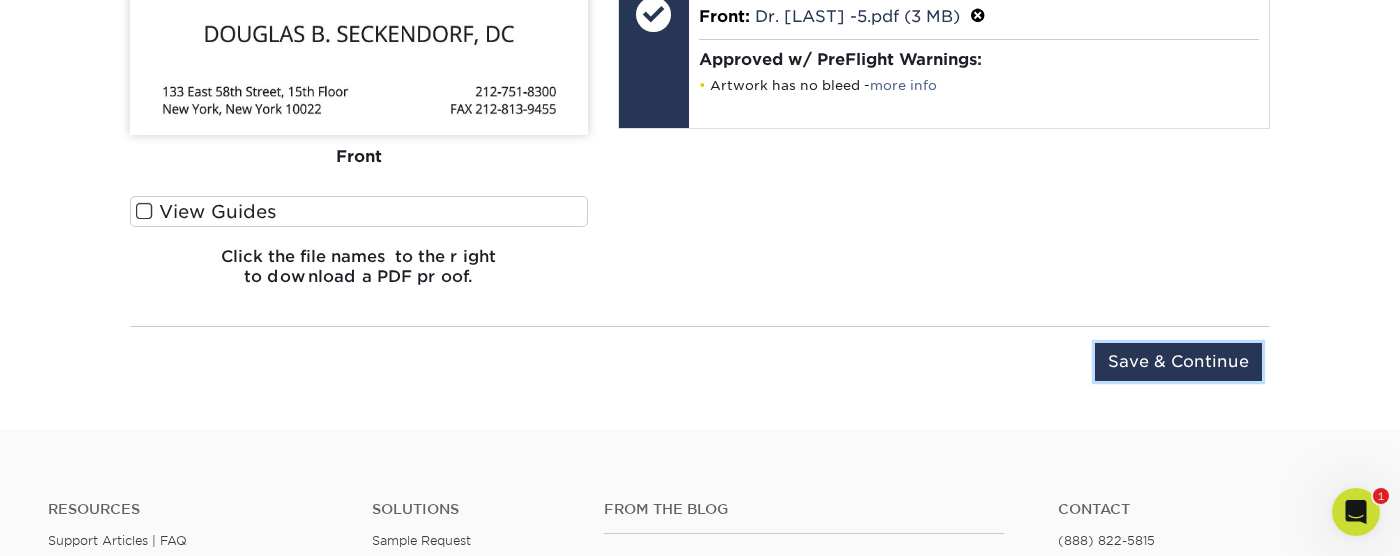 click on "Save & Continue" at bounding box center [1178, 362] 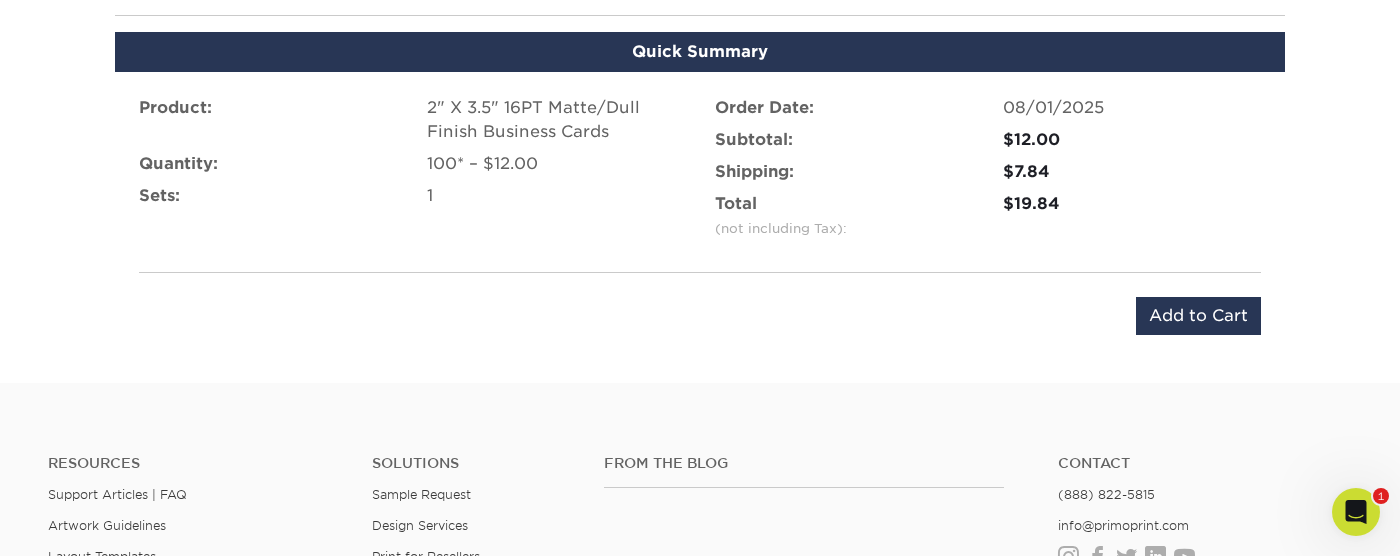 scroll, scrollTop: 1287, scrollLeft: 0, axis: vertical 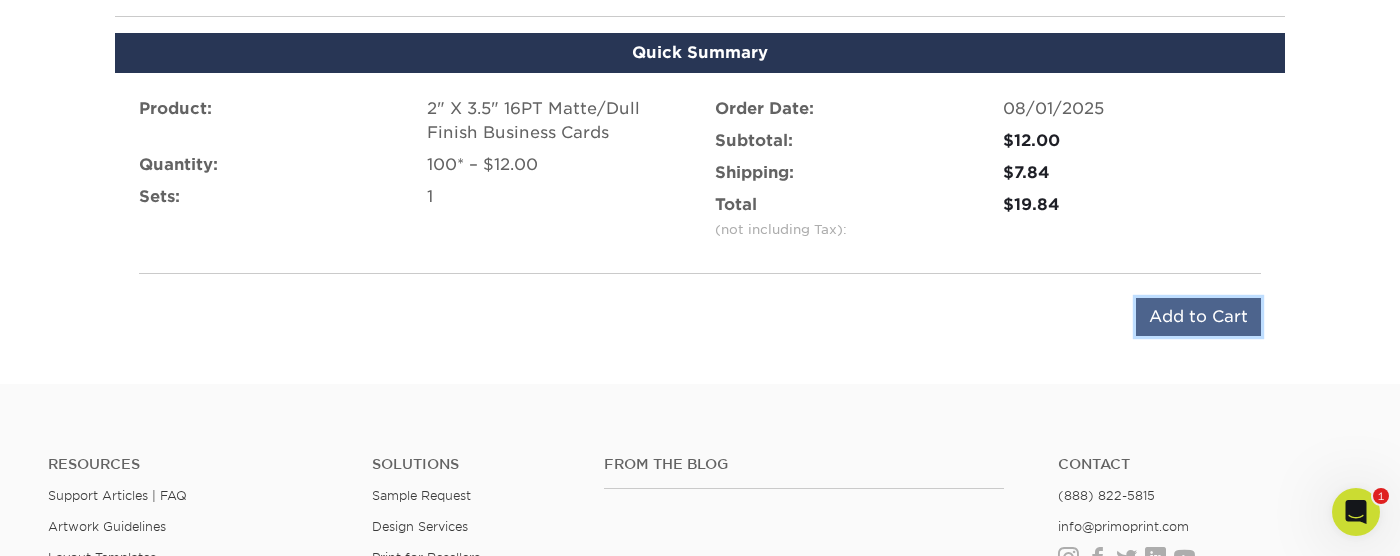 click on "Add to Cart" at bounding box center (1198, 317) 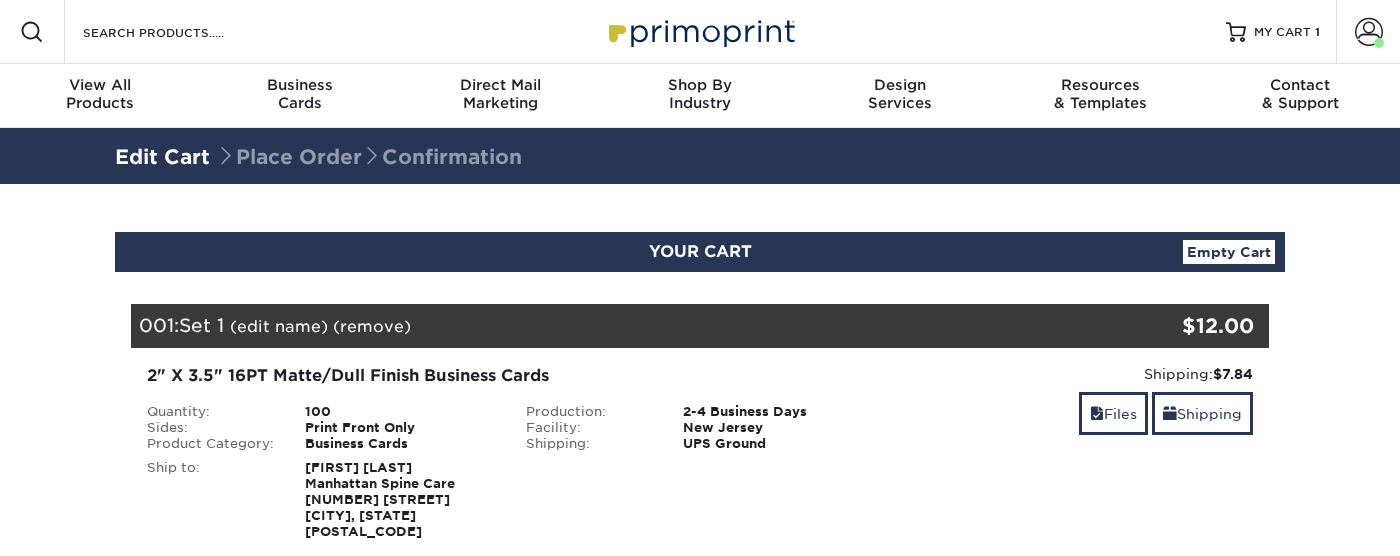 scroll, scrollTop: 0, scrollLeft: 0, axis: both 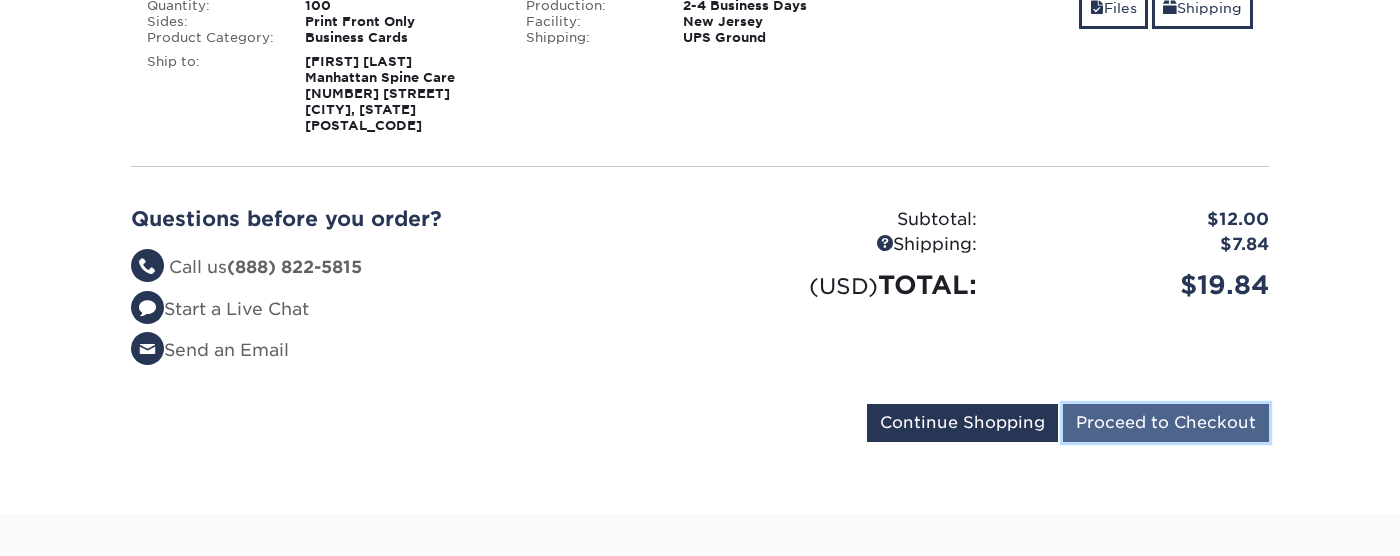 click on "Proceed to Checkout" at bounding box center (1166, 423) 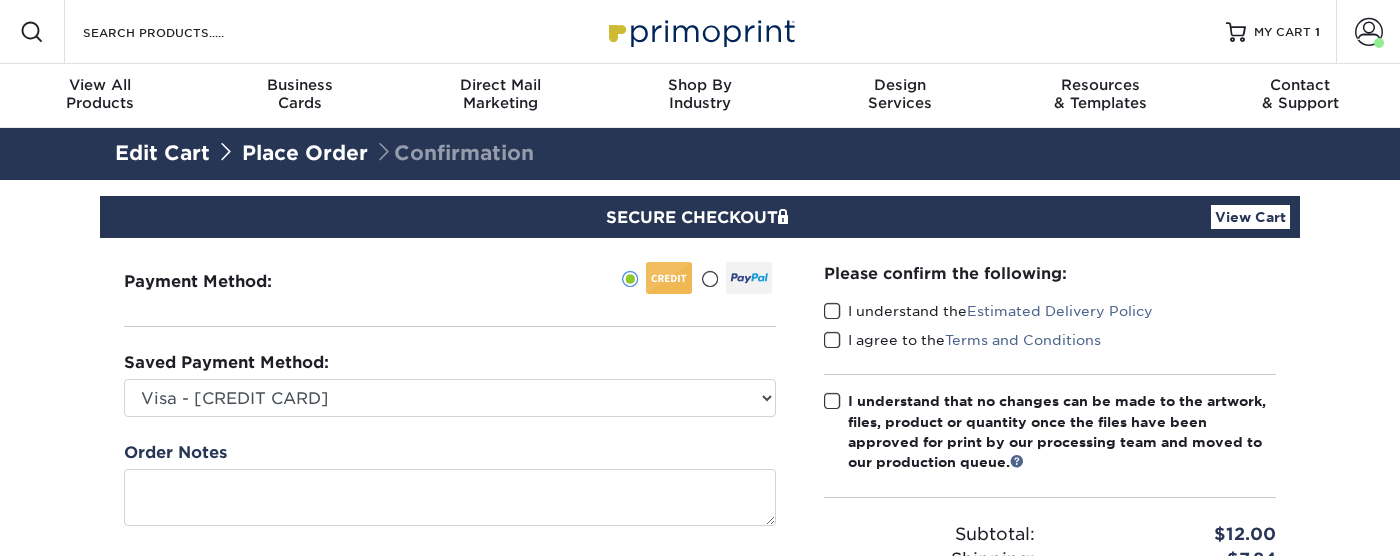scroll, scrollTop: 0, scrollLeft: 0, axis: both 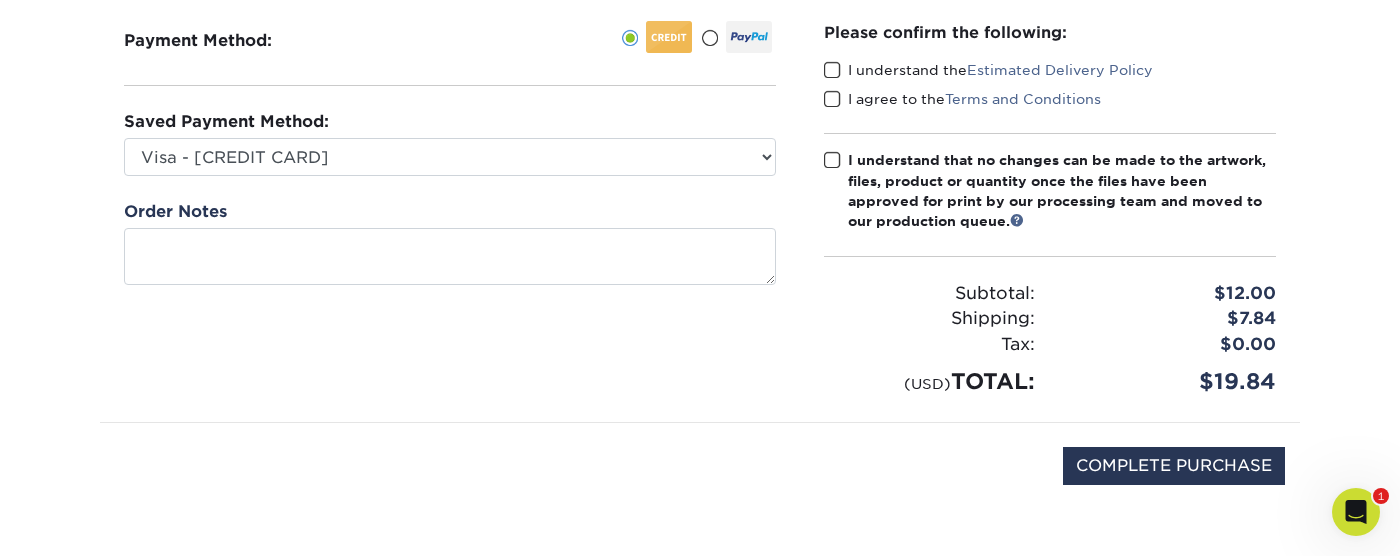 click at bounding box center (832, 70) 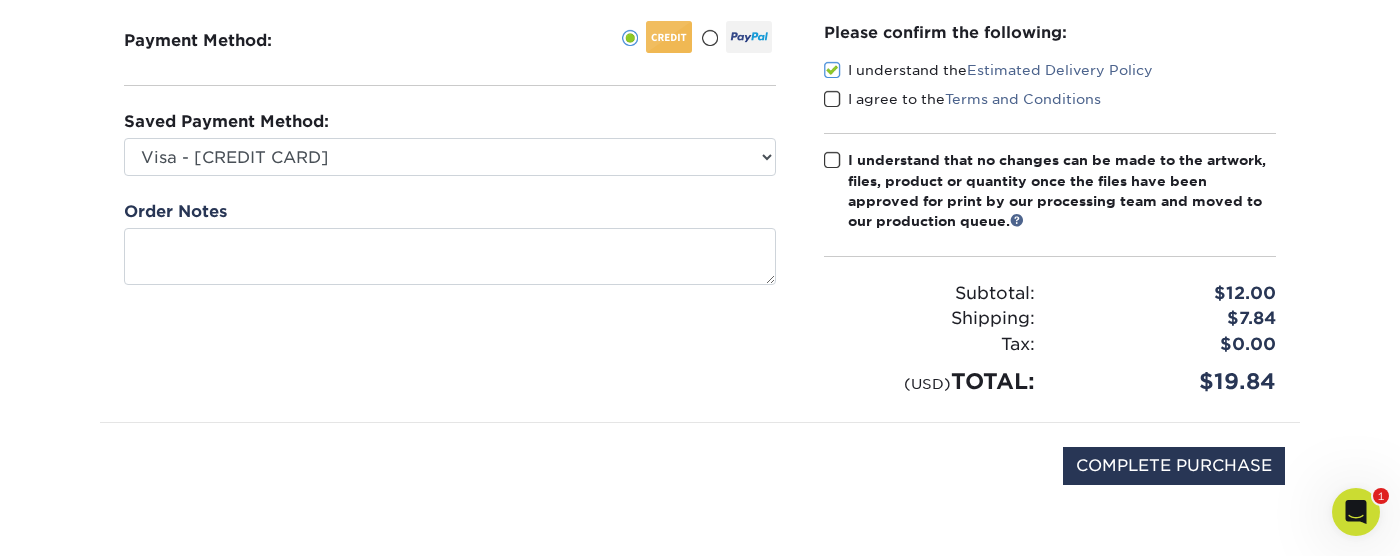 click at bounding box center [832, 99] 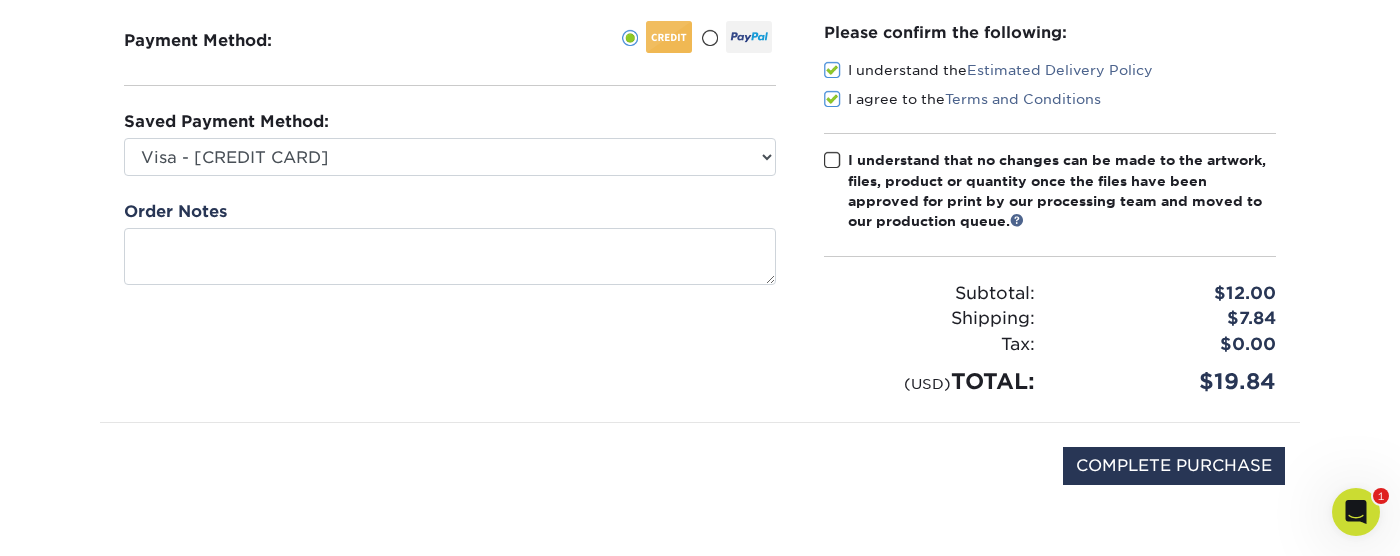 click at bounding box center (832, 160) 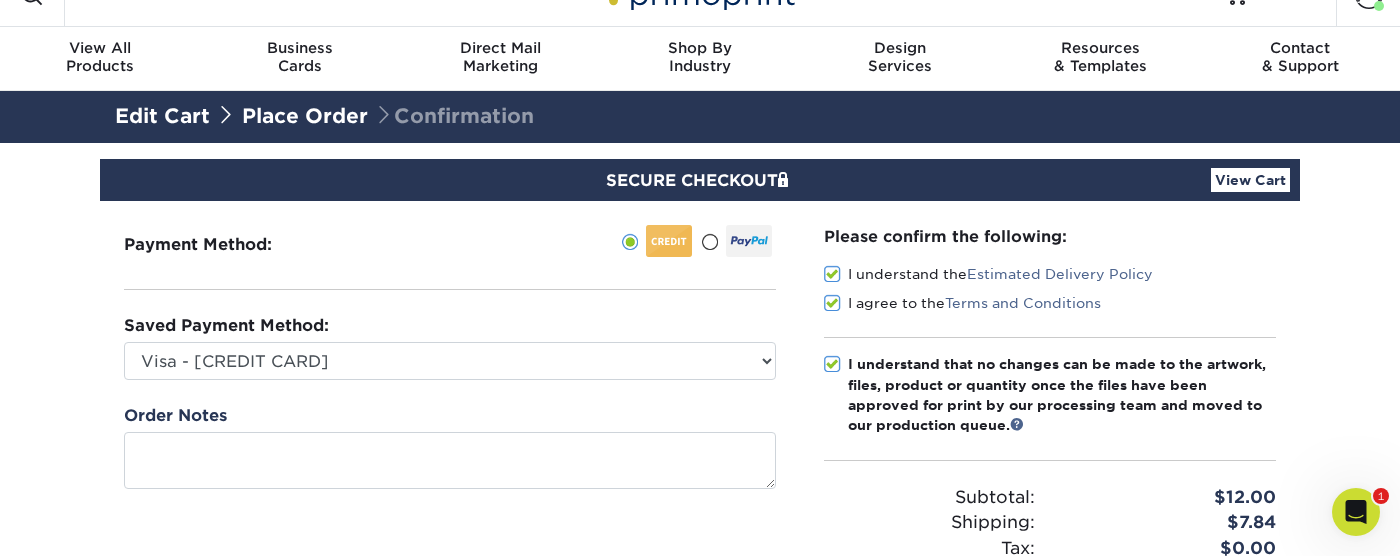 scroll, scrollTop: 0, scrollLeft: 0, axis: both 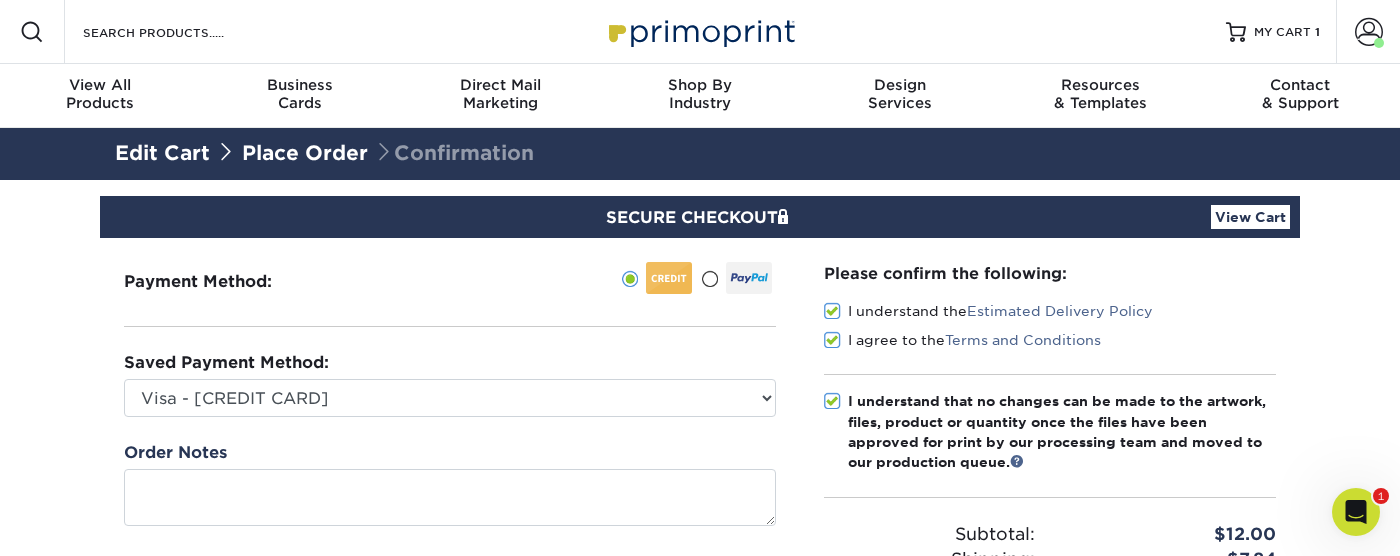 click on "View Cart" at bounding box center (1250, 217) 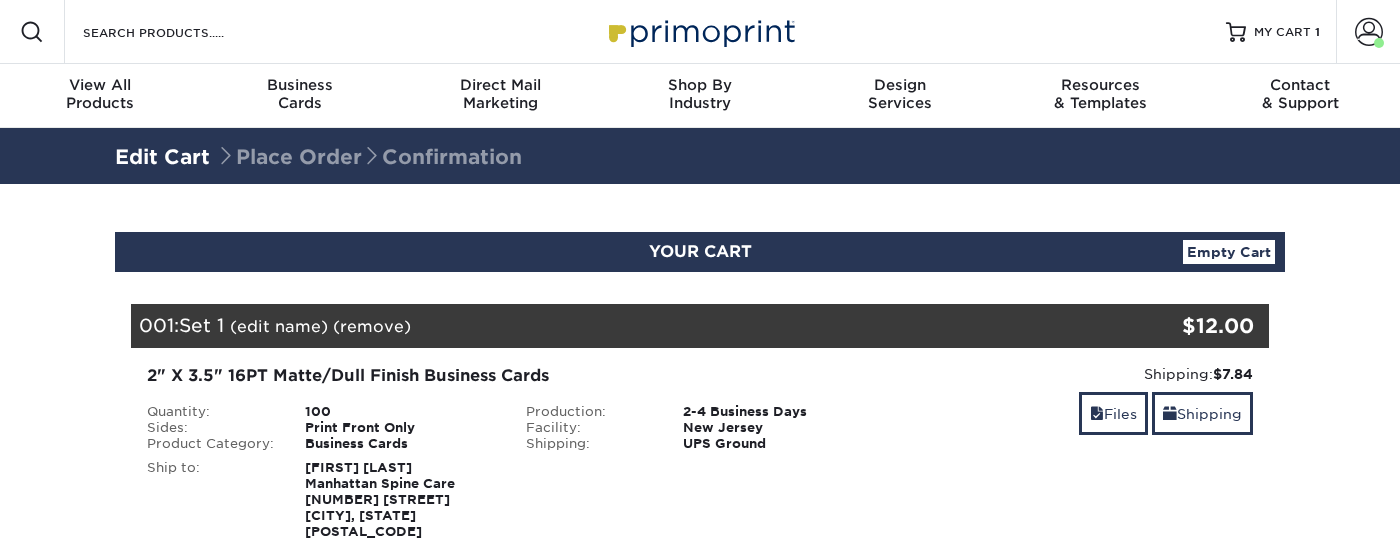scroll, scrollTop: 0, scrollLeft: 0, axis: both 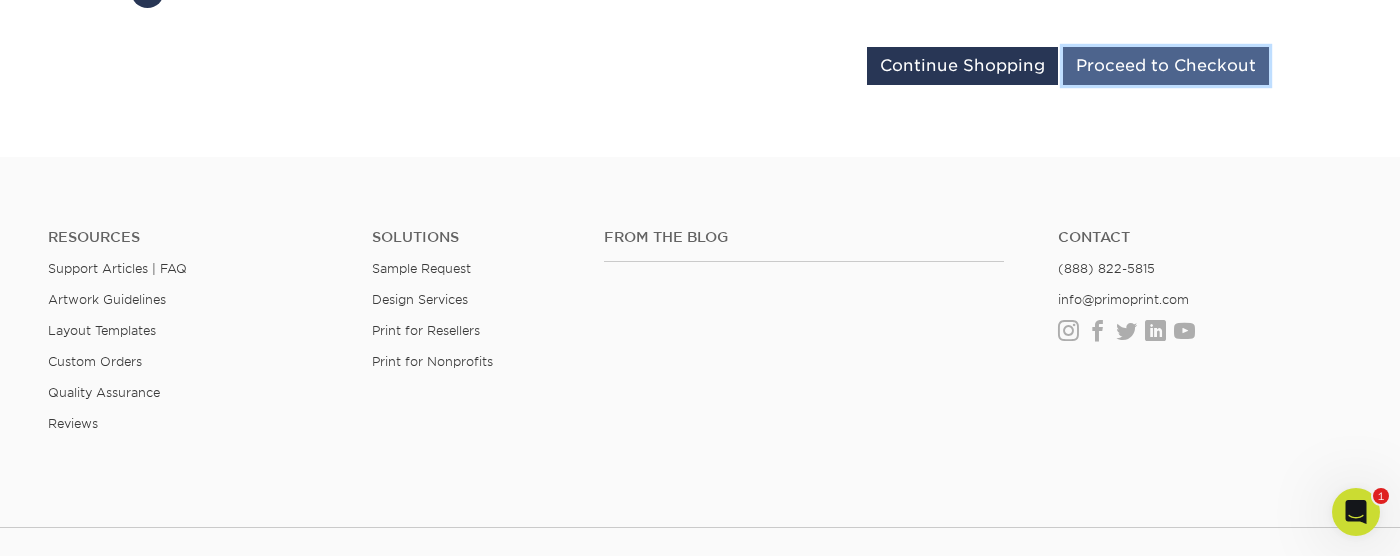 click on "Proceed to Checkout" at bounding box center [1166, 66] 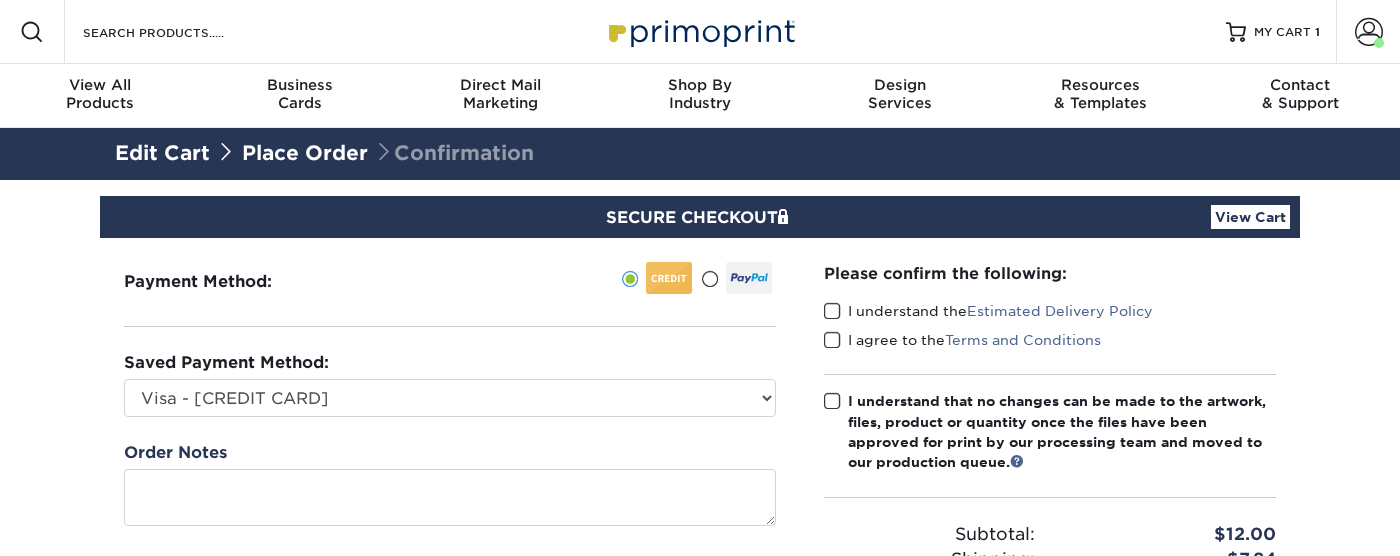 scroll, scrollTop: 0, scrollLeft: 0, axis: both 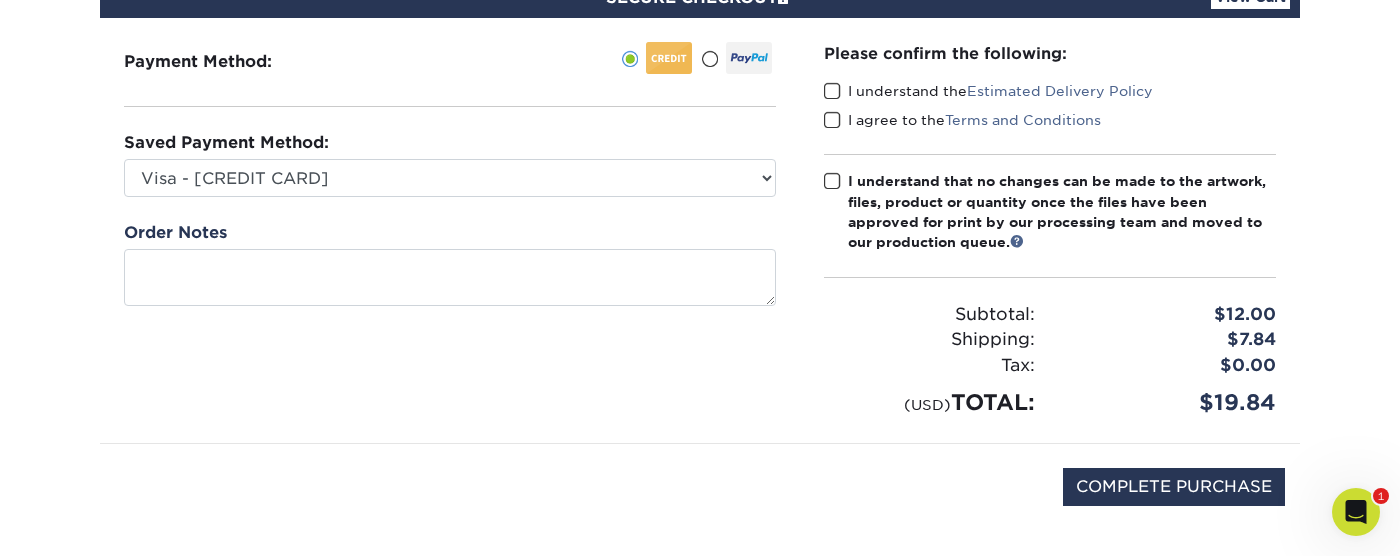 click at bounding box center [832, 91] 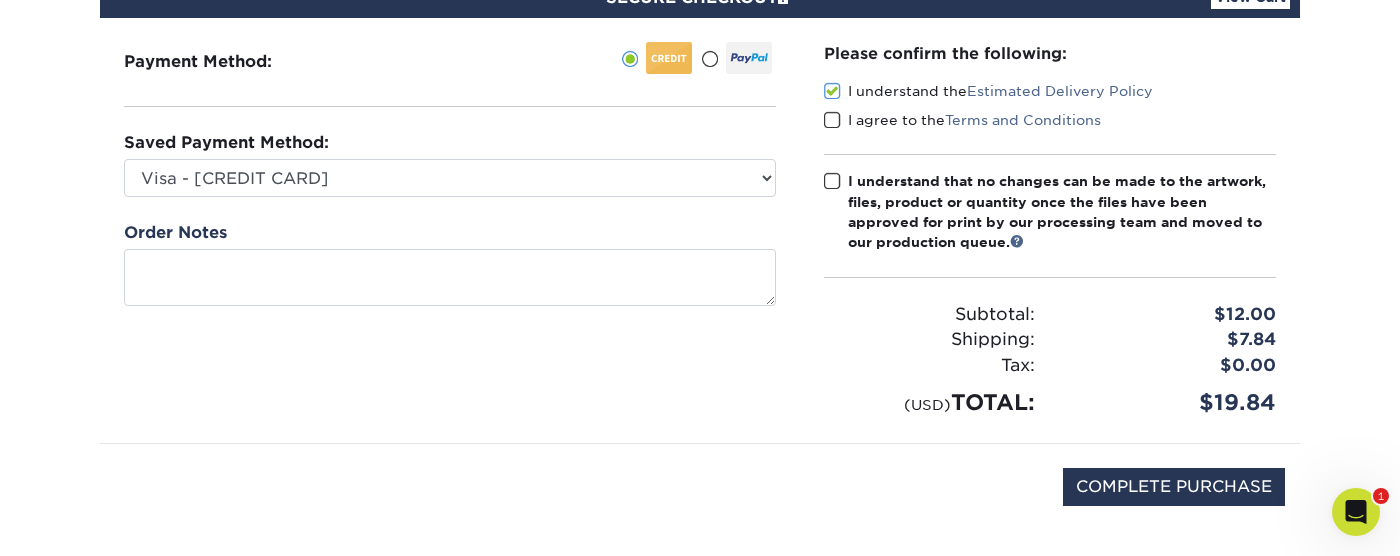click at bounding box center (832, 120) 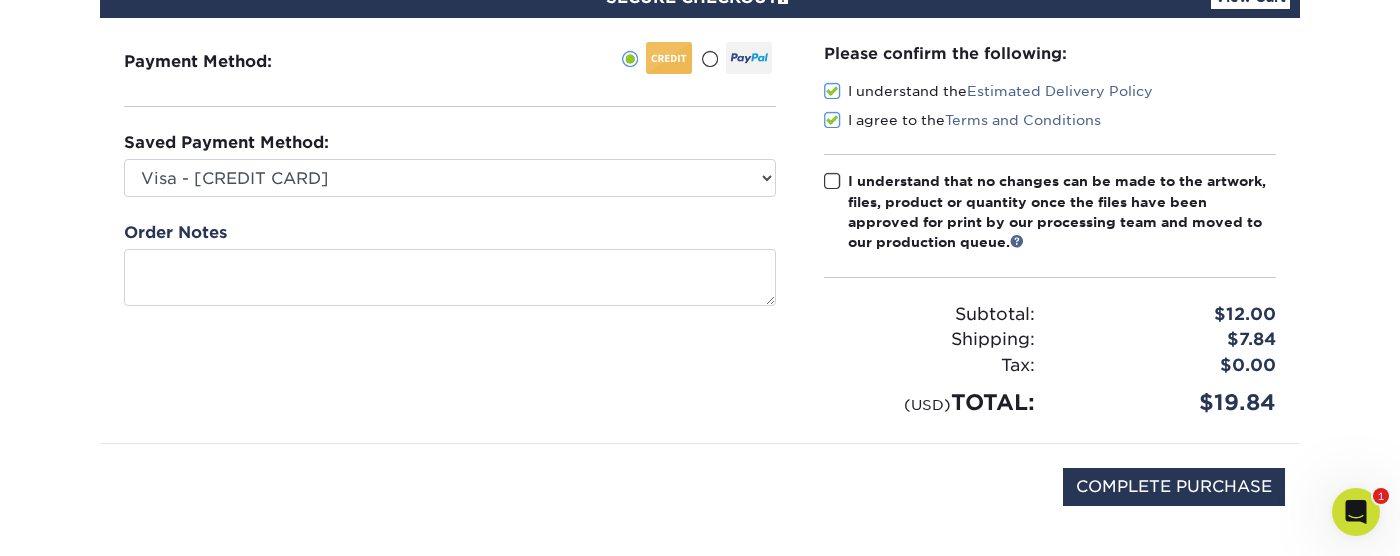 click at bounding box center [832, 181] 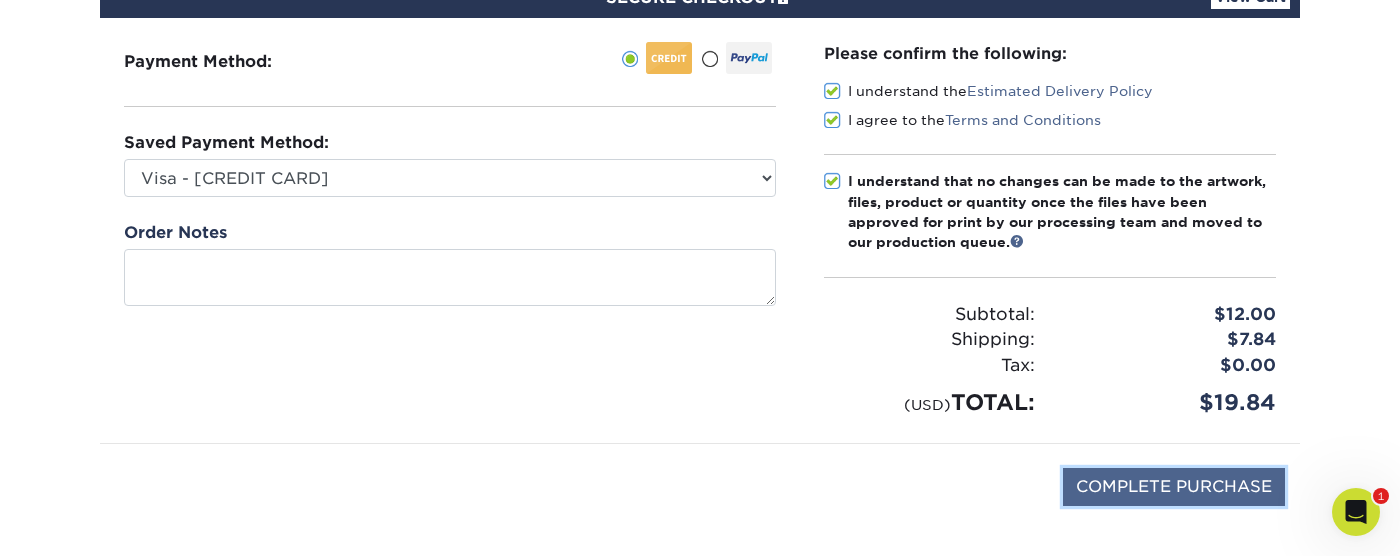 click on "COMPLETE PURCHASE" at bounding box center [1174, 487] 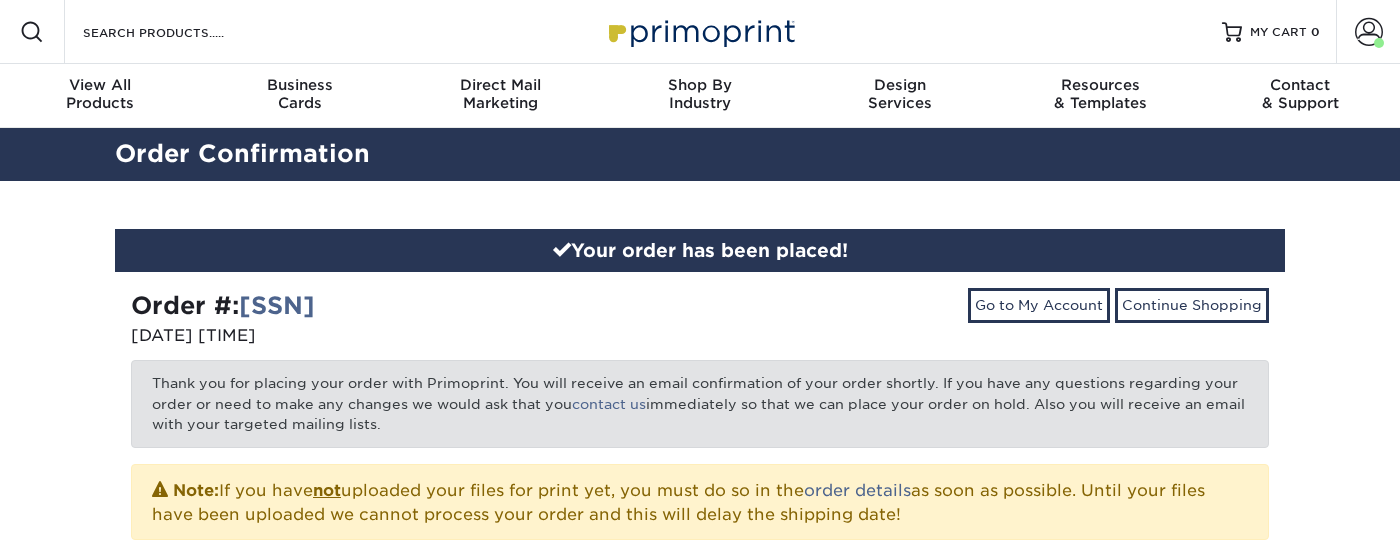 scroll, scrollTop: 0, scrollLeft: 0, axis: both 